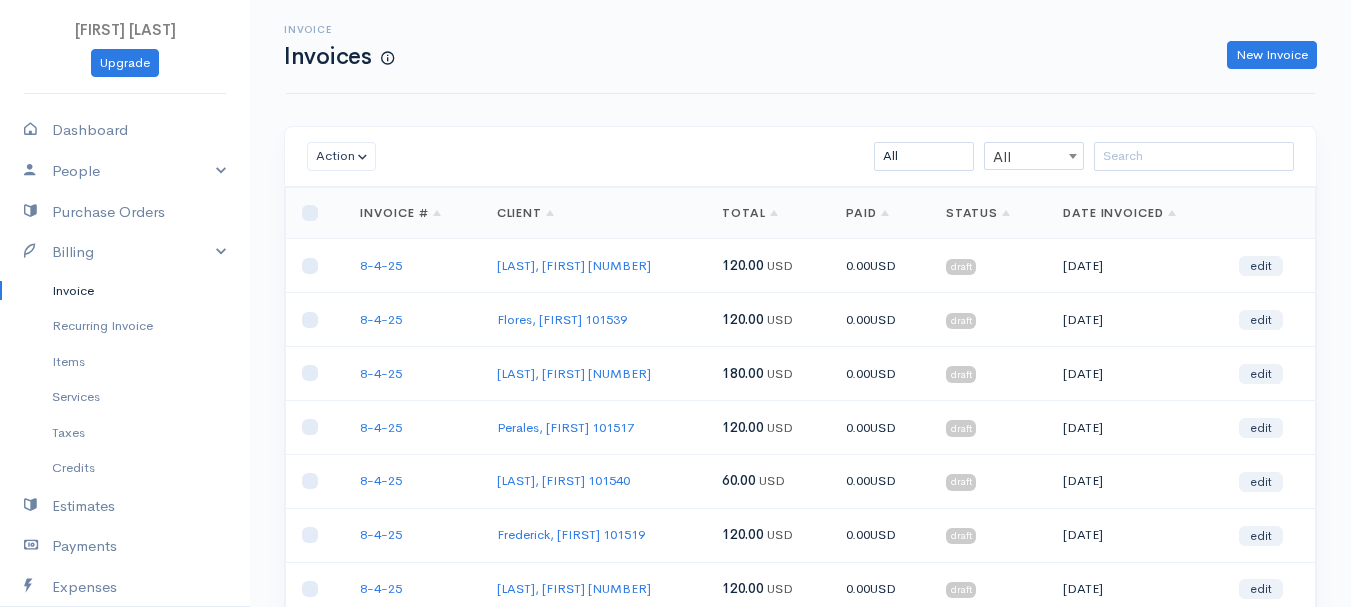scroll, scrollTop: 0, scrollLeft: 0, axis: both 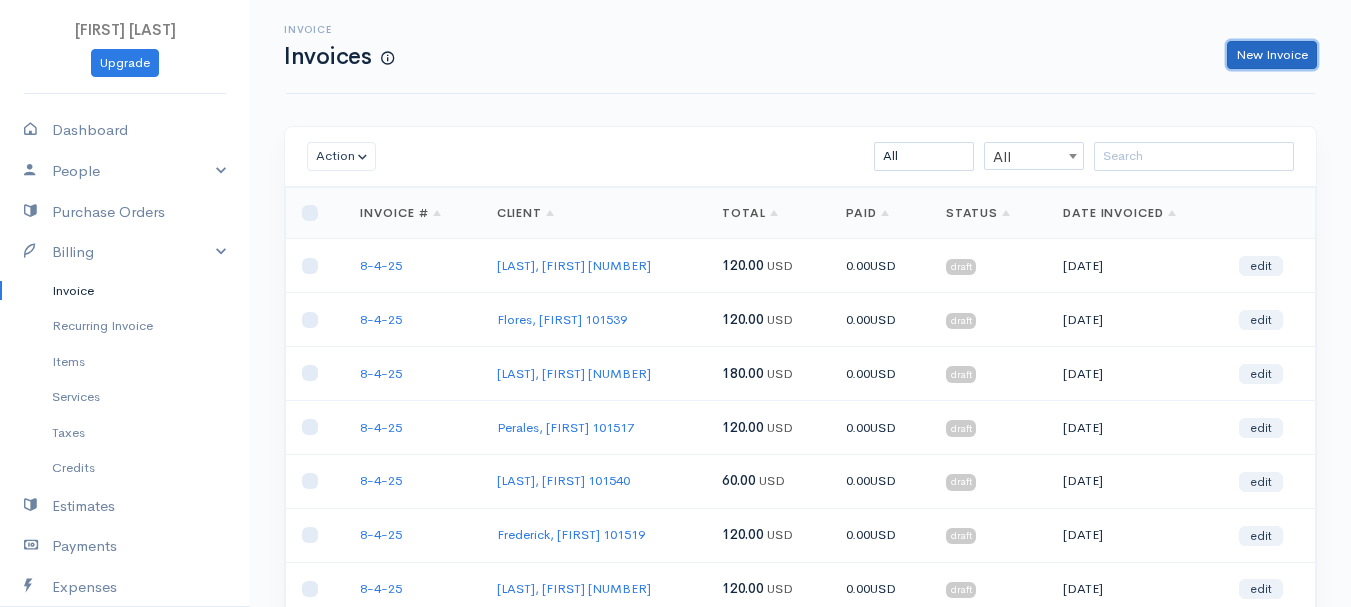click on "New Invoice" at bounding box center [1272, 55] 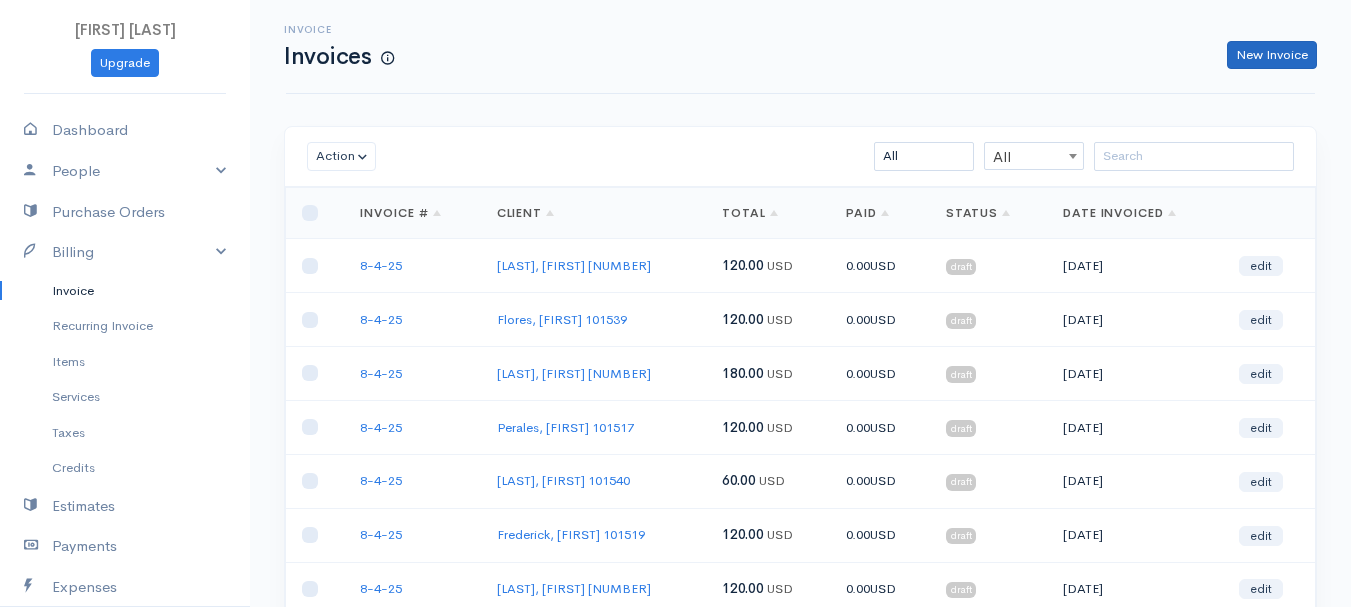 select on "United States" 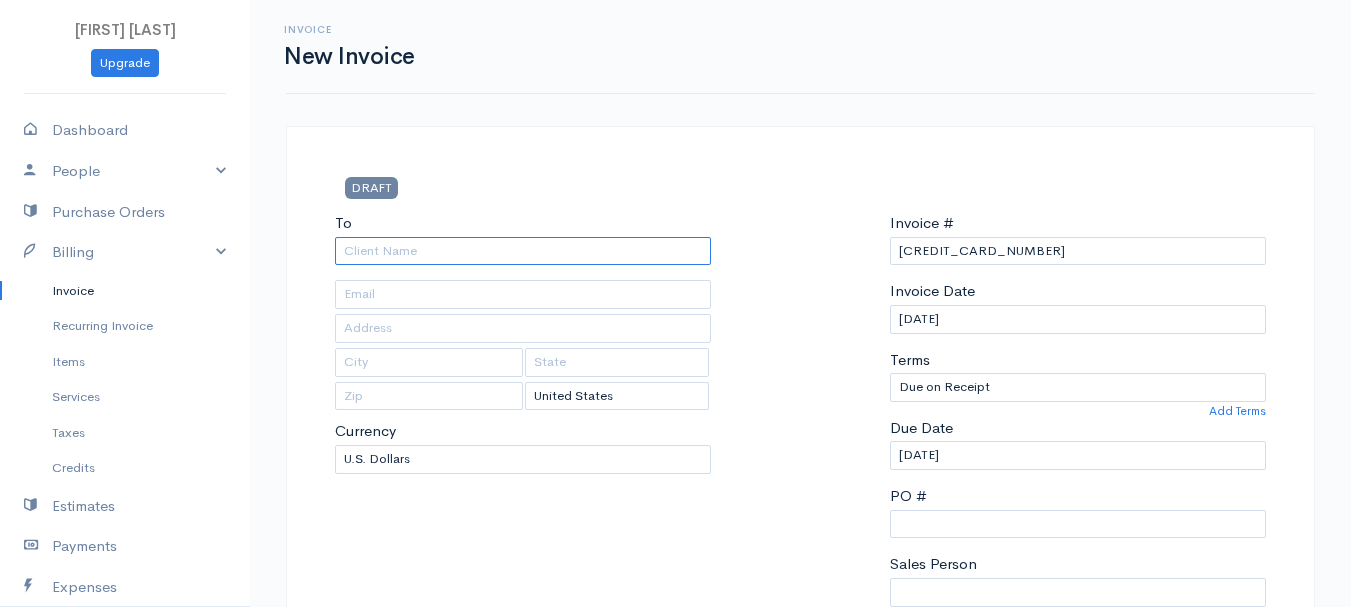 click on "To" at bounding box center (523, 251) 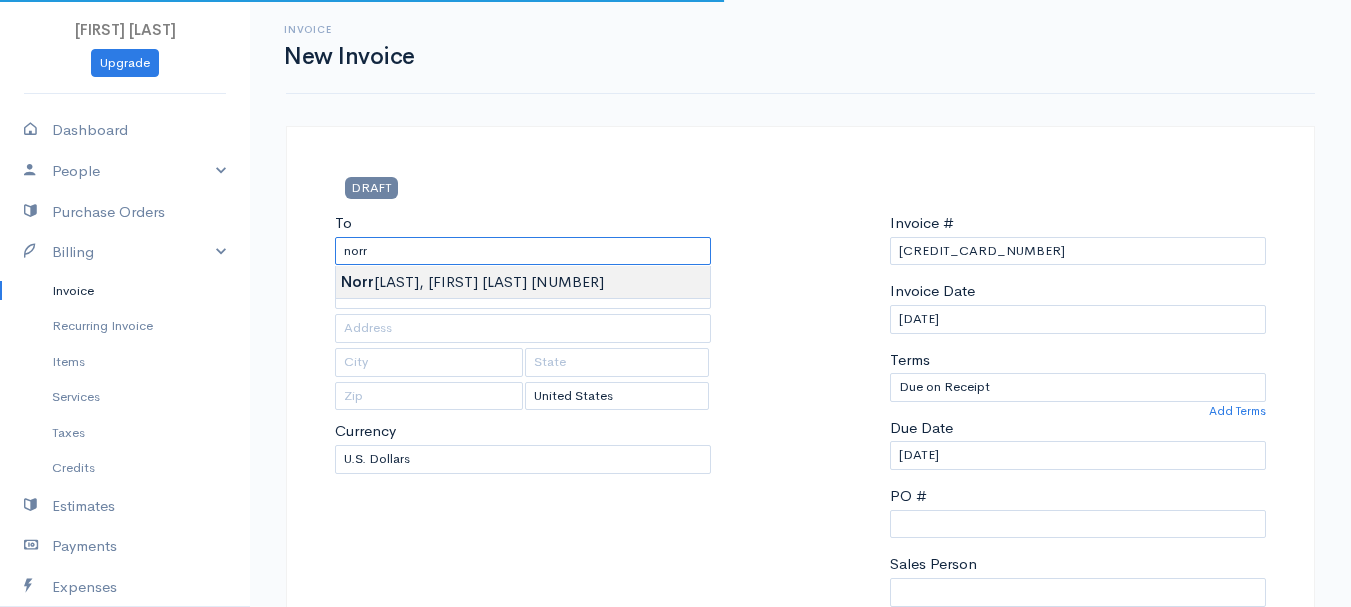 type on "[LAST], [FIRST] [LAST]         [NUMBER]" 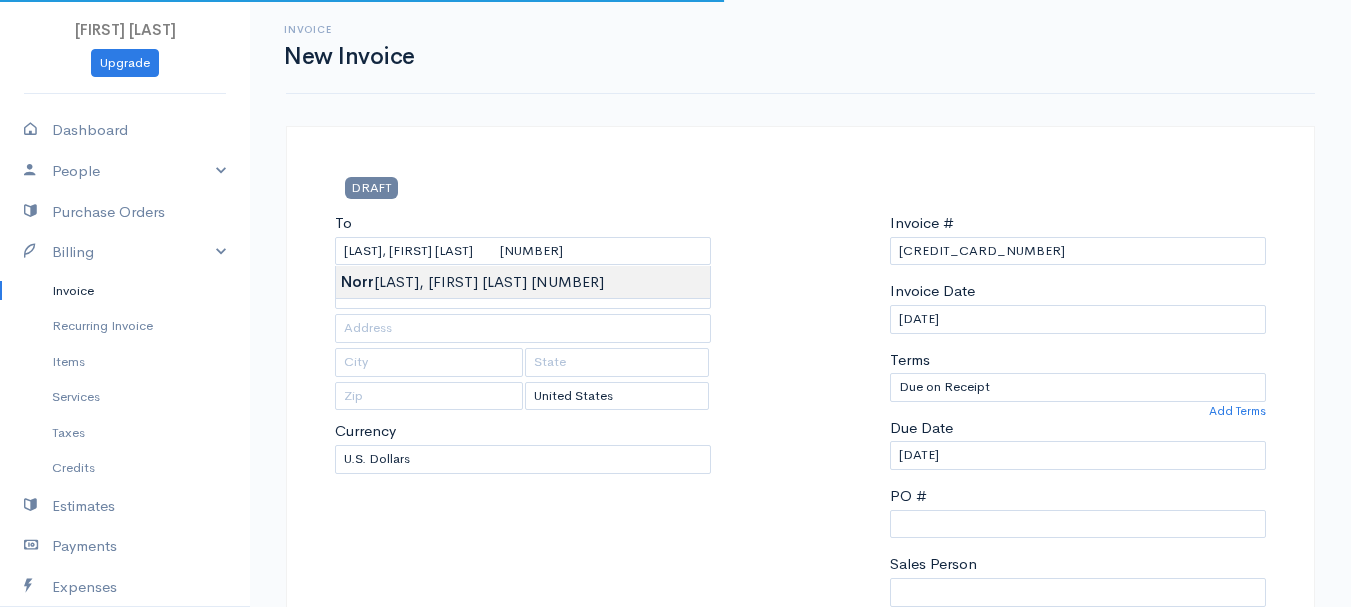 click on "[FIRST] [LAST]         101504 [NUMBER] [STREET]    #[NUMBER]
[CITY] [CITY] [POSTAL_CODE] [Choose Country] United States Canada United Kingdom Afghanistan Albania Algeria American Samoa Andorra Anguilla Chad" at bounding box center (675, 864) 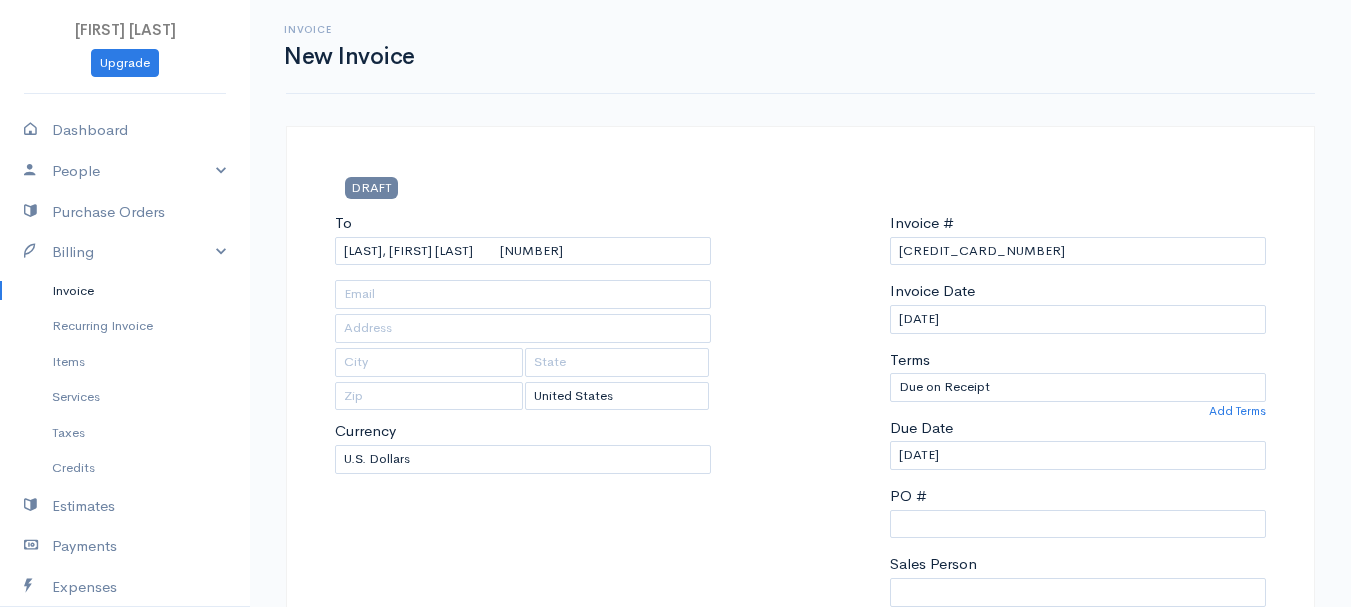 type on "[NUMBER] [STREET]    #1" 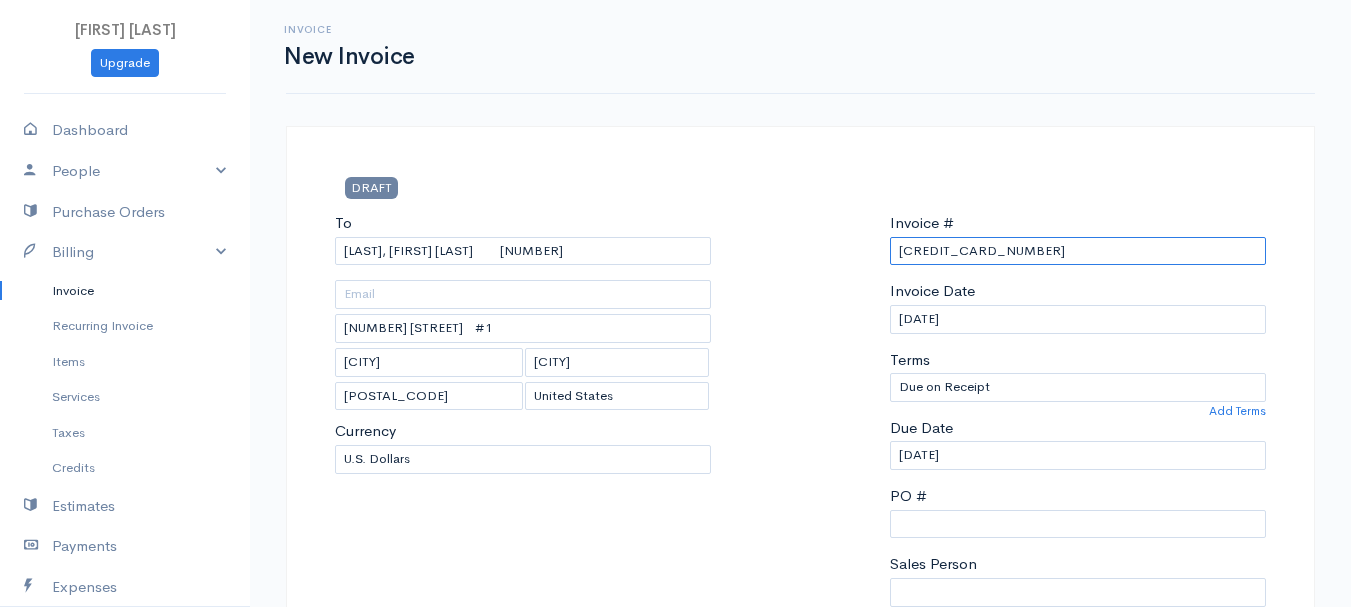 click on "[CREDIT_CARD_NUMBER]" at bounding box center [1078, 251] 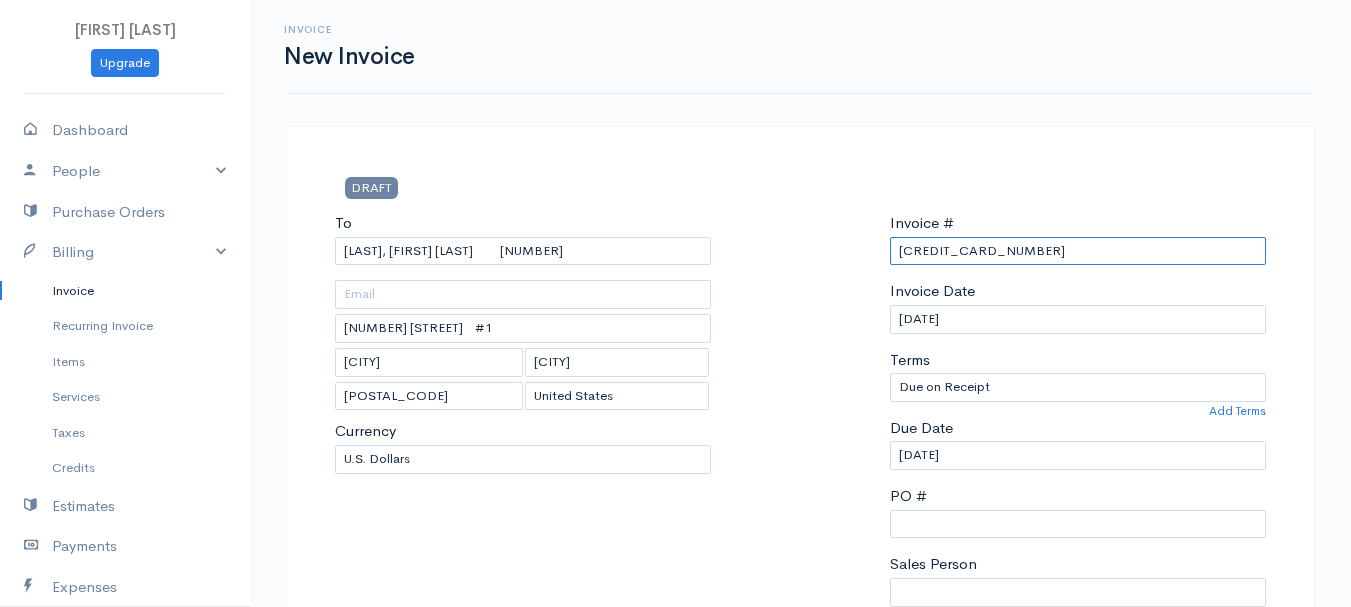paste on "8-4-25" 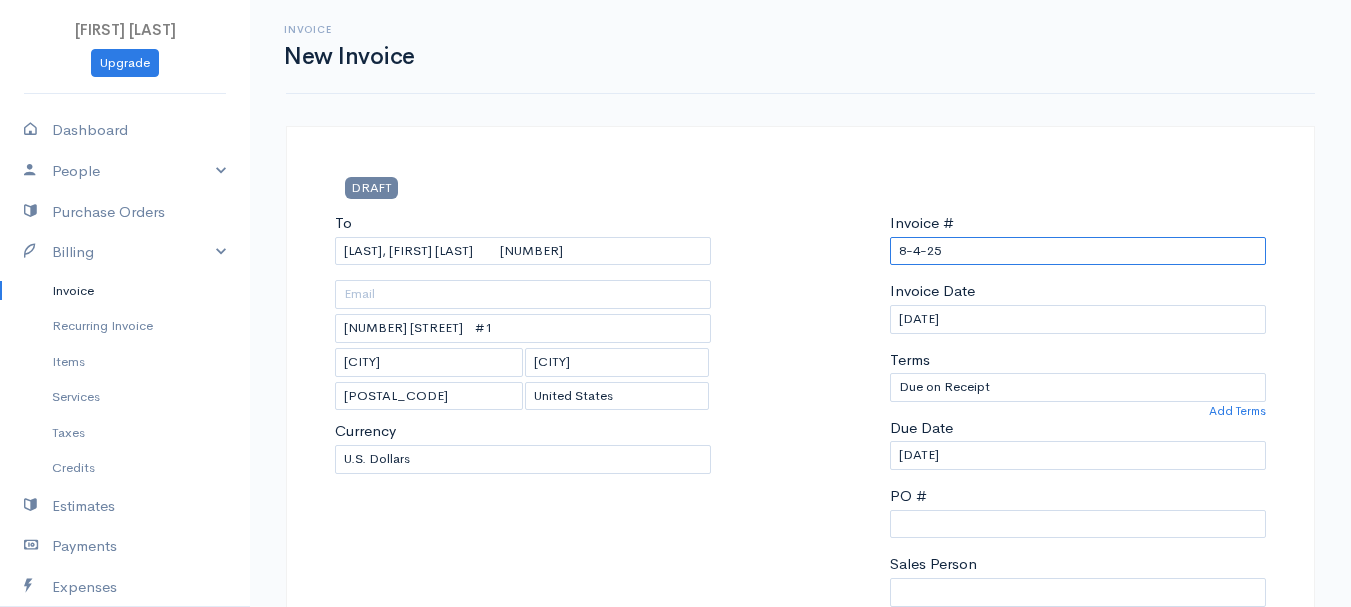 click on "8-4-25" at bounding box center [1078, 251] 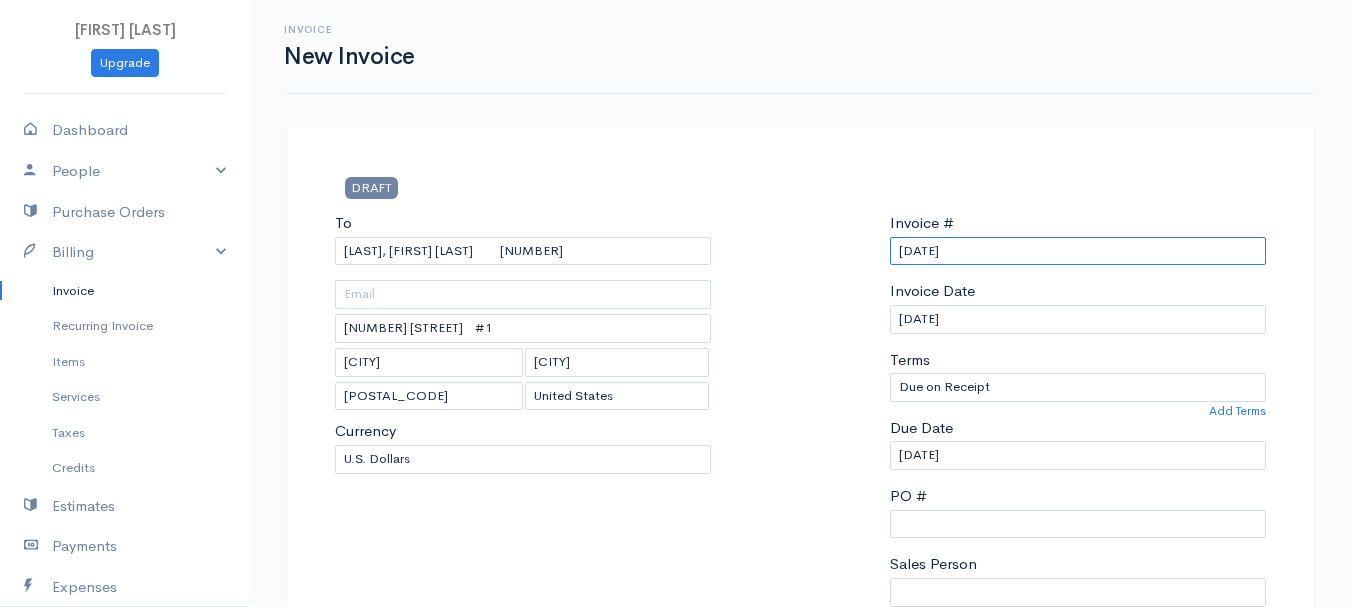 drag, startPoint x: 1001, startPoint y: 246, endPoint x: 865, endPoint y: 257, distance: 136.44412 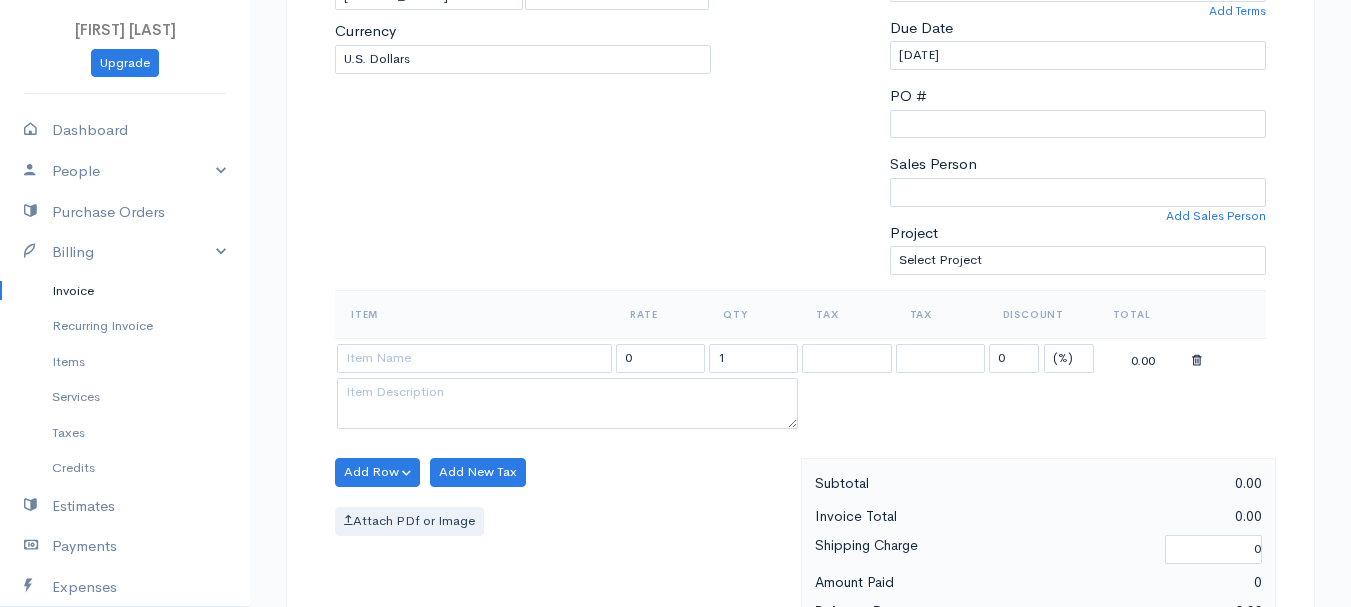 type on "[DATE]" 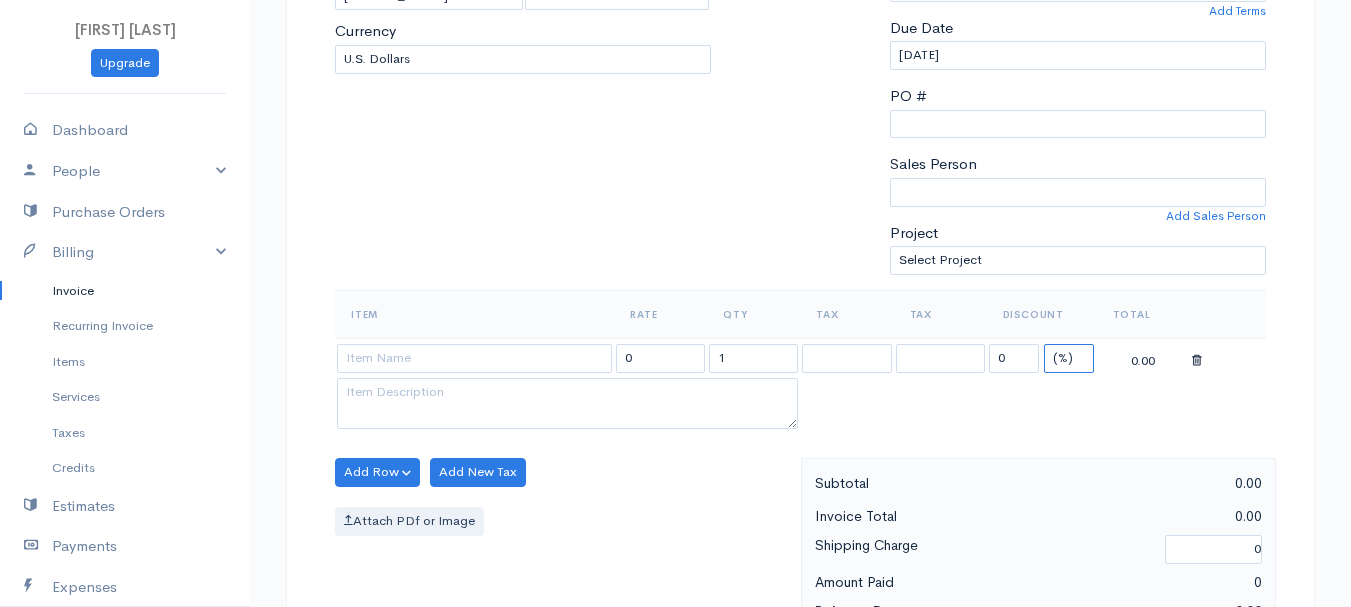 drag, startPoint x: 1069, startPoint y: 353, endPoint x: 1069, endPoint y: 370, distance: 17 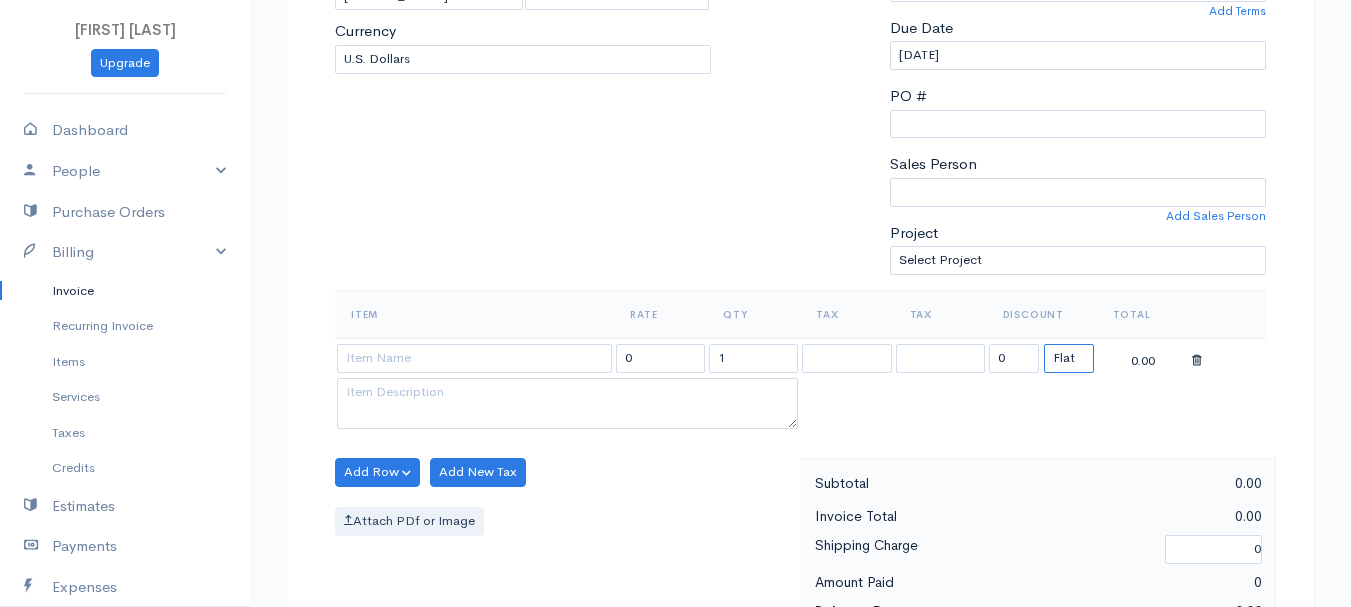 click on "(%) Flat" at bounding box center [1069, 358] 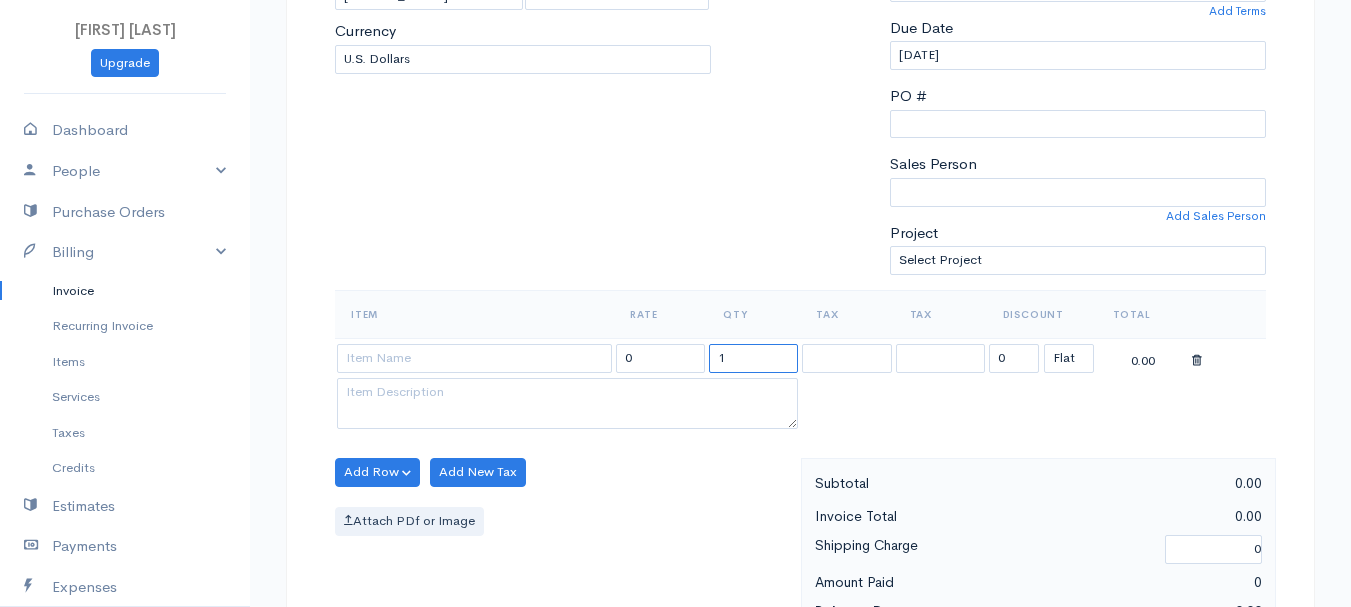 click on "1" at bounding box center [753, 358] 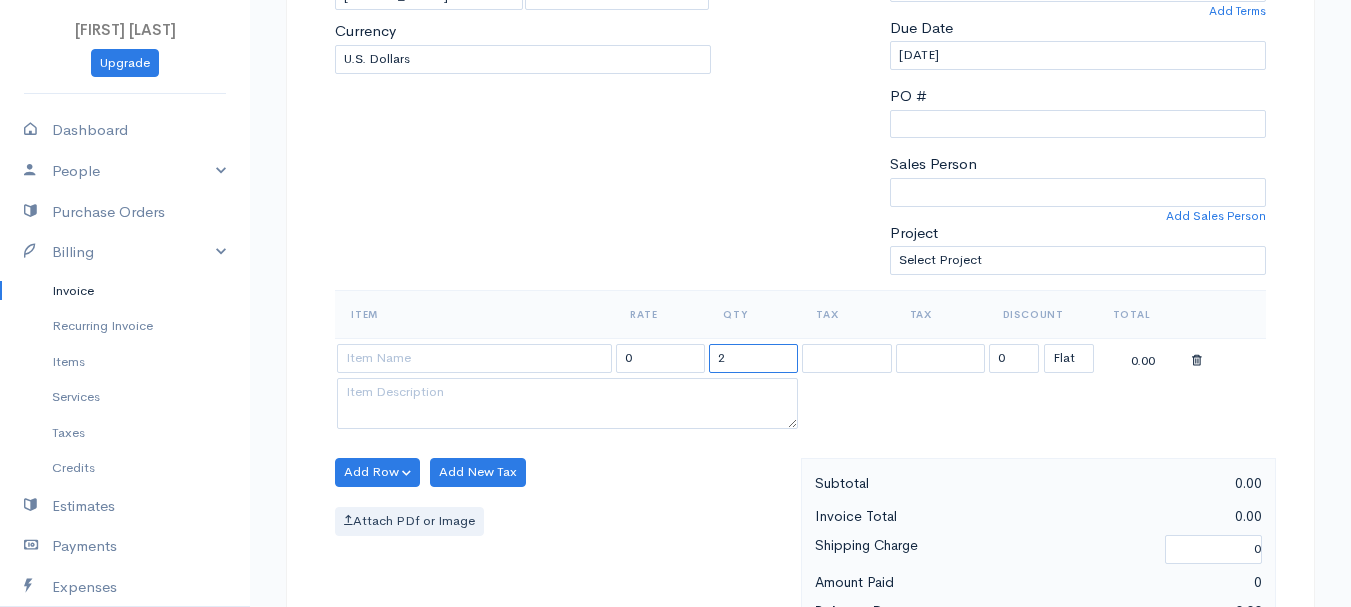 type on "2" 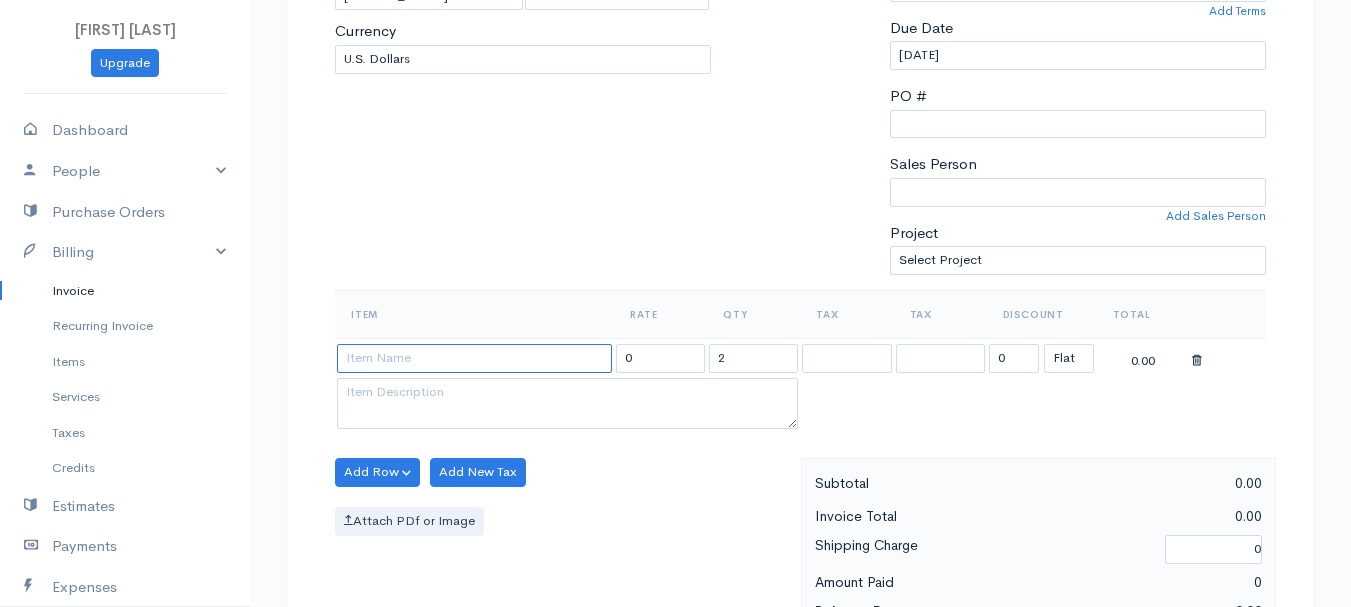 click at bounding box center (474, 358) 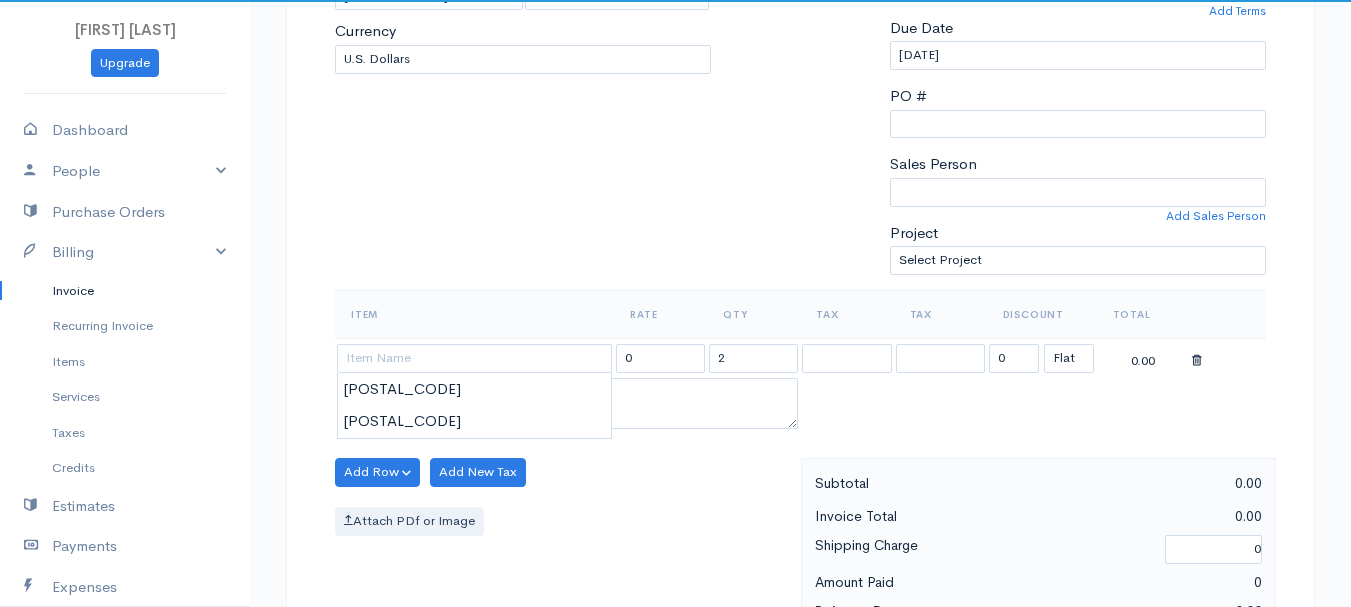 type on "[POSTAL_CODE]" 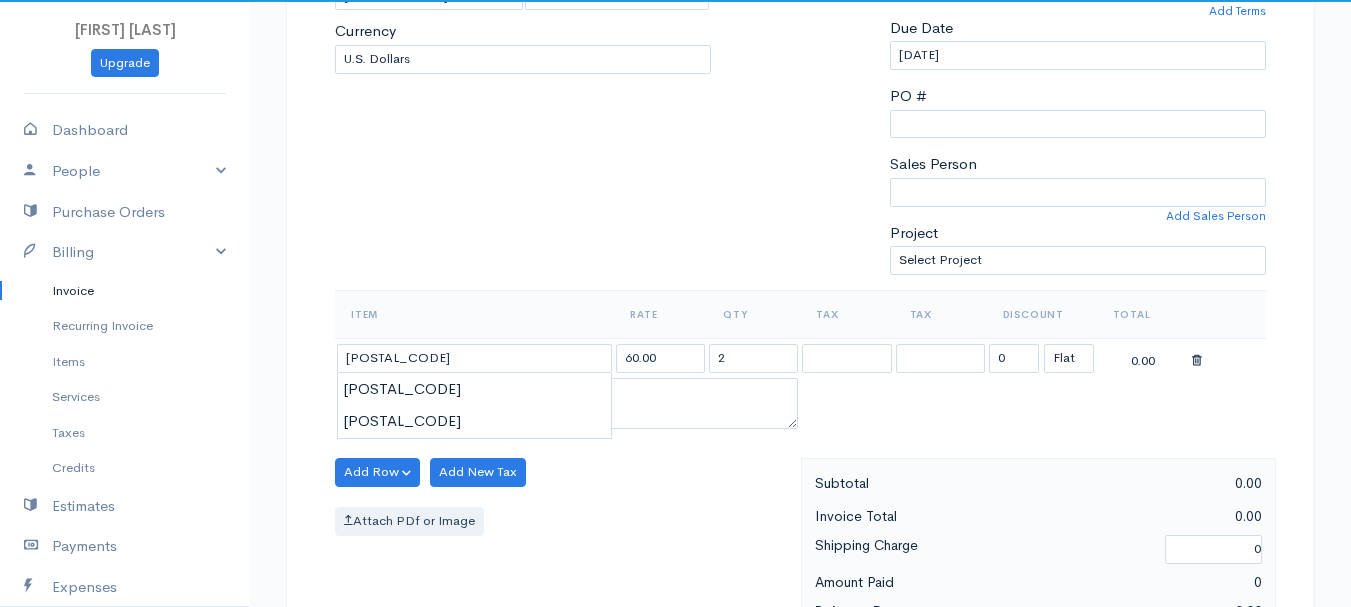 click on "[FIRST] [LAST]         101504 [NUMBER] [STREET]    #1
[CITY] [CITY] [POSTAL_CODE] [Choose Country] United States Canada United Kingdom Afghanistan Albania Algeria American Samoa Andorra Chad" at bounding box center (675, 464) 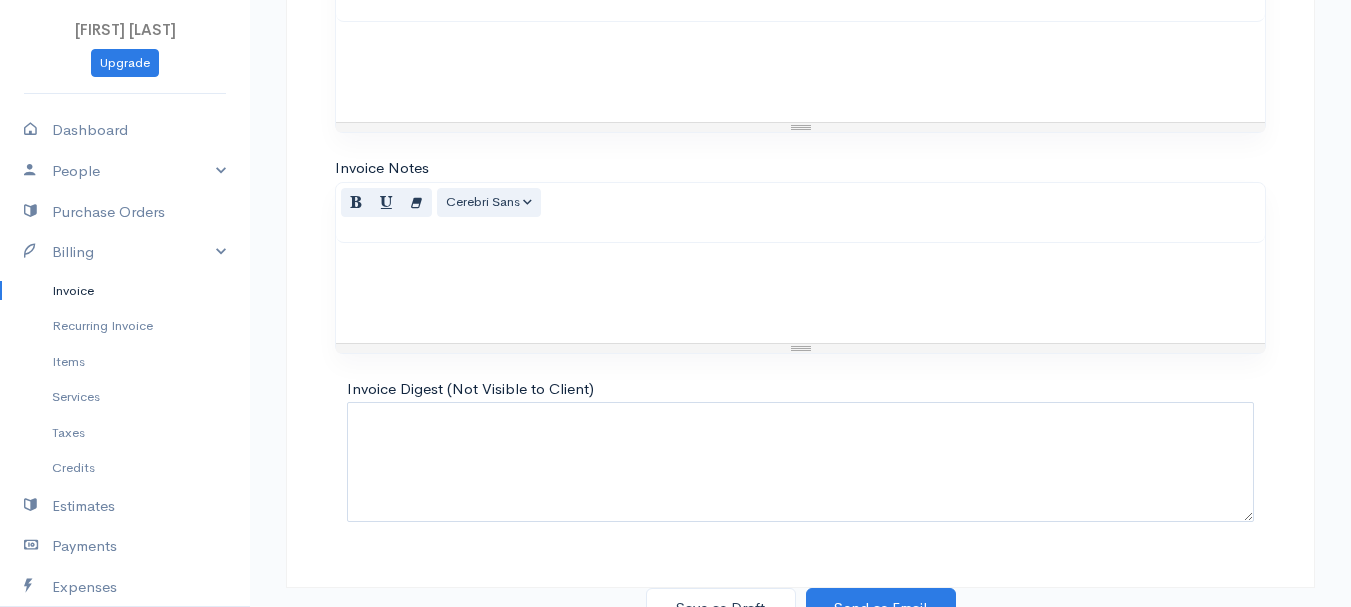 scroll, scrollTop: 1122, scrollLeft: 0, axis: vertical 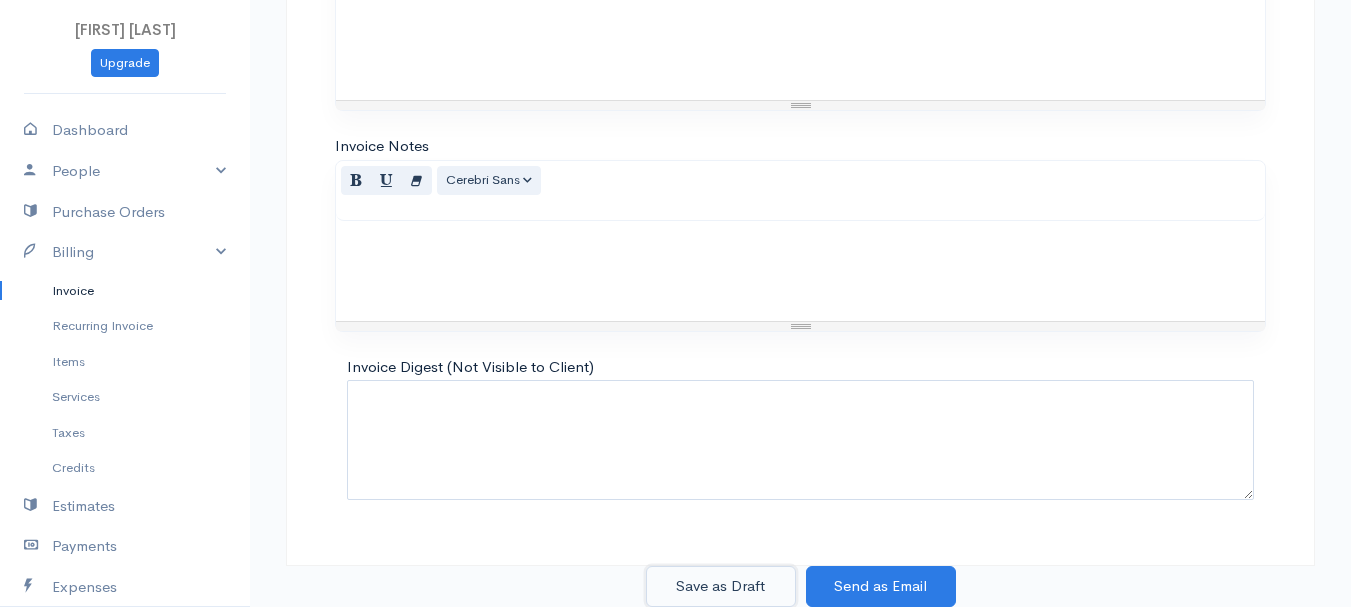 click on "Save as Draft" at bounding box center (721, 586) 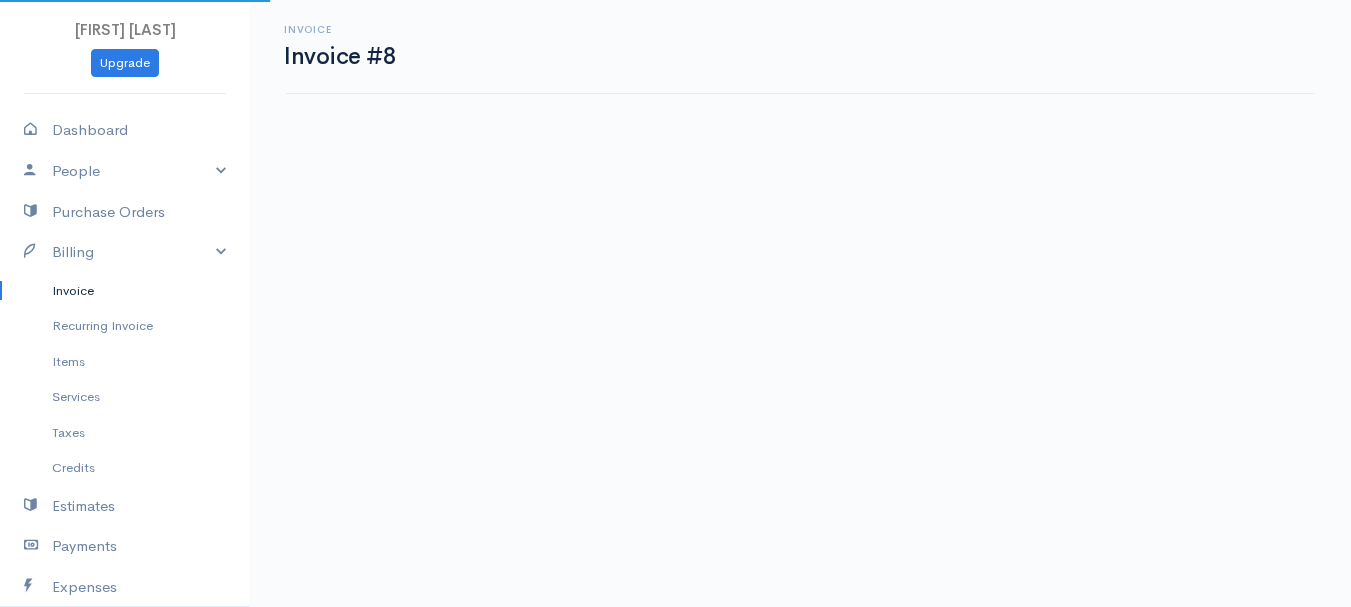 scroll, scrollTop: 0, scrollLeft: 0, axis: both 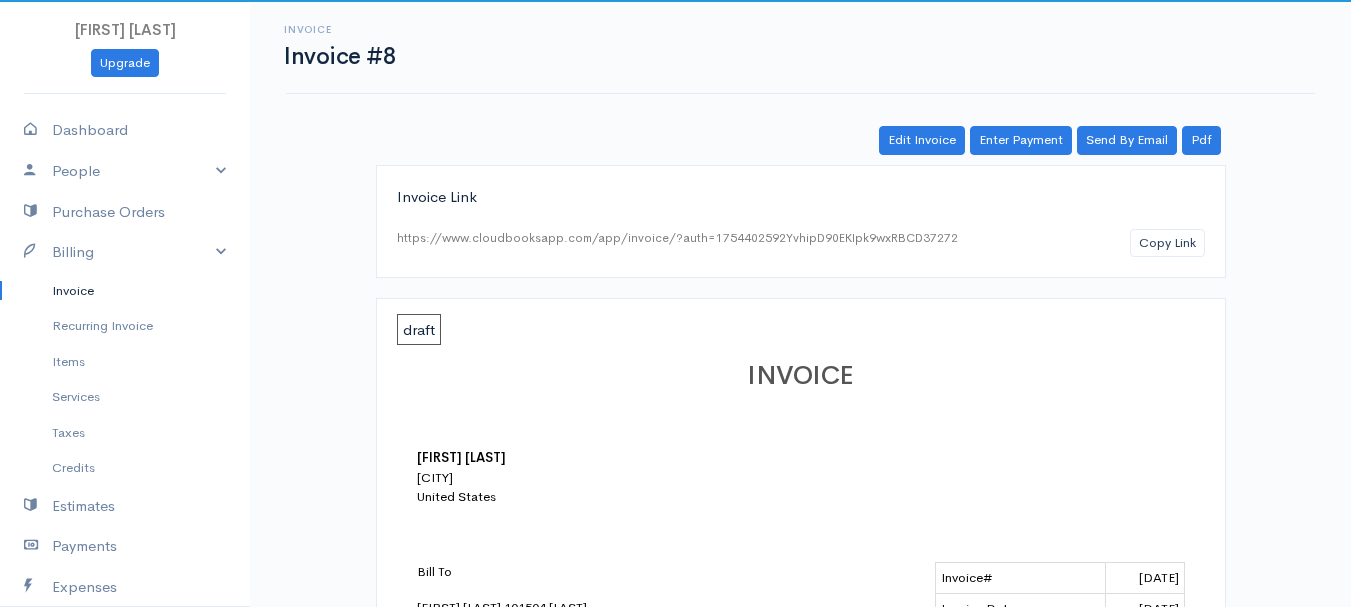 click on "Invoice" at bounding box center [125, 291] 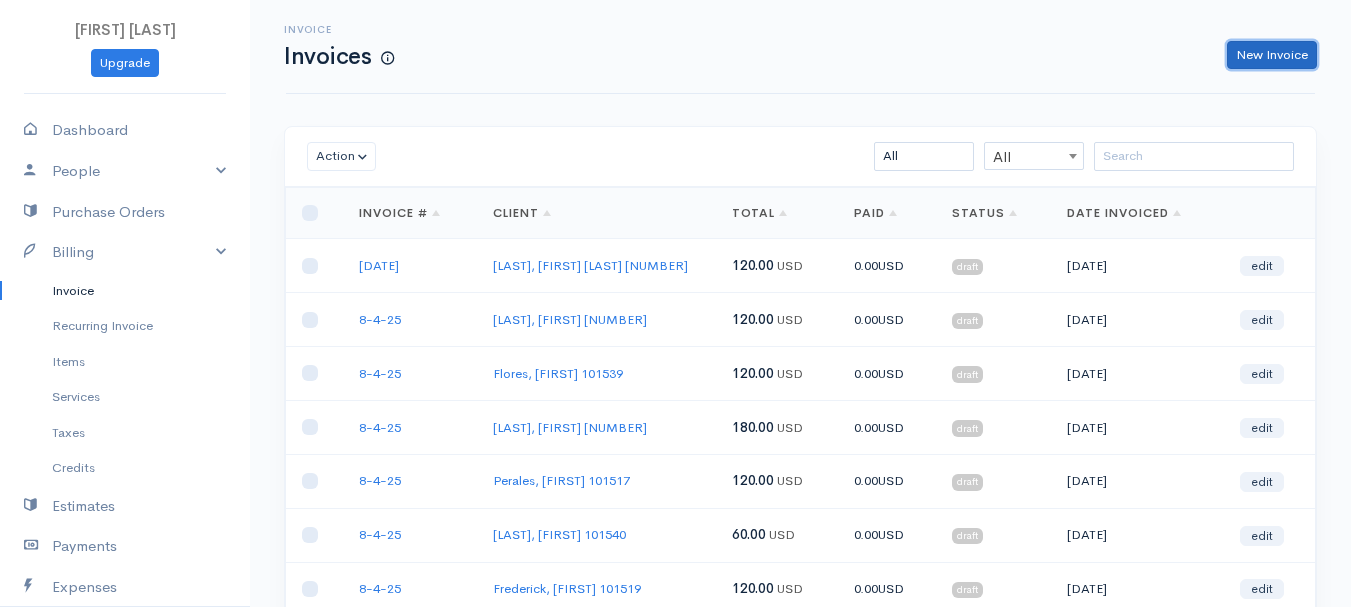 click on "New Invoice" at bounding box center [1272, 55] 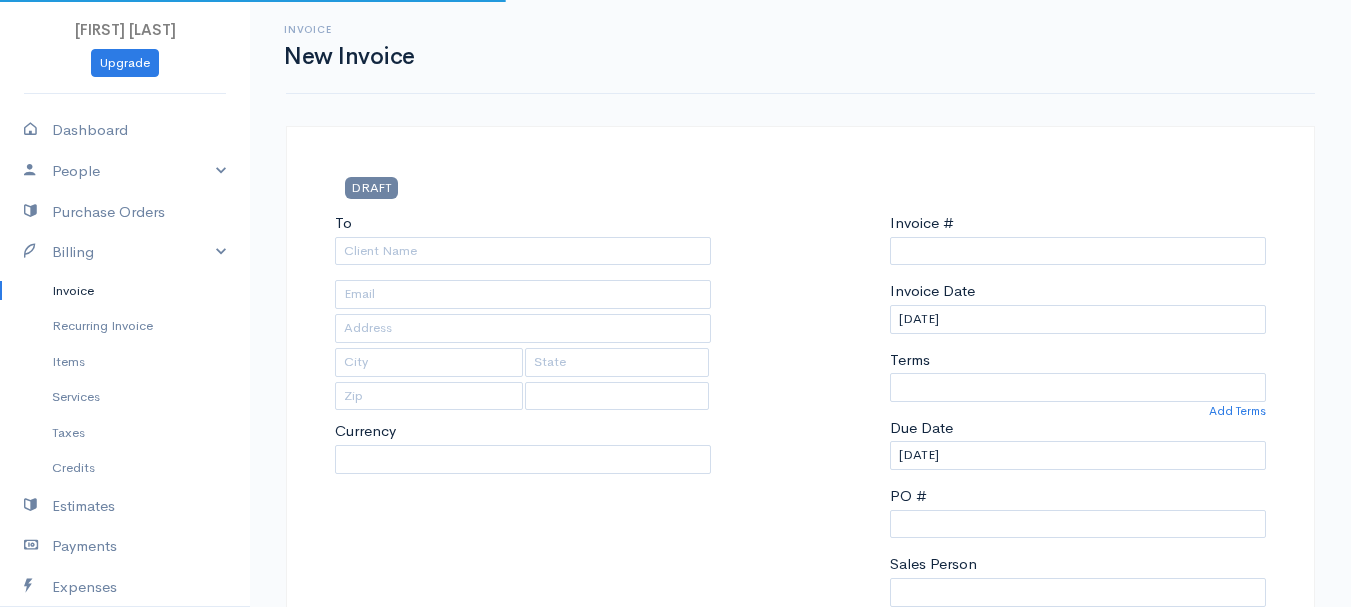 select on "USD" 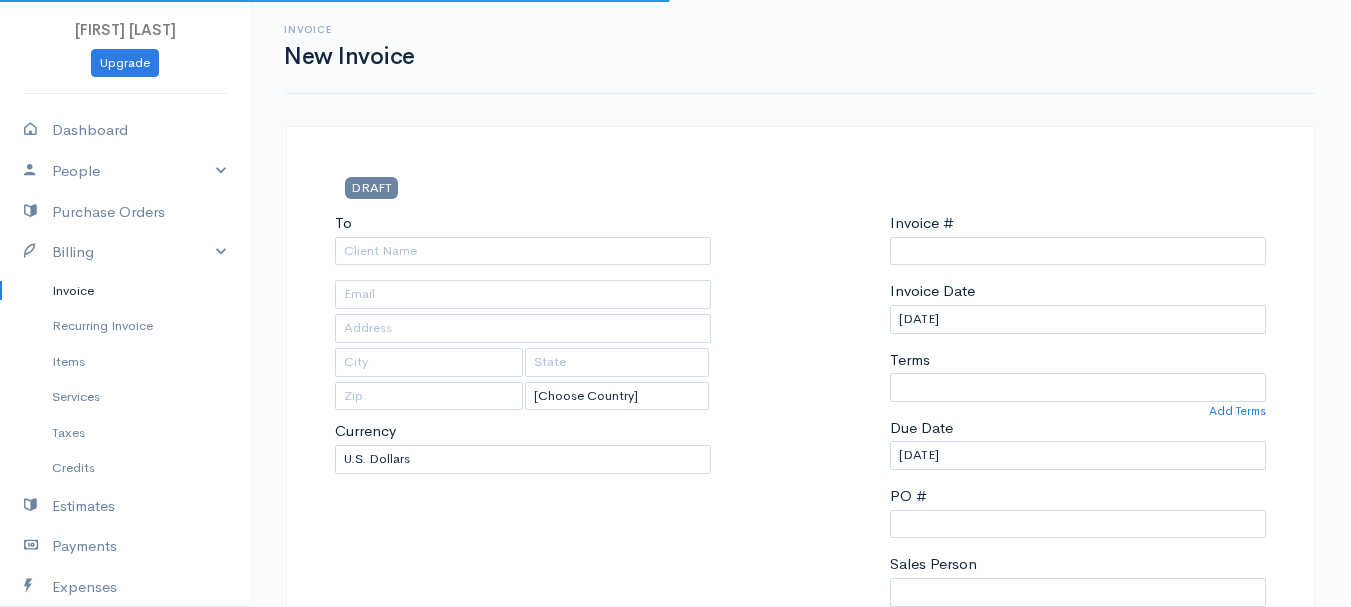 select on "United States" 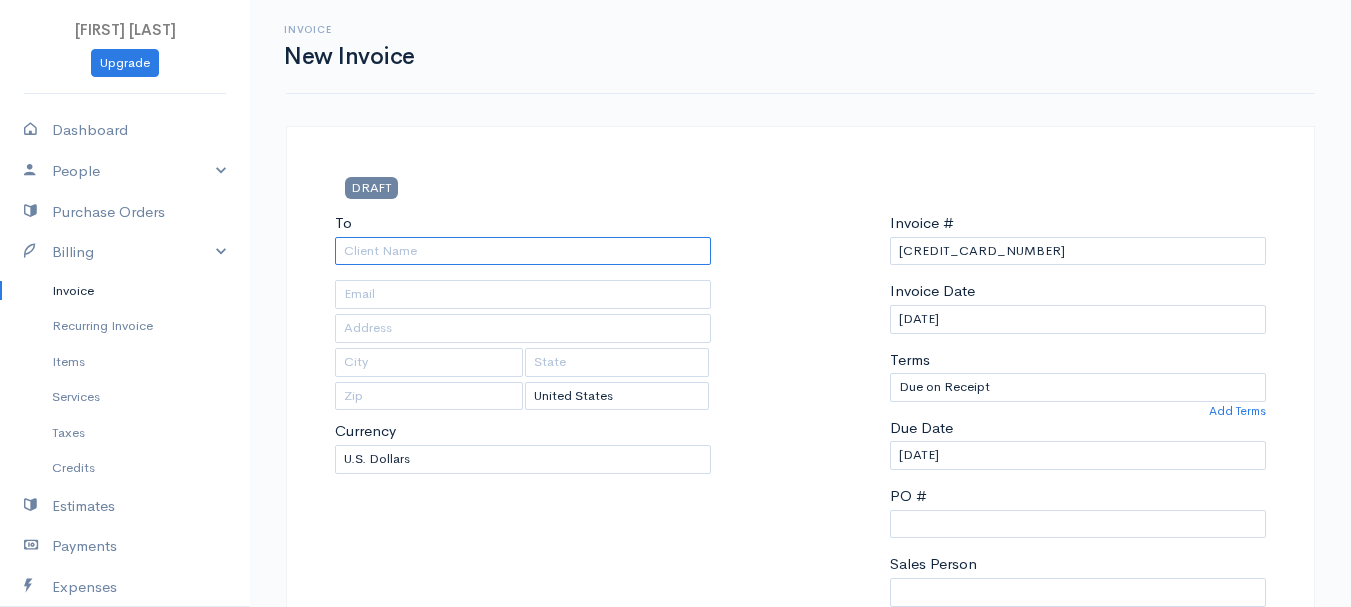 click on "To" at bounding box center [523, 251] 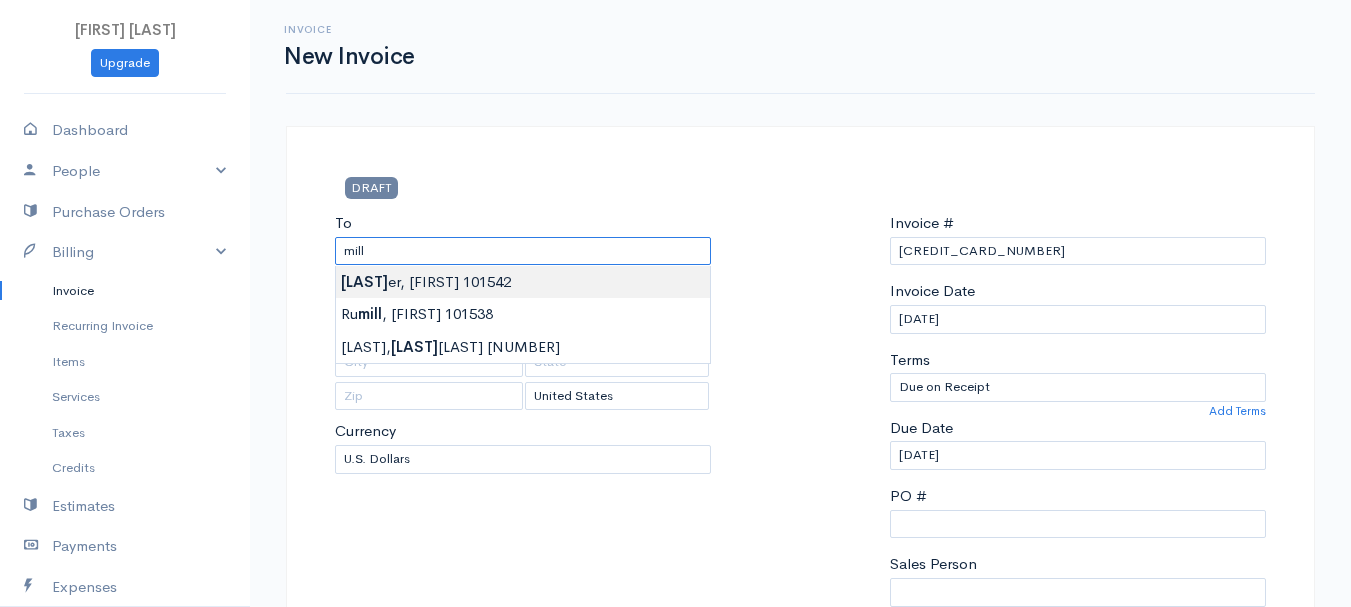type on "[LAST], [FIRST]     [NUMBER]" 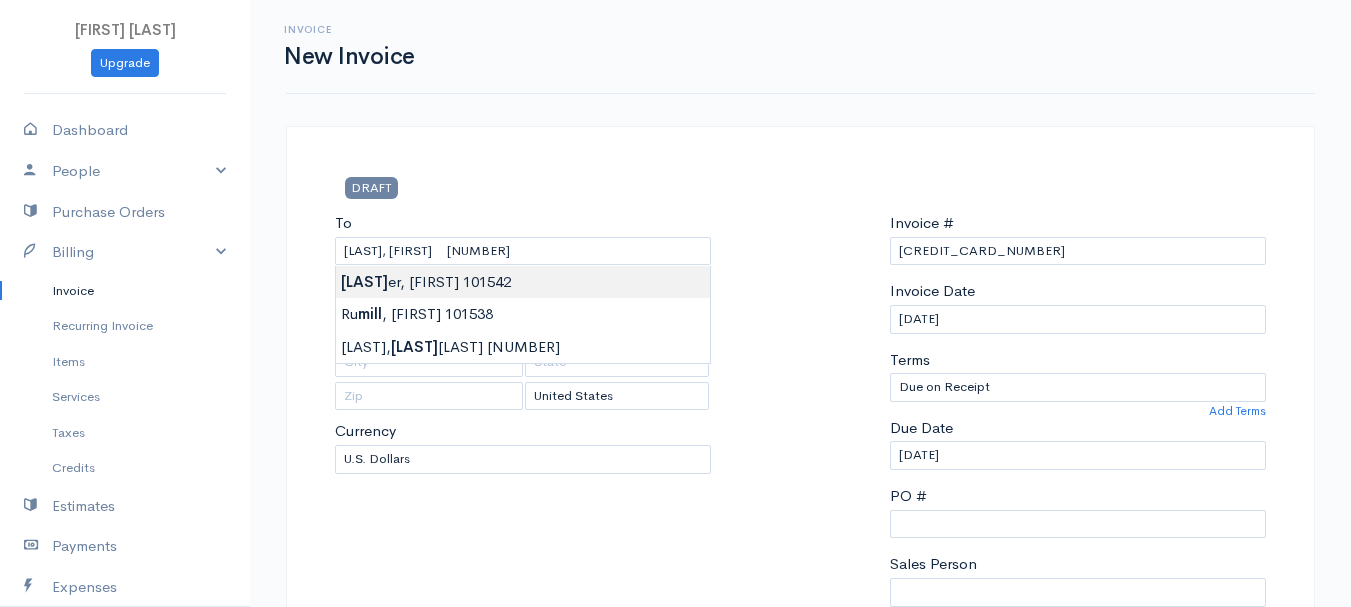 click on "[FIRST] [LAST]
Upgrade
Dashboard
People
Clients
Vendors
Staff Users
Purchase Orders
Billing
Invoice
Recurring Invoice
Items
Services
Taxes
Credits
Estimates
Payments
Expenses
Track Time
Projects
Reports
Settings
My Organizations
Logout
Help
@CloudBooksApp 2022
Invoice
New Invoice
DRAFT To Miller, [FIRST]     101542 [NUMBER] [STREET][CITY] [CITY] [POSTAL_CODE] [Choose Country] United States Canada United Kingdom Afghanistan Albania Algeria American Samoa Andorra Anguilla Chad" at bounding box center [675, 864] 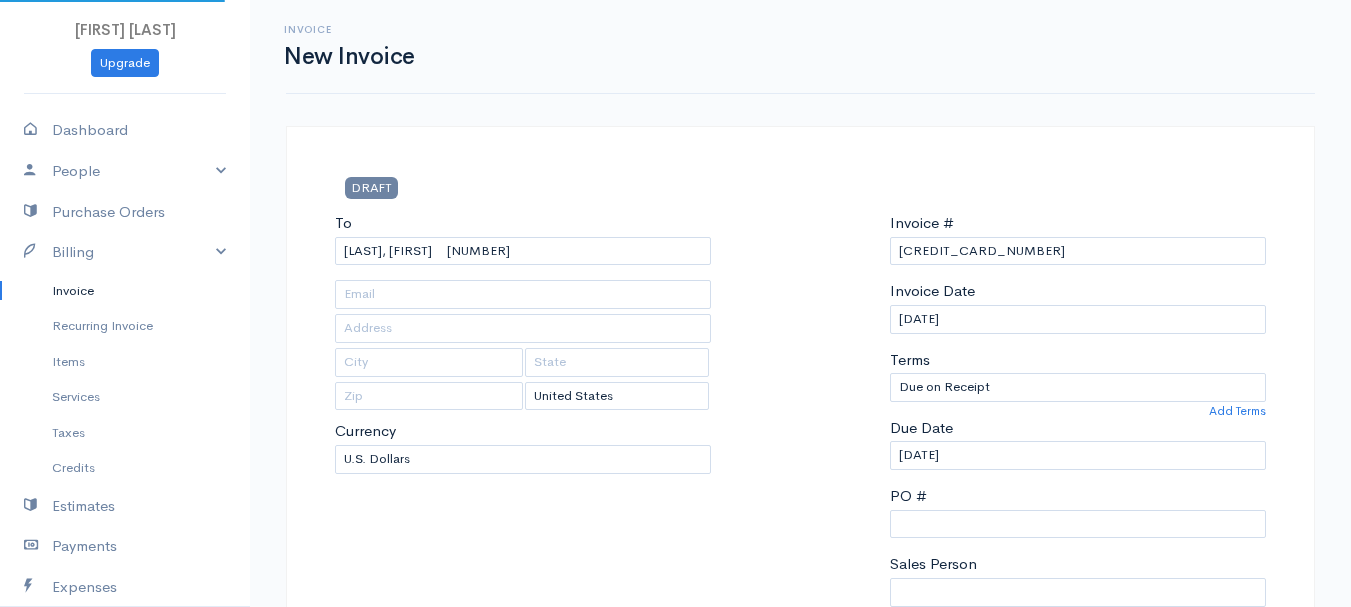 type on "[NUMBER] [STREET]" 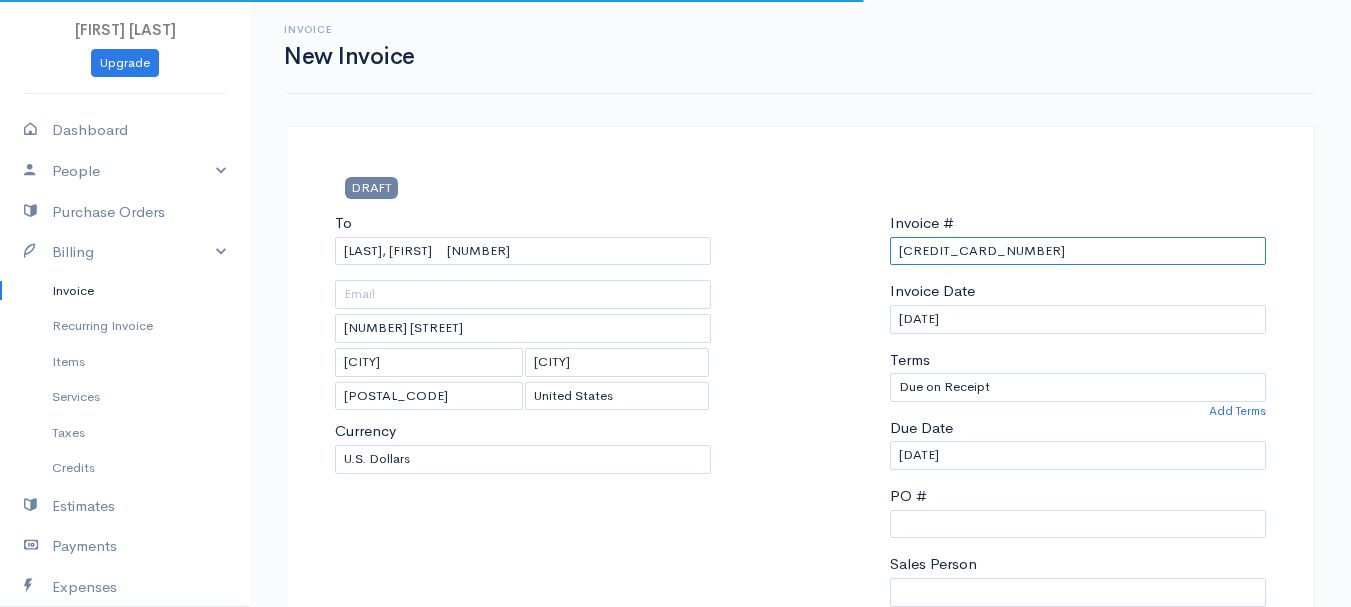 click on "[CREDIT_CARD_NUMBER]" at bounding box center (1078, 251) 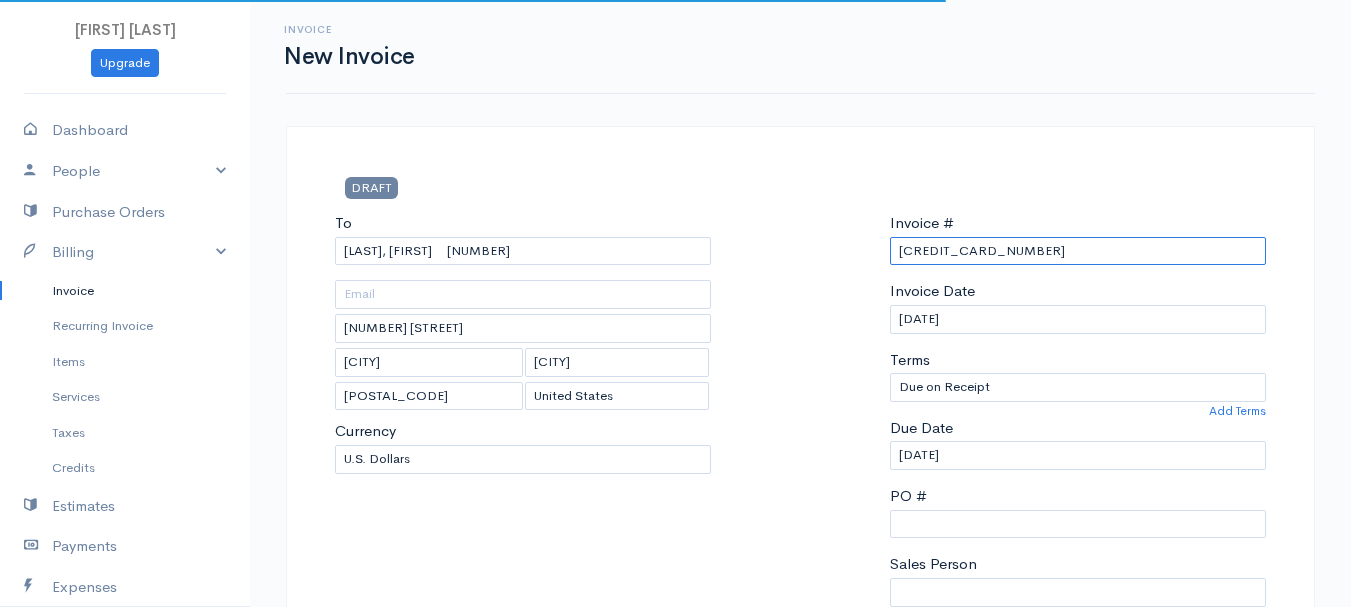 click on "[CREDIT_CARD_NUMBER]" at bounding box center [1078, 251] 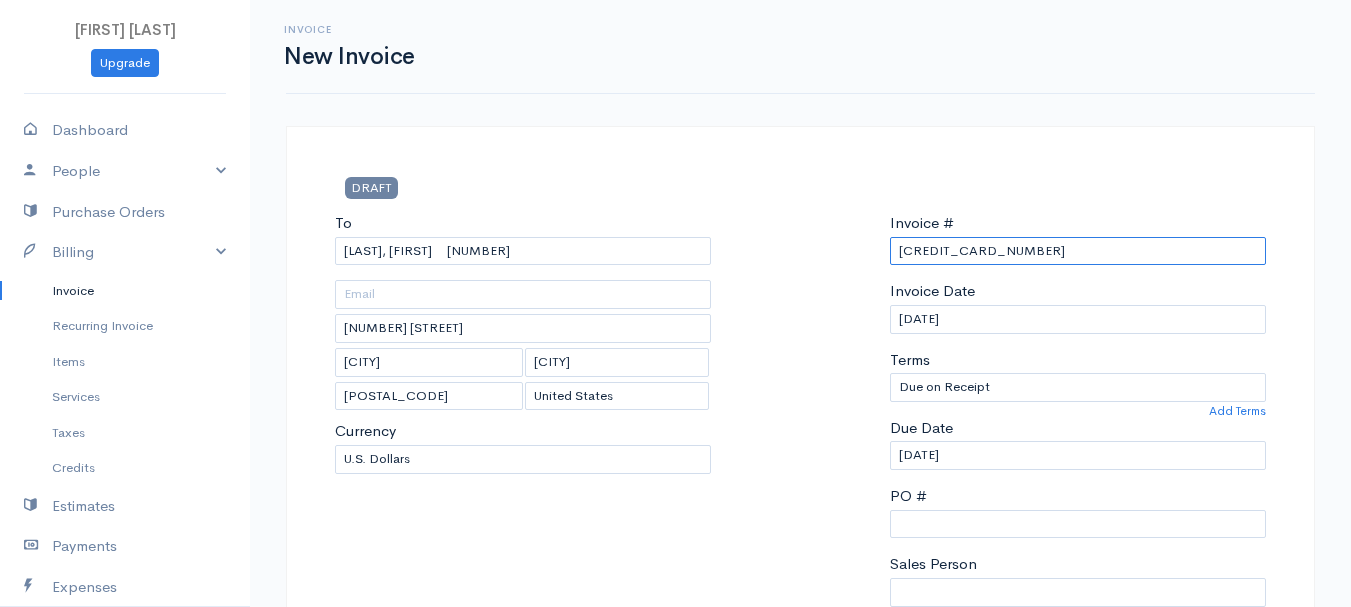 paste on "[DATE]" 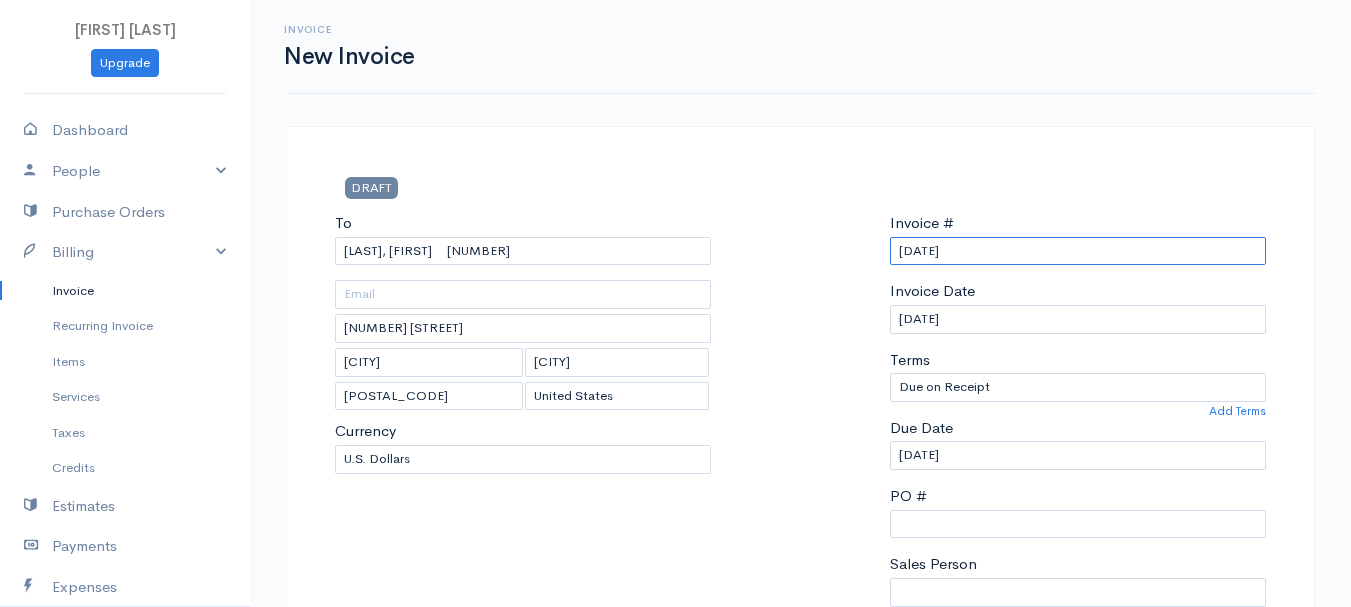 scroll, scrollTop: 400, scrollLeft: 0, axis: vertical 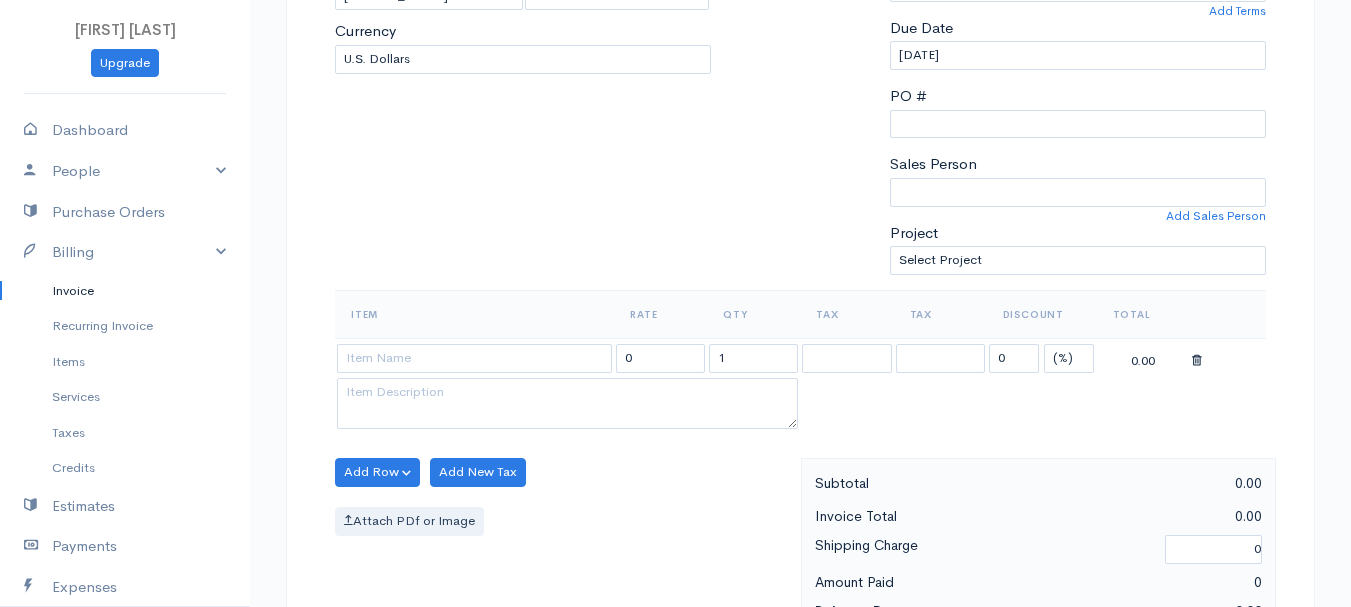 type on "[DATE]" 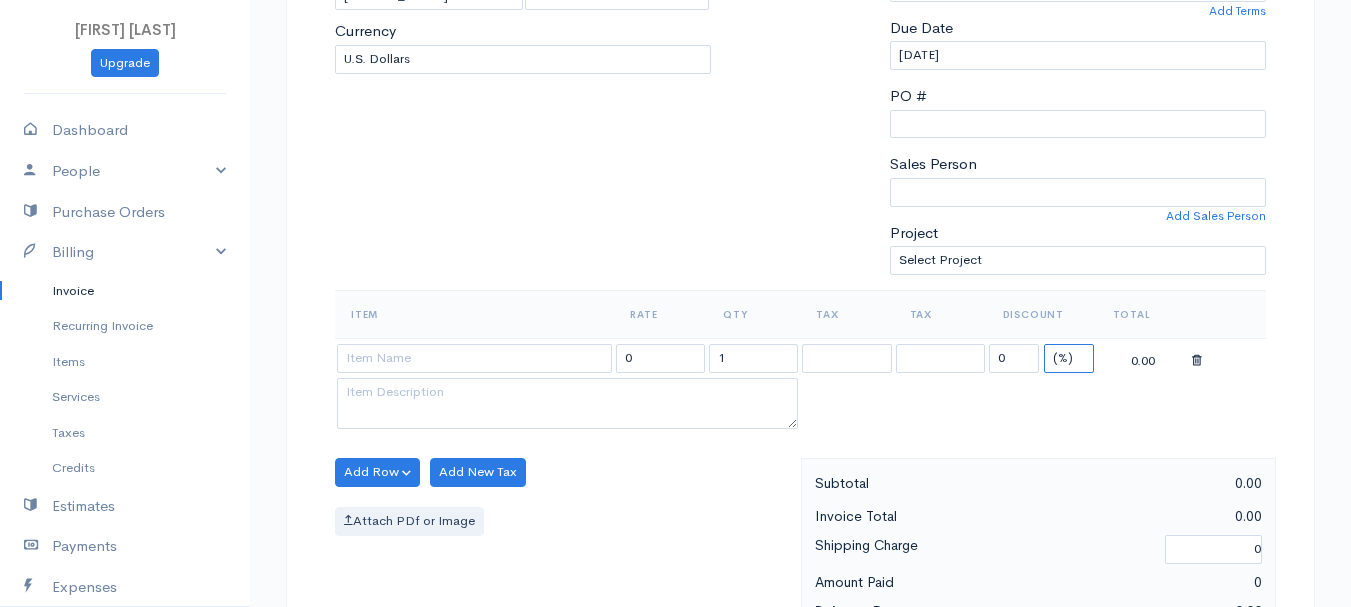 click on "(%) Flat" at bounding box center [1069, 358] 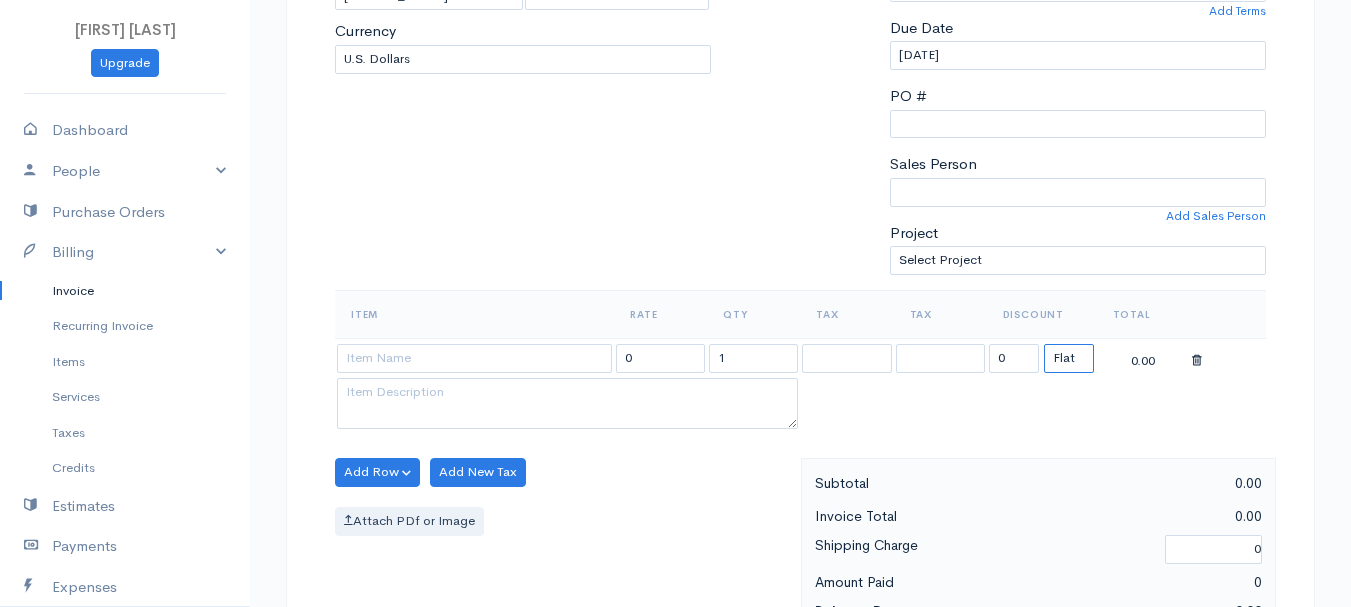 click on "(%) Flat" at bounding box center (1069, 358) 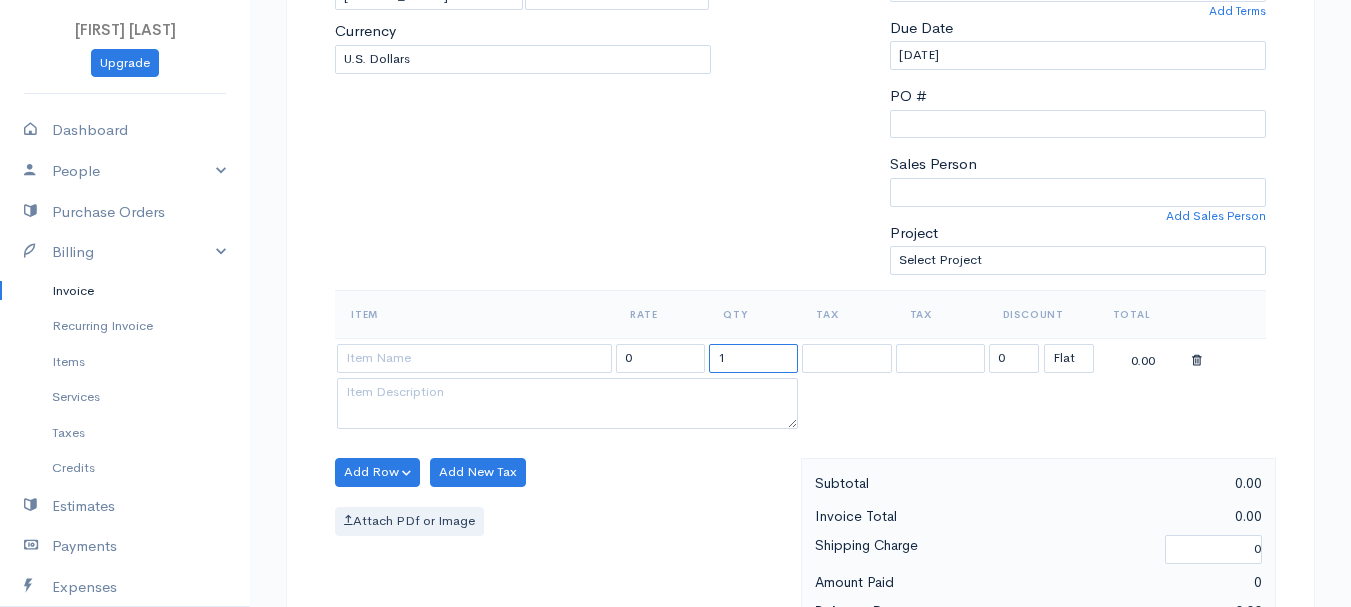 click on "1" at bounding box center (753, 358) 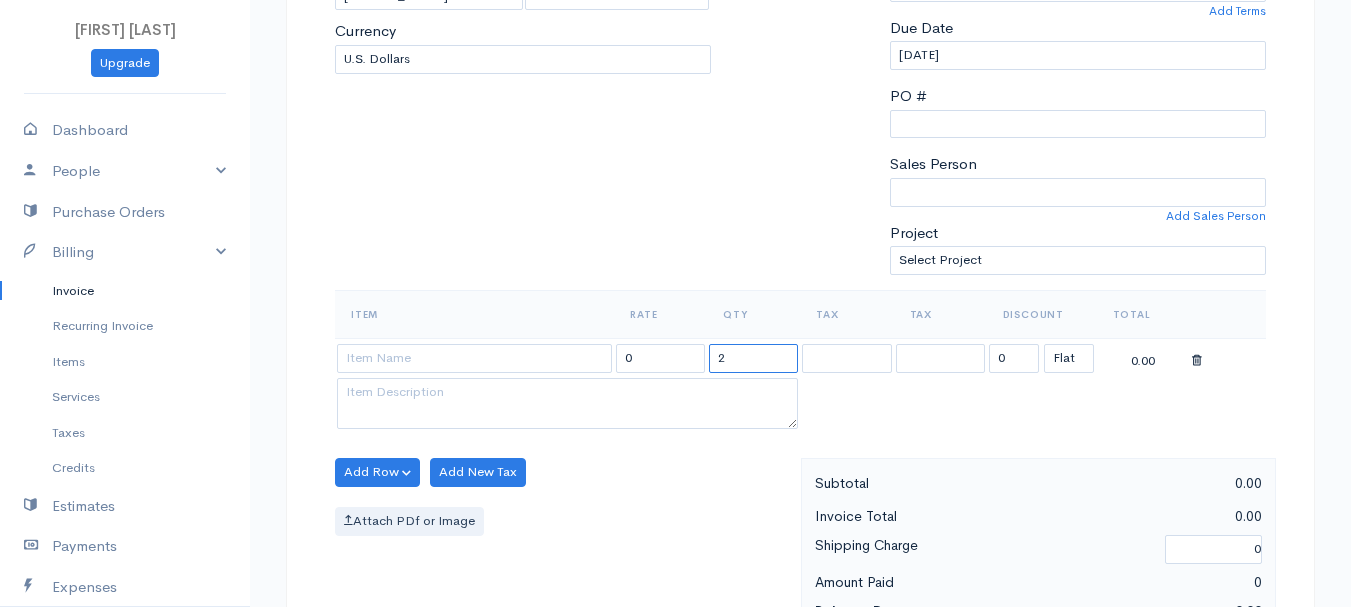 type on "2" 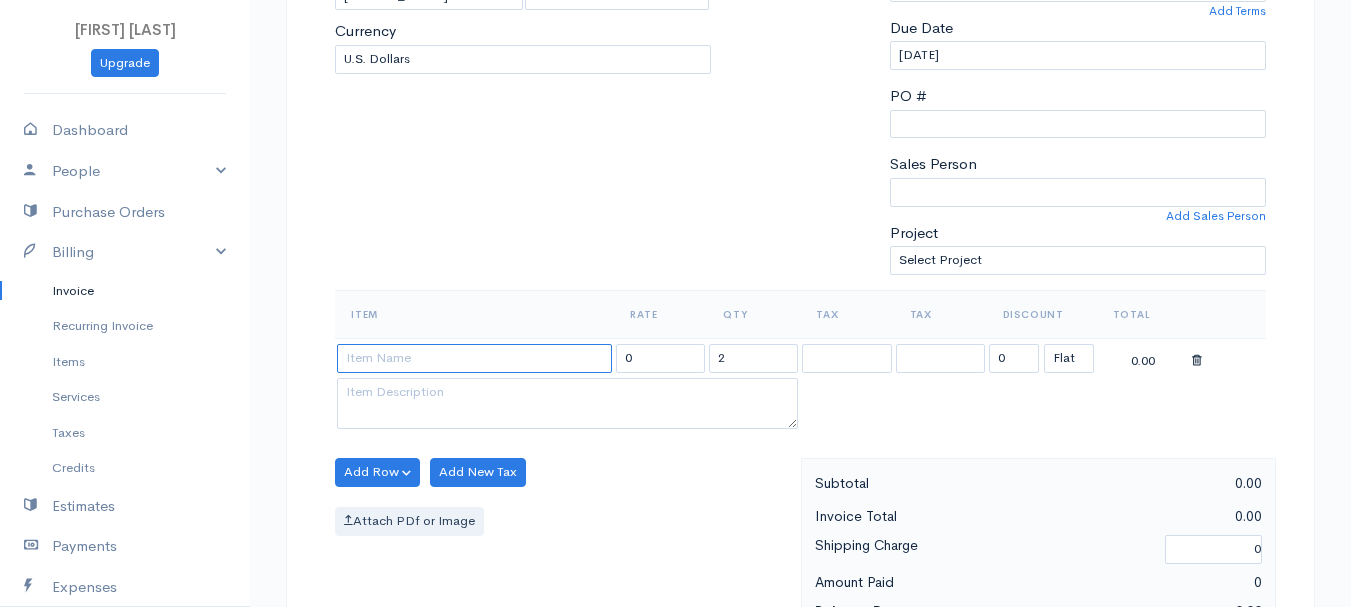 click at bounding box center (474, 358) 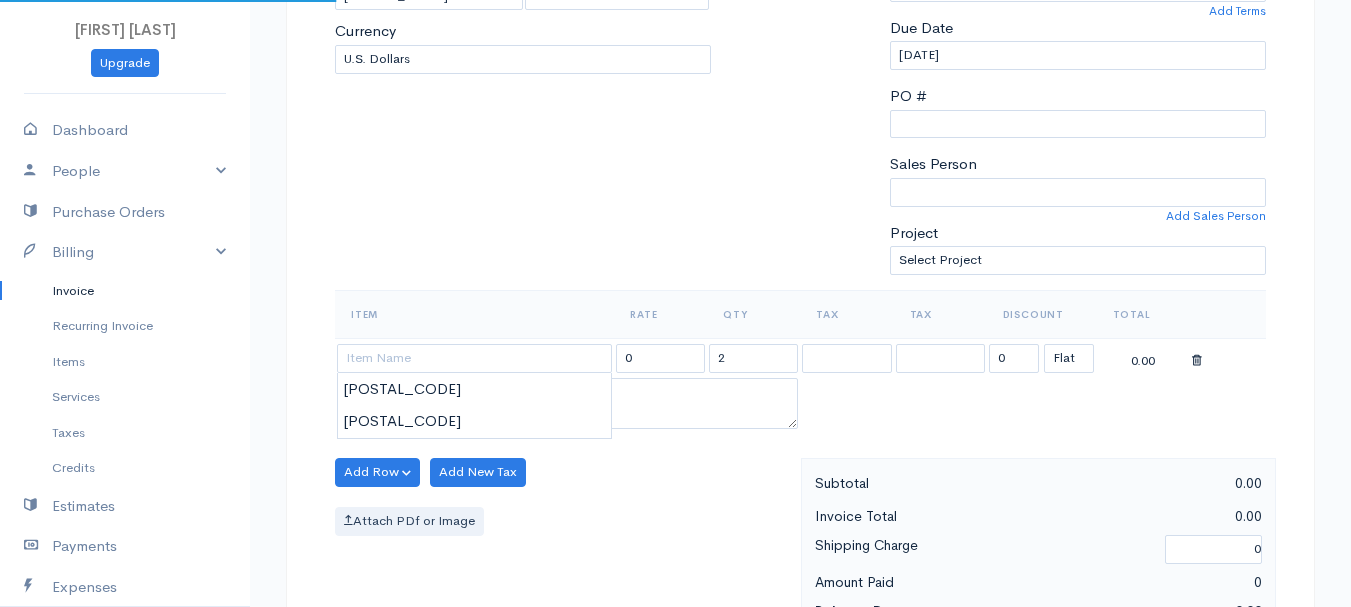 type on "[POSTAL_CODE]" 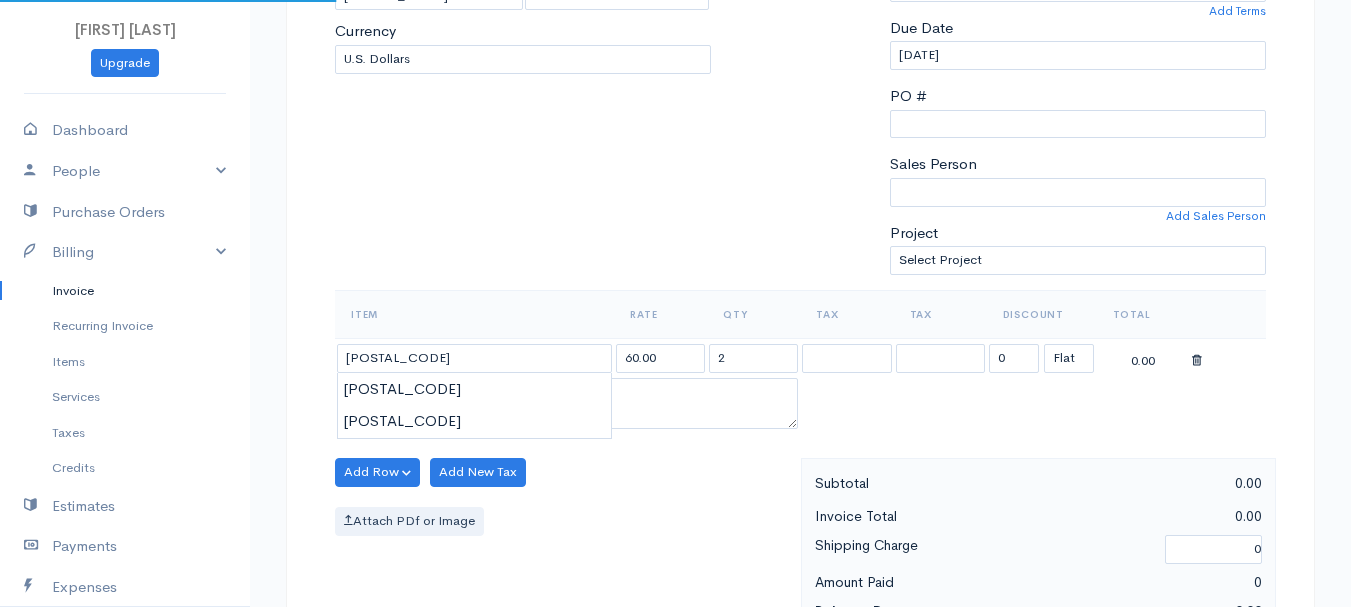 click on "[FIRST] [LAST]
Upgrade
Dashboard
People
Clients
Vendors
Staff Users
Purchase Orders
Billing
Invoice
Recurring Invoice
Items
Services
Taxes
Credits
Estimates
Payments
Expenses
Track Time
Projects
Reports
Settings
My Organizations
Logout
Help
@CloudBooksApp 2022
Invoice
New Invoice
DRAFT To Miller, [FIRST]     101542 [NUMBER] [STREET][CITY] [CITY] [POSTAL_CODE] [Choose Country] United States Canada United Kingdom Afghanistan Albania Algeria American Samoa Andorra Anguilla Chad" at bounding box center [675, 464] 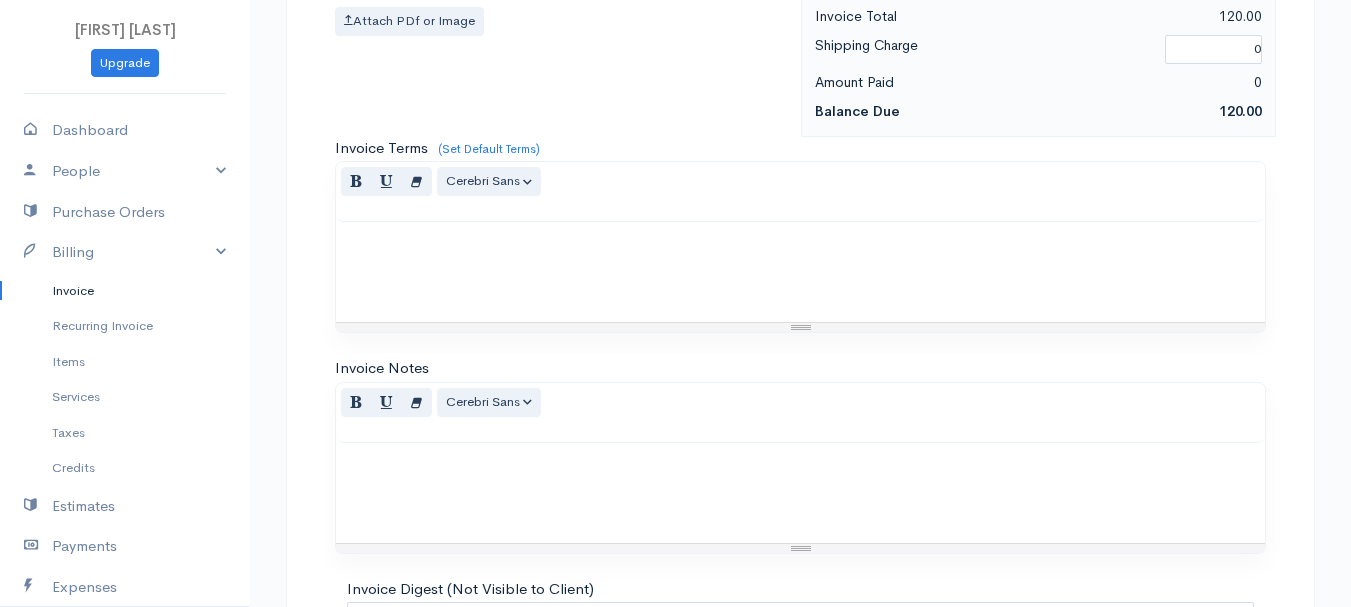 scroll, scrollTop: 1122, scrollLeft: 0, axis: vertical 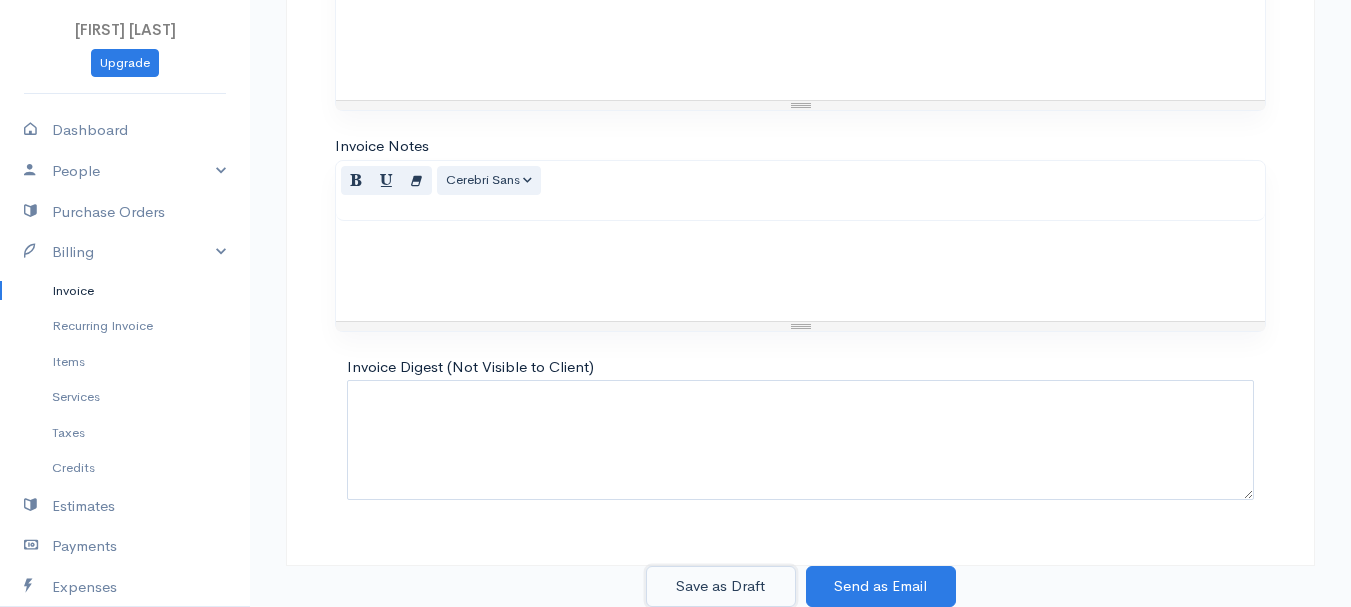 click on "Save as Draft" at bounding box center [721, 586] 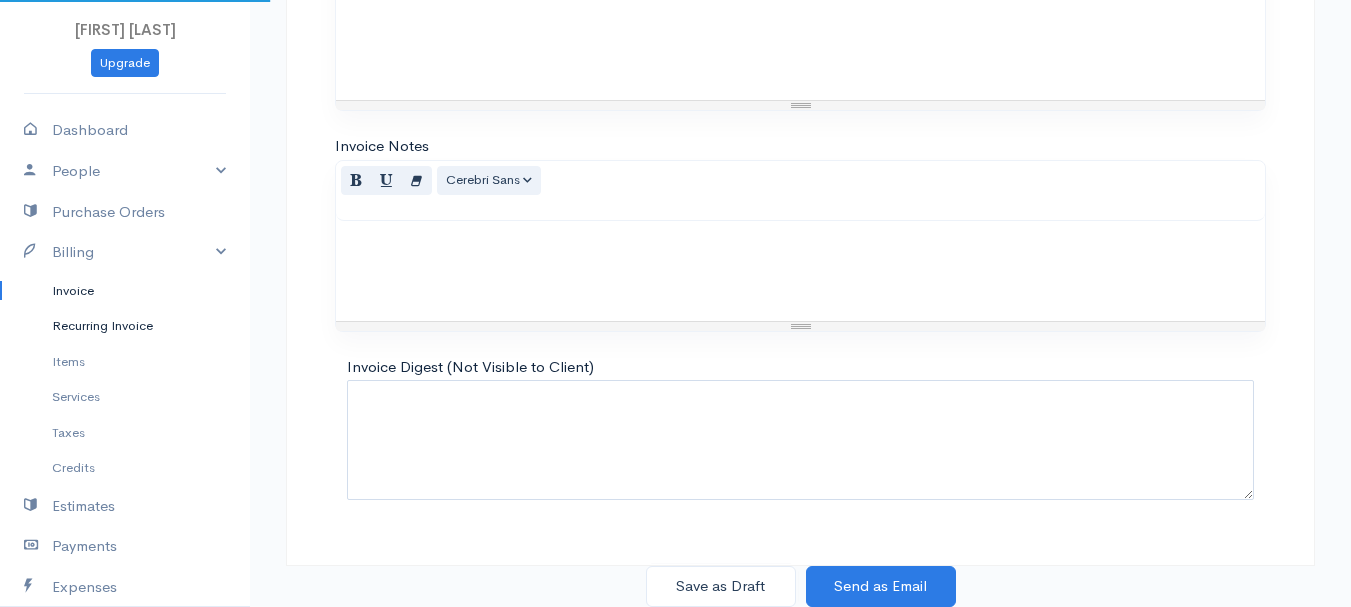 scroll, scrollTop: 0, scrollLeft: 0, axis: both 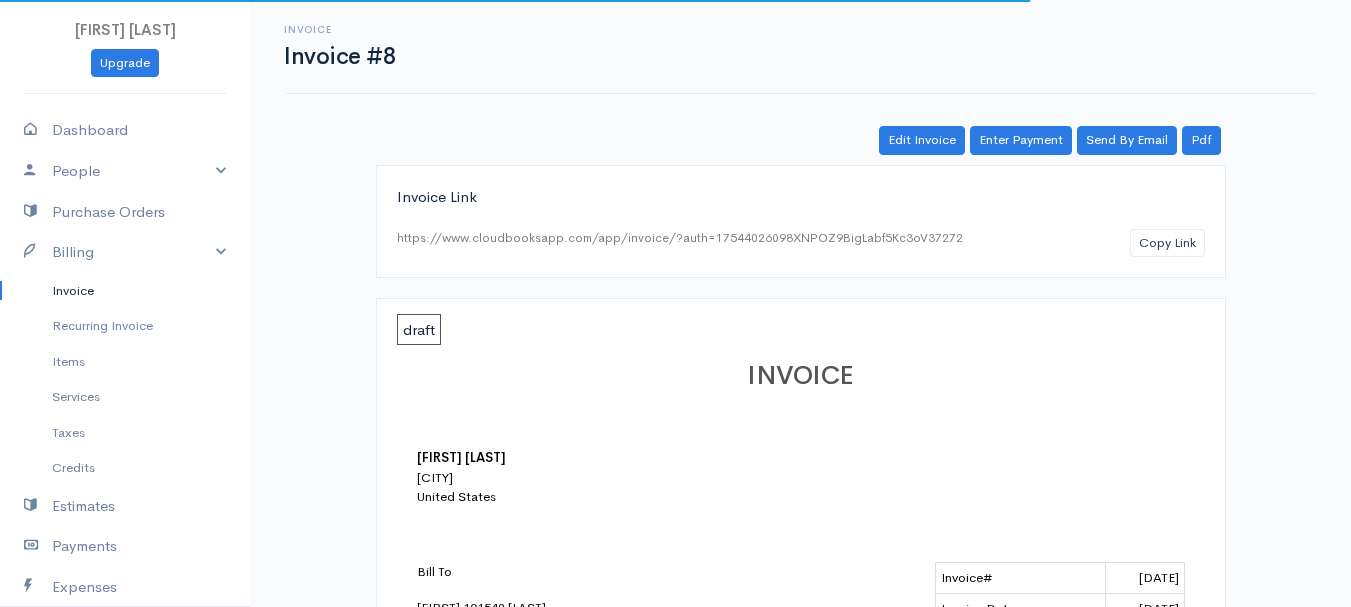 drag, startPoint x: 76, startPoint y: 284, endPoint x: 201, endPoint y: 300, distance: 126.01984 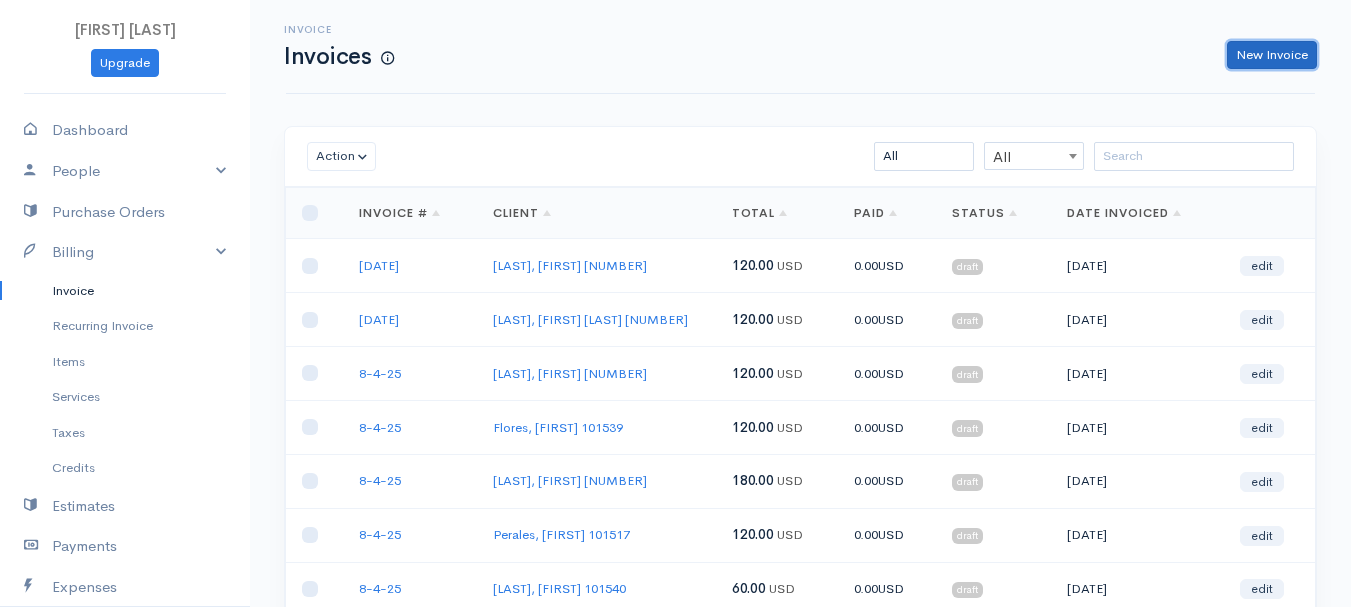 click on "New Invoice" at bounding box center [1272, 55] 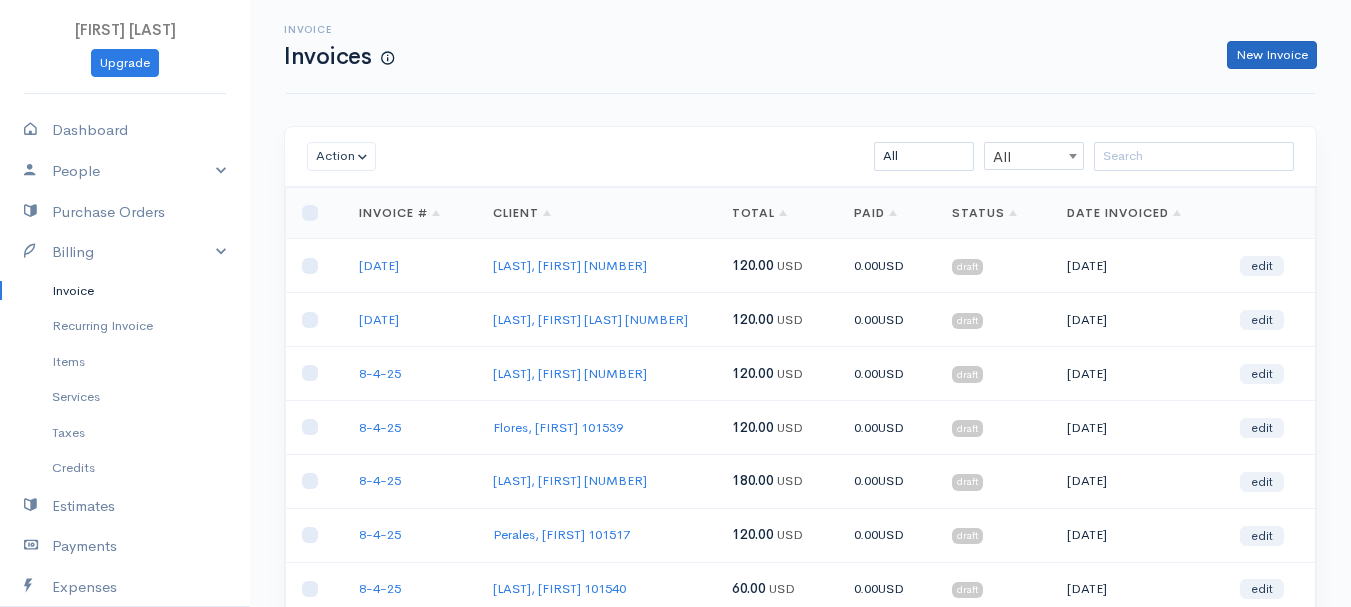 select on "United States" 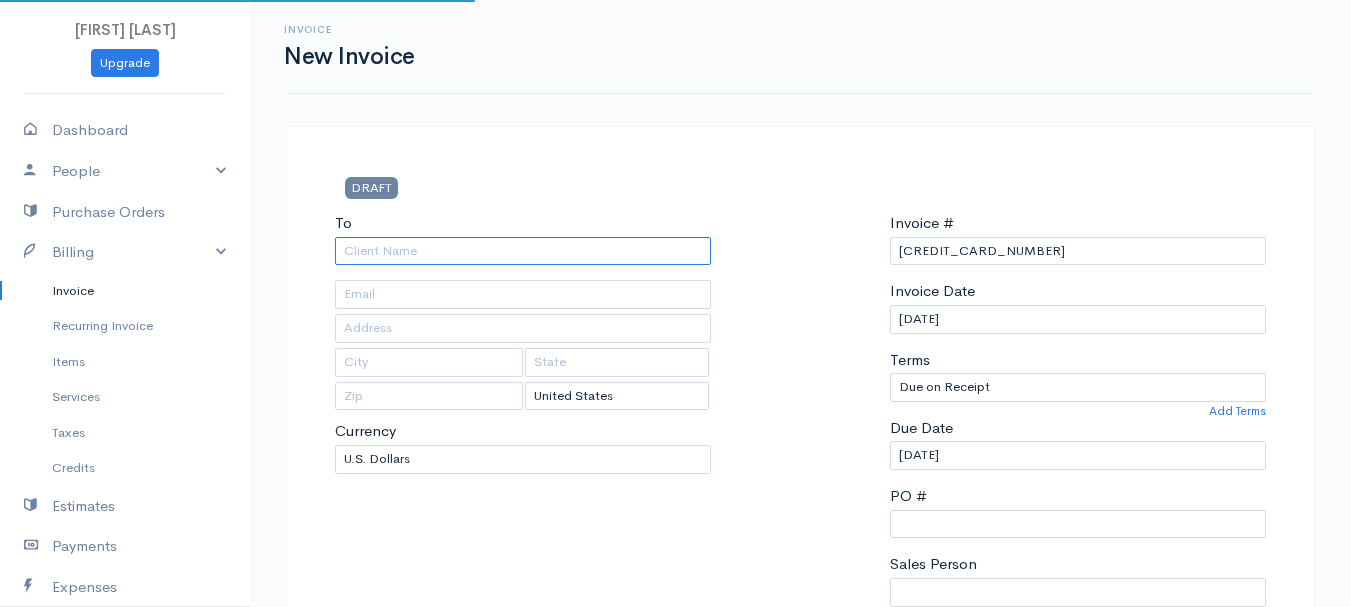 click on "To" at bounding box center (523, 251) 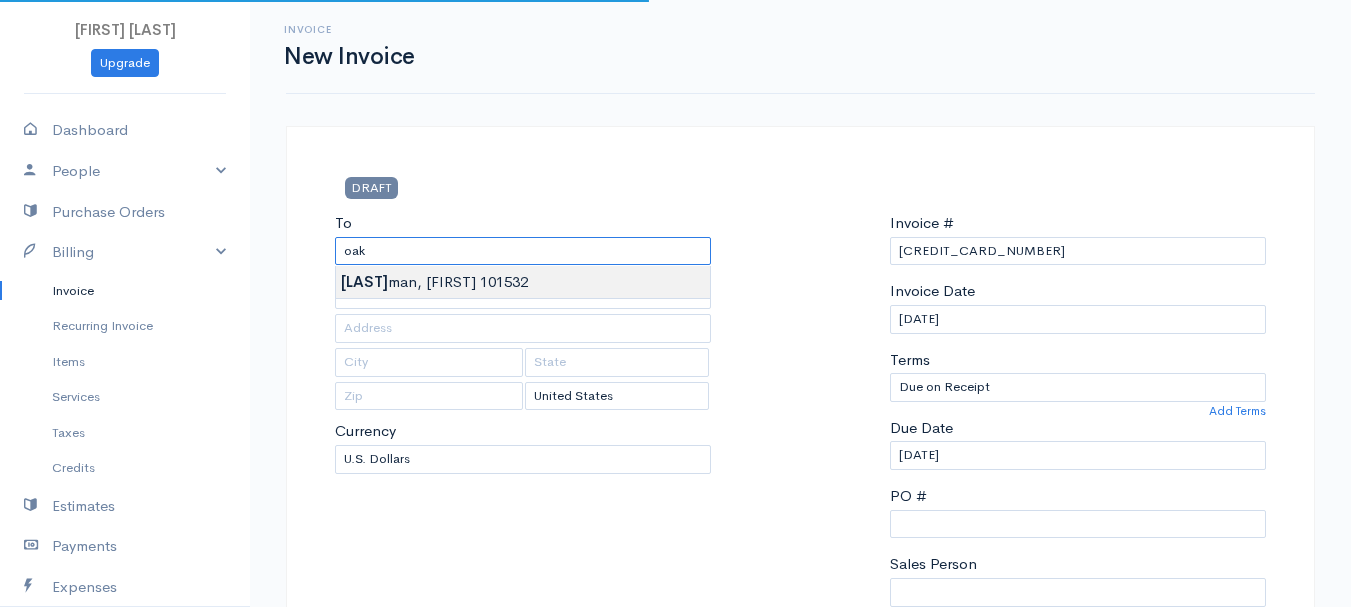 type on "[LAST], [FIRST]        [NUMBER]" 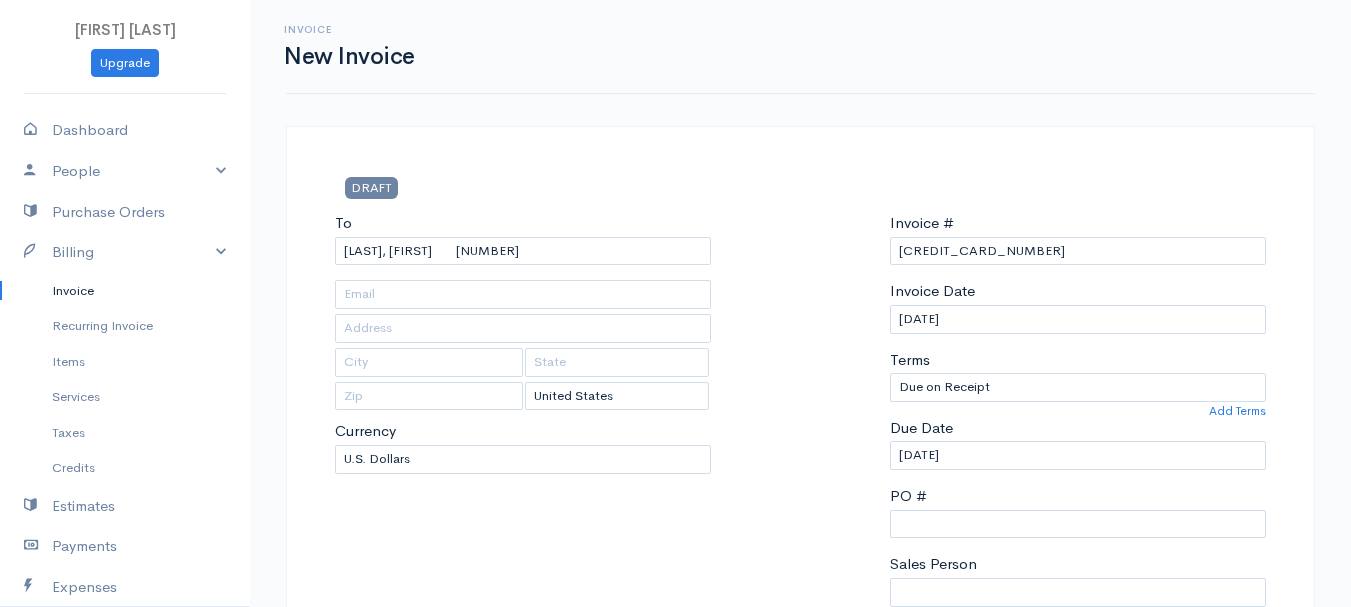 type on "[NUMBER] [STREET]" 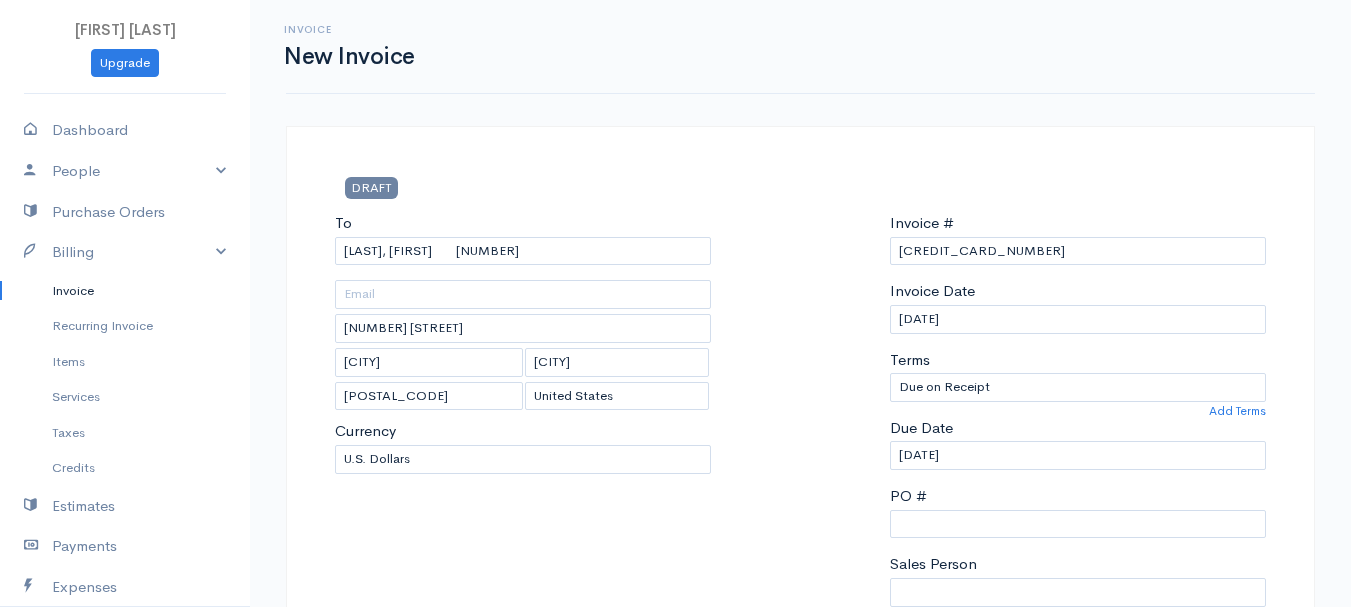 click on "[FIRST] [LAST]
Upgrade
Dashboard
People
Clients
Vendors
Staff Users
Purchase Orders
Billing
Invoice
Recurring Invoice
Items
Services
Taxes
Credits
Estimates
Payments
Expenses
Track Time
Projects
Reports
Settings
My Organizations
Logout
Help
@CloudBooksApp 2022
Invoice
New Invoice
DRAFT To [LAST], [FIRST]        [NUMBER] [NUMBER] [STREET] [CITY] [STATE] [POSTAL CODE] [Choose Country] United States Canada United Kingdom Afghanistan Albania Algeria American Samoa Andorra Anguilla 0" at bounding box center [675, 864] 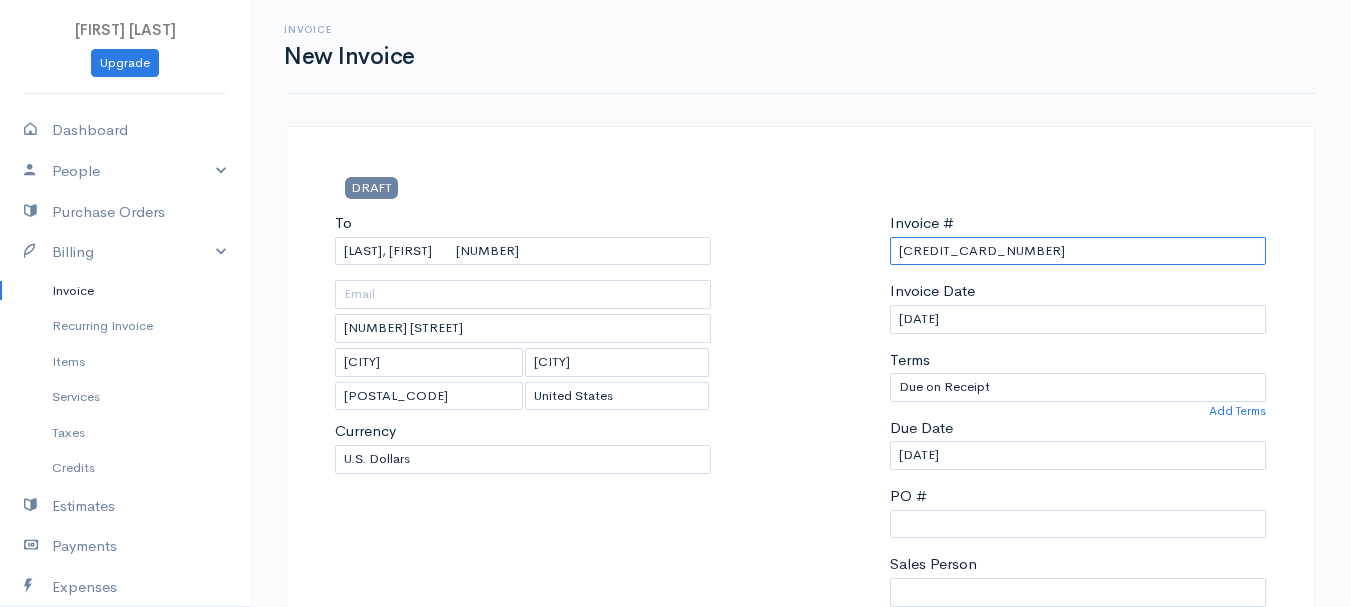 click on "[CREDIT_CARD_NUMBER]" at bounding box center (1078, 251) 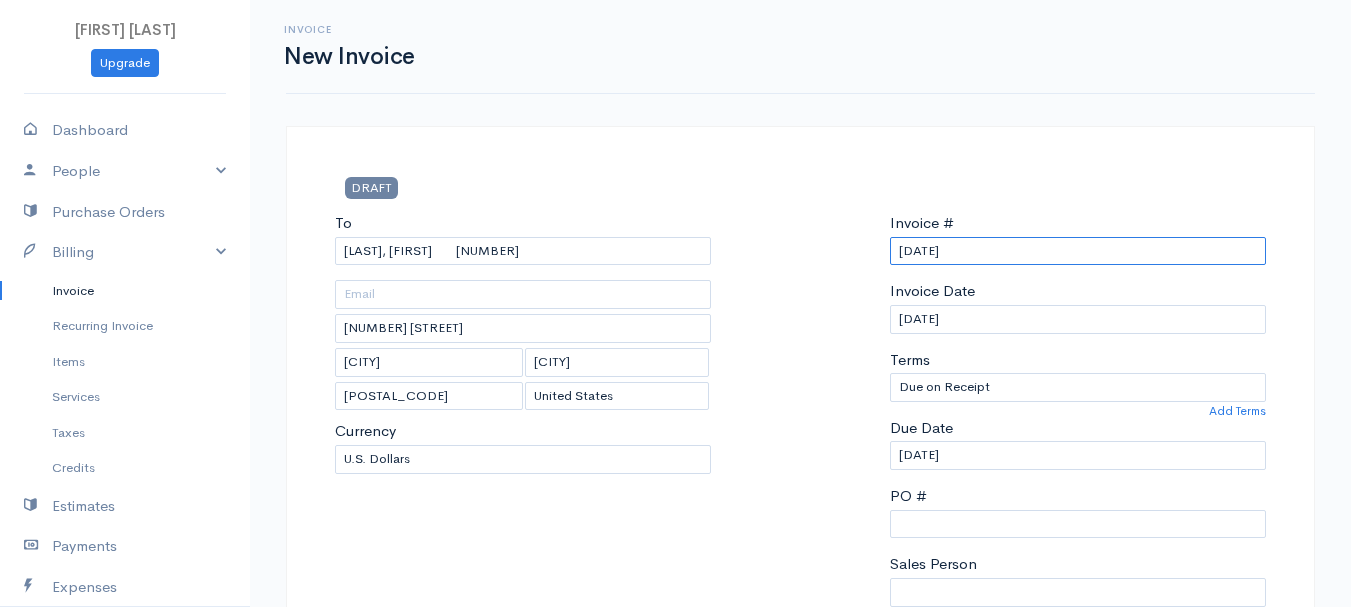 scroll, scrollTop: 400, scrollLeft: 0, axis: vertical 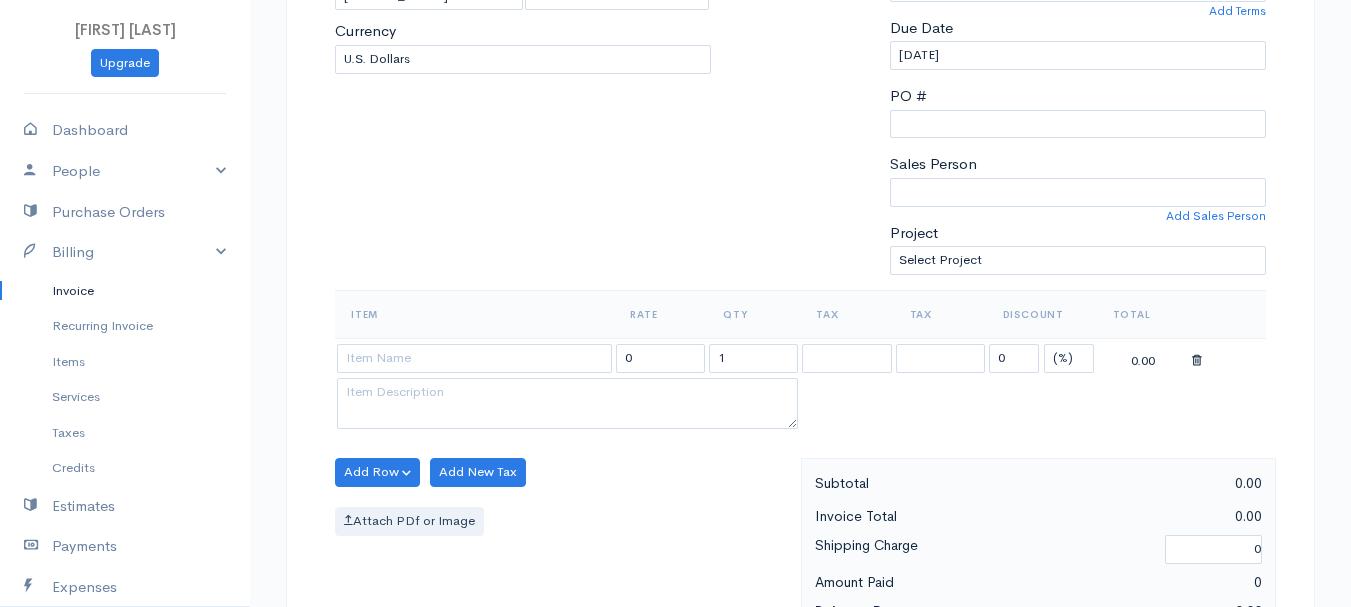 type on "[DATE]" 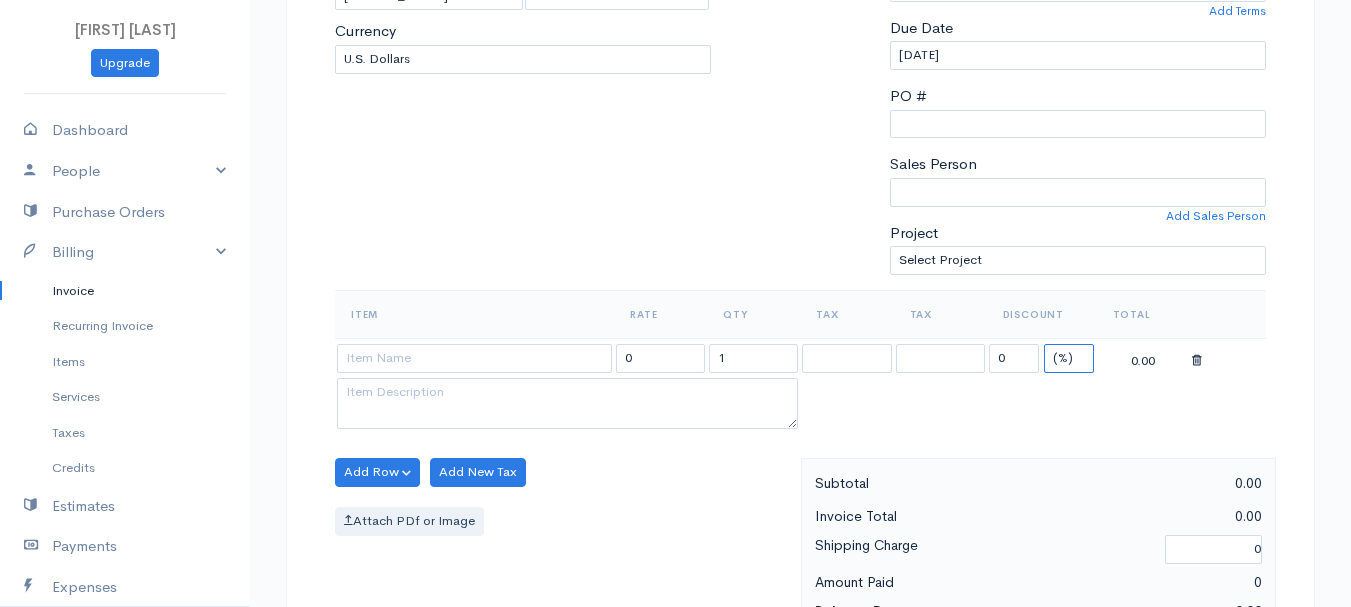 click on "(%) Flat" at bounding box center (1069, 358) 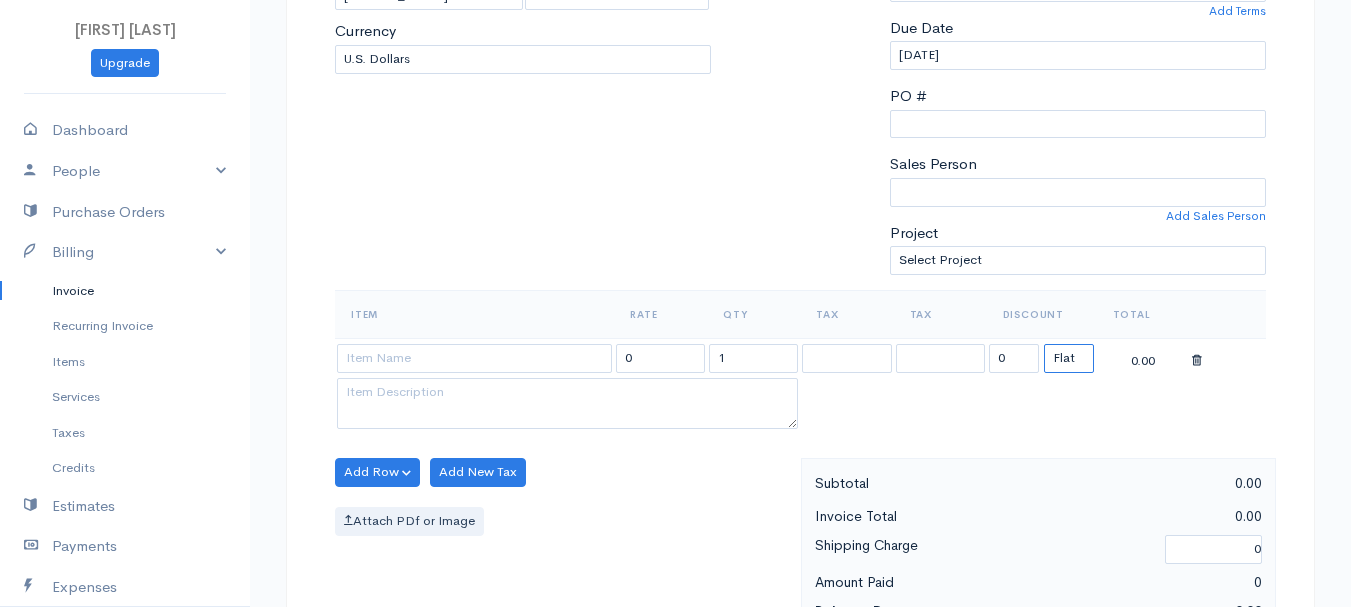 click on "(%) Flat" at bounding box center (1069, 358) 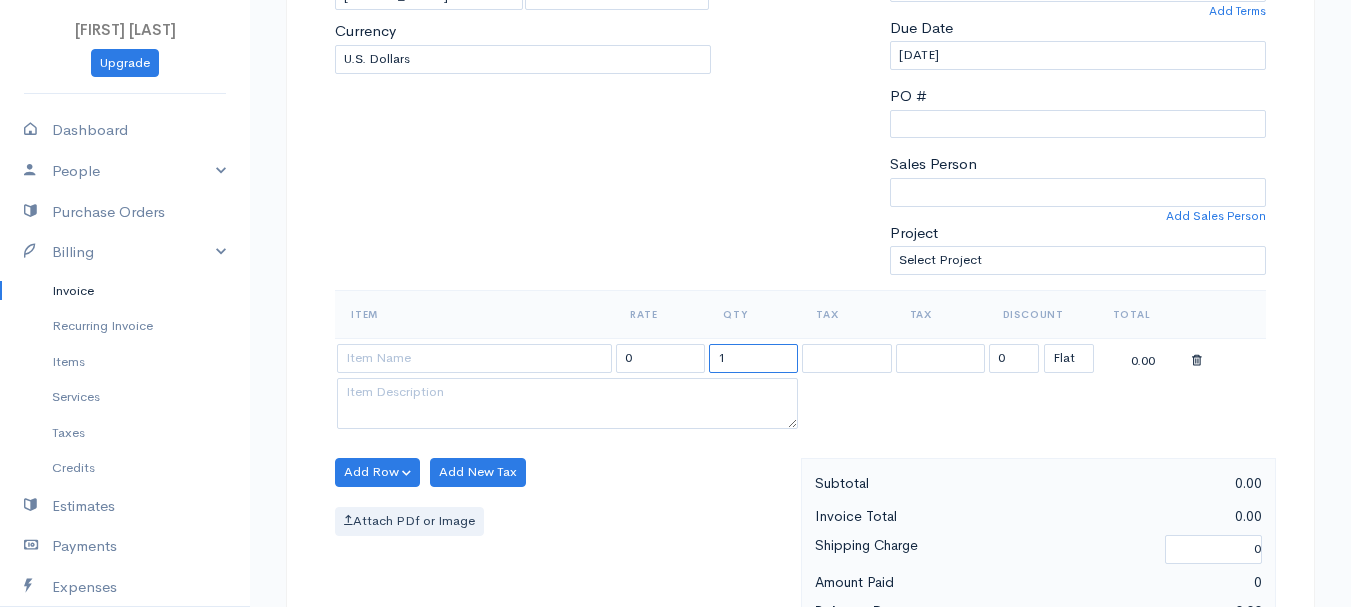 click on "1" at bounding box center (753, 358) 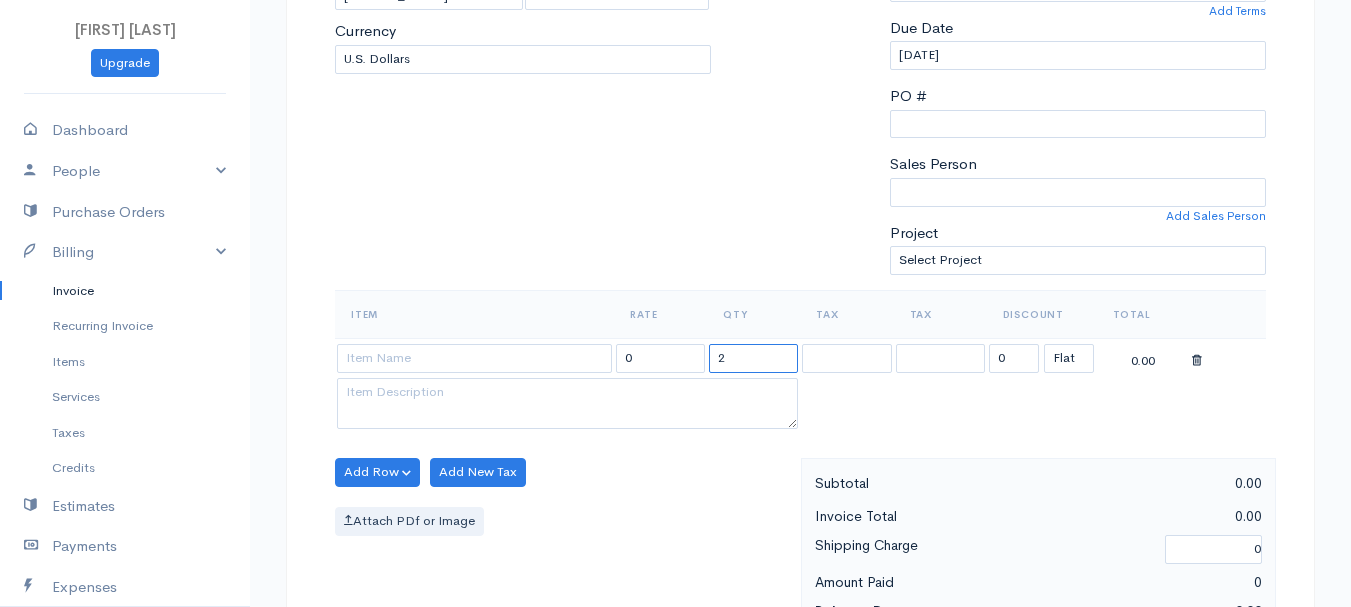 type on "2" 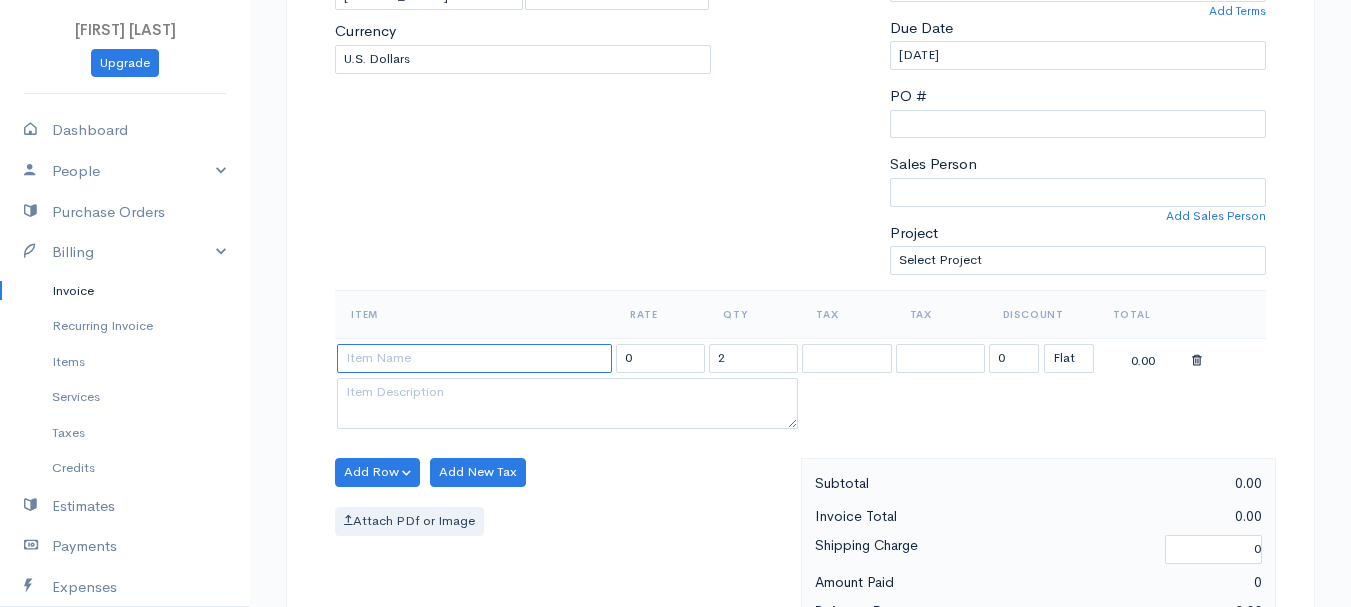 click at bounding box center [474, 358] 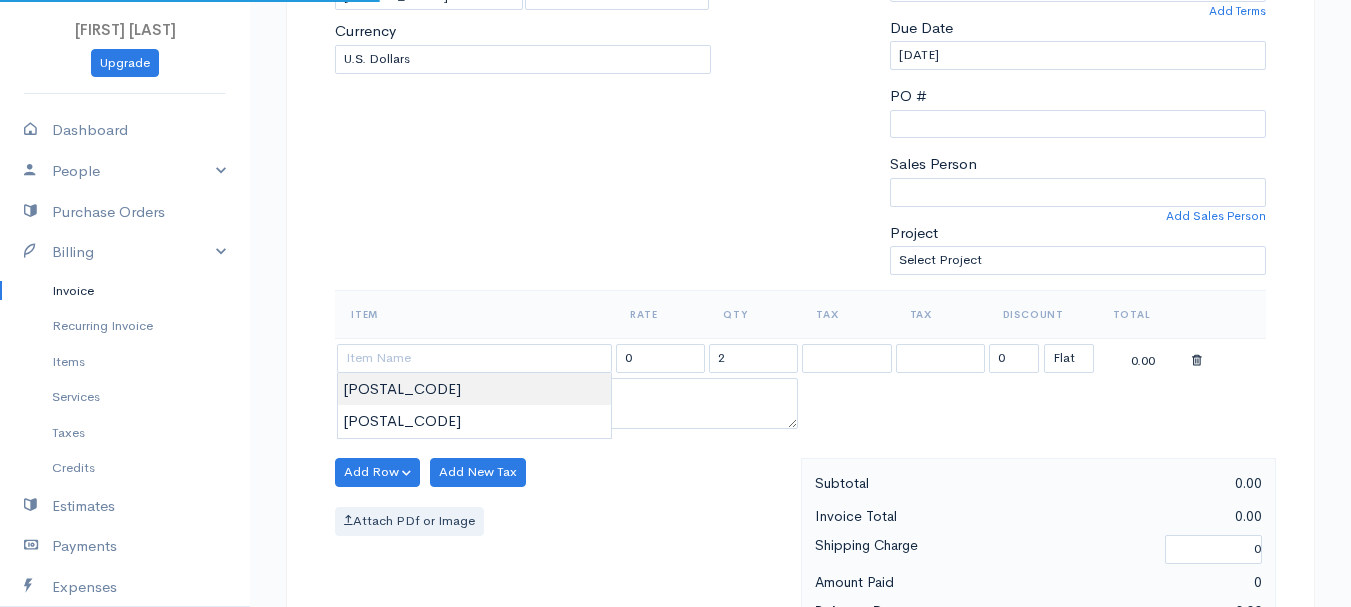 type on "[POSTAL_CODE]" 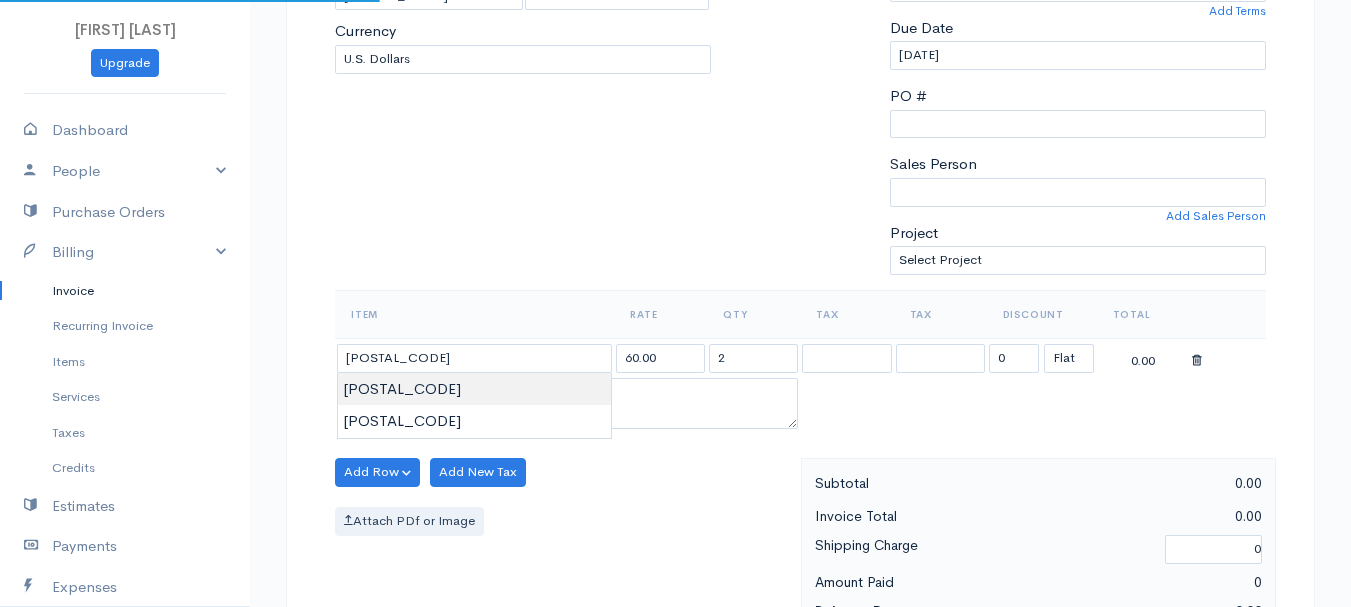 click on "[FIRST] [LAST]
Upgrade
Dashboard
People
Clients
Vendors
Staff Users
Purchase Orders
Billing
Invoice
Recurring Invoice
Items
Services
Taxes
Credits
Estimates
Payments
Expenses
Track Time
Projects
Reports
Settings
My Organizations
Logout
Help
@CloudBooksApp 2022
Invoice
New Invoice
DRAFT To Oakman, [FIRST]        101532 [NUMBER] [STREET] [CITY] [CITY] [POSTAL_CODE] [Choose Country] United States Canada United Kingdom Afghanistan Albania Algeria American Samoa Andorra Anguilla 2" at bounding box center (675, 464) 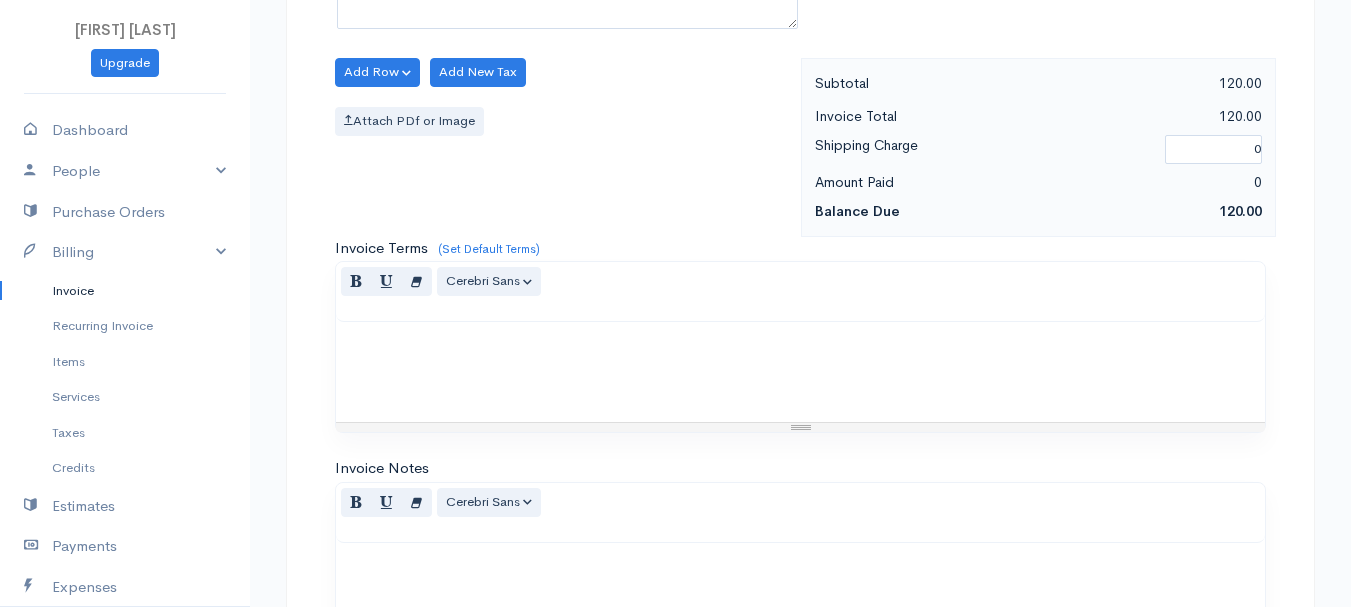 scroll, scrollTop: 1122, scrollLeft: 0, axis: vertical 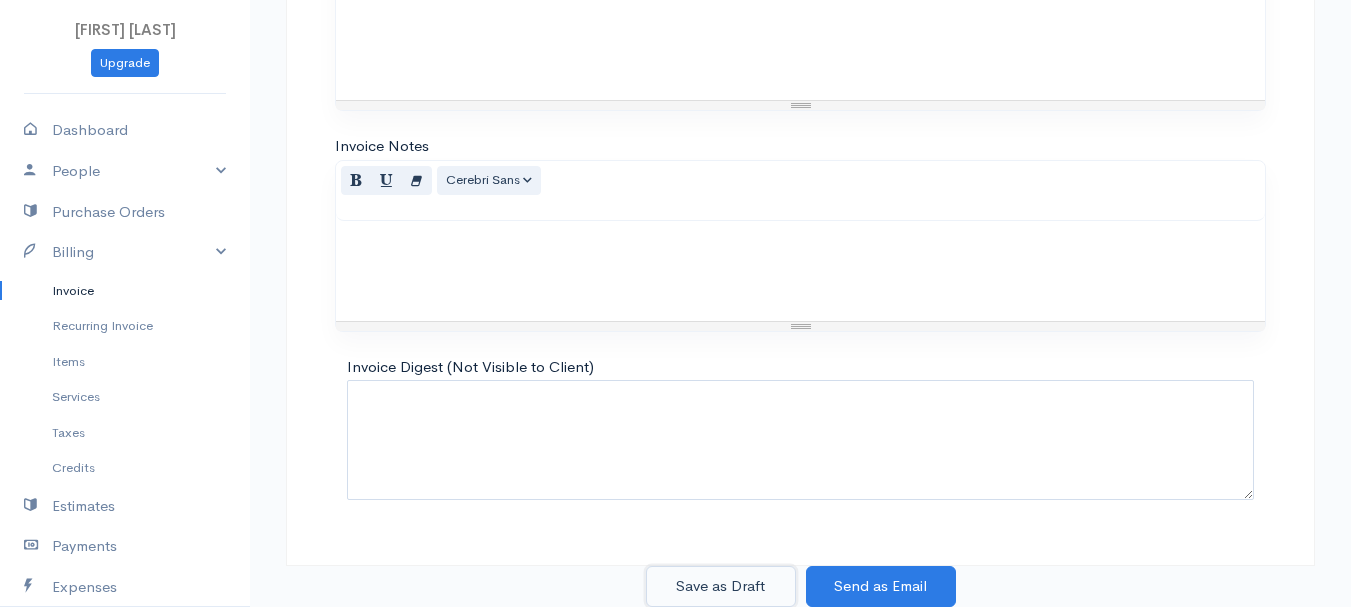 click on "Save as Draft" at bounding box center [721, 586] 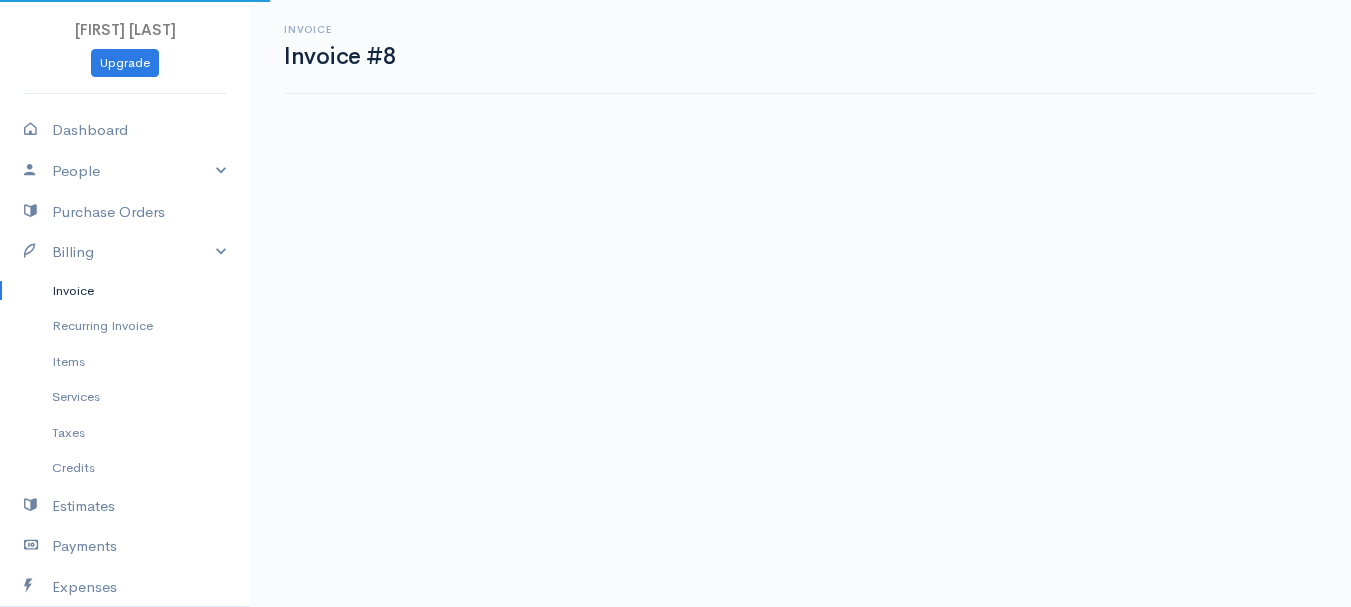 scroll, scrollTop: 0, scrollLeft: 0, axis: both 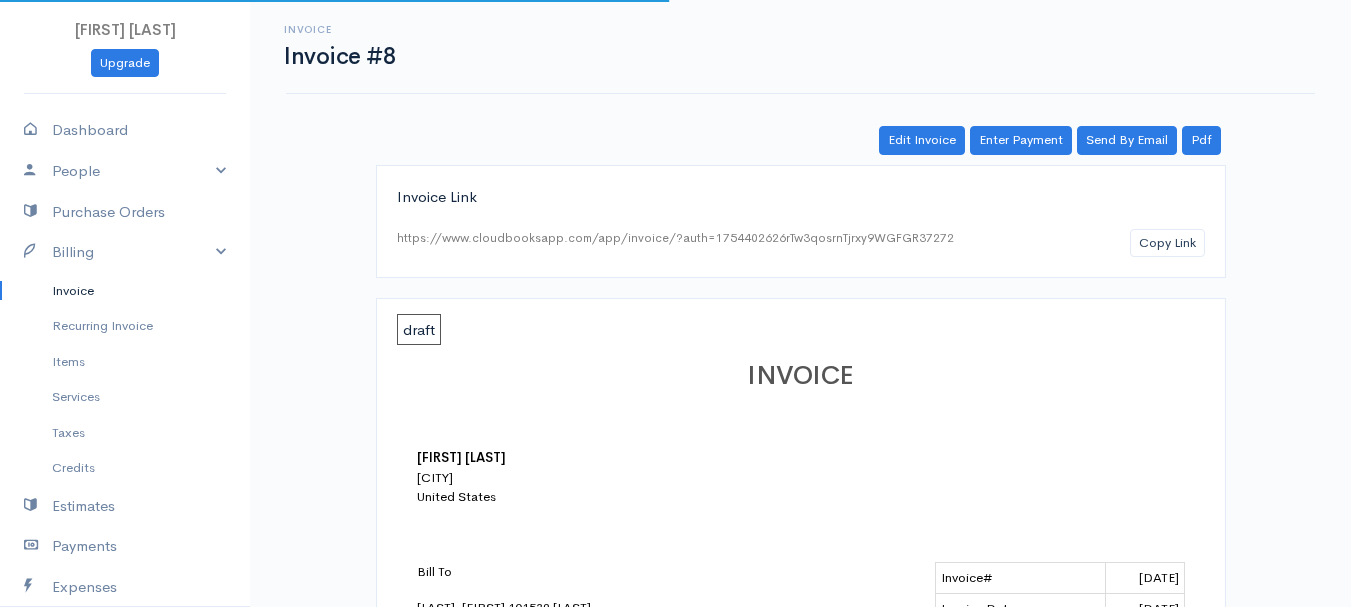 click on "Invoice" at bounding box center (125, 291) 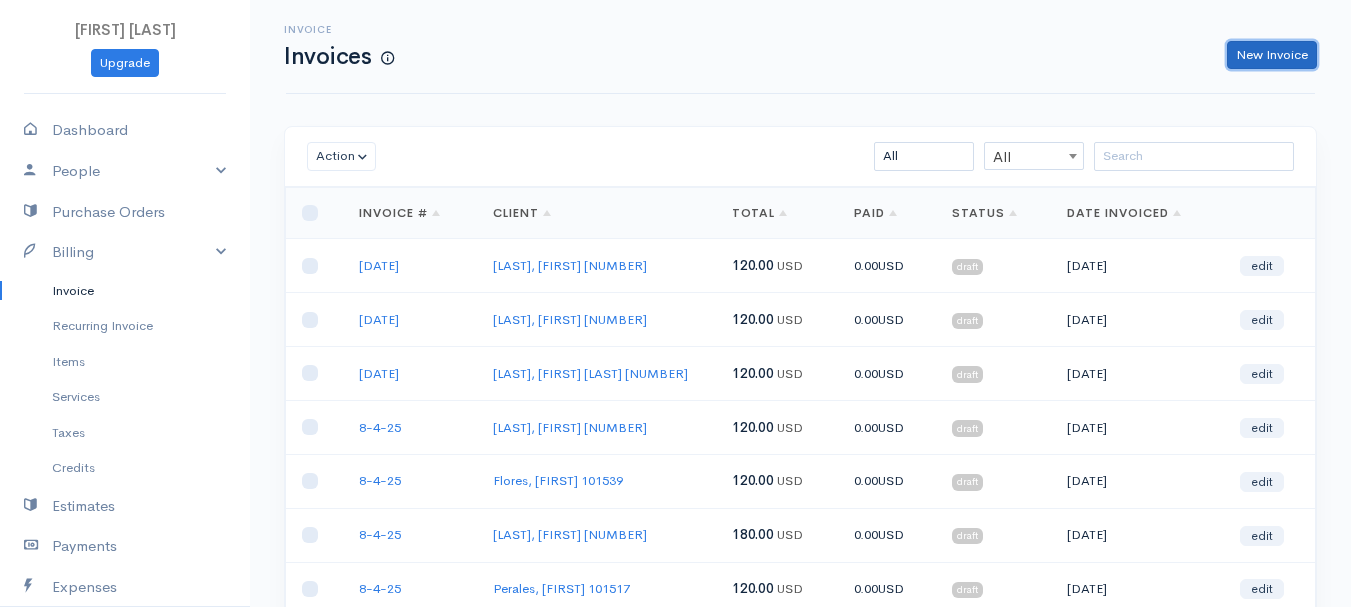 click on "New Invoice" at bounding box center [1272, 55] 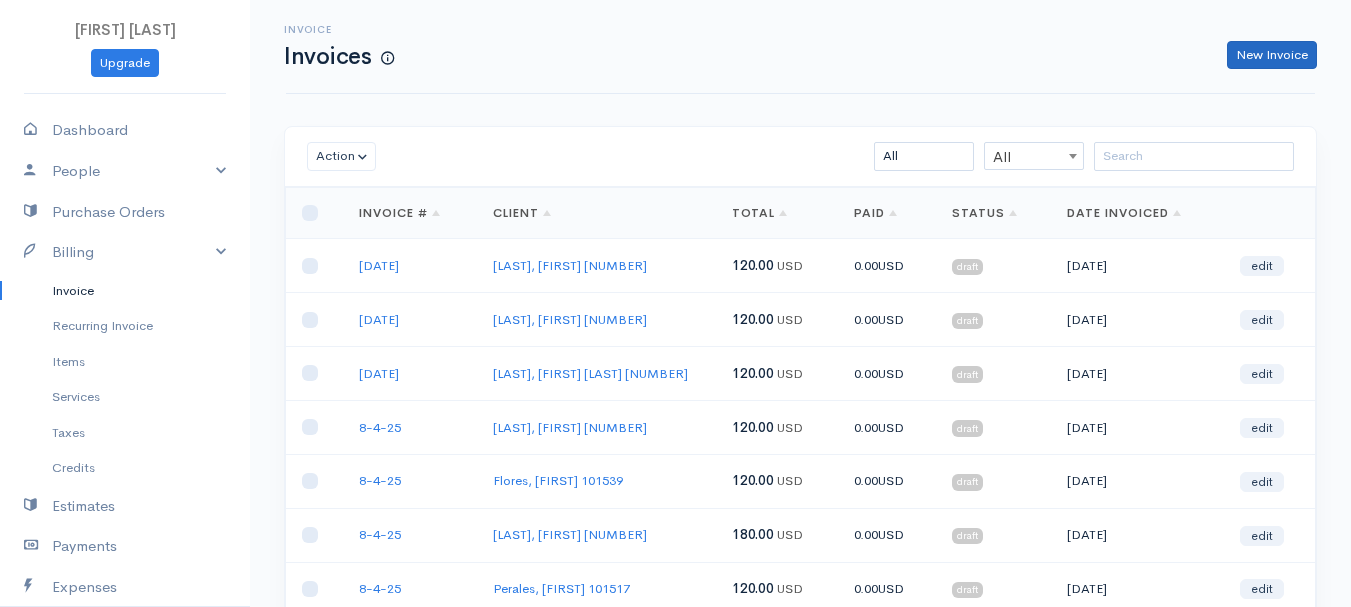 select on "United States" 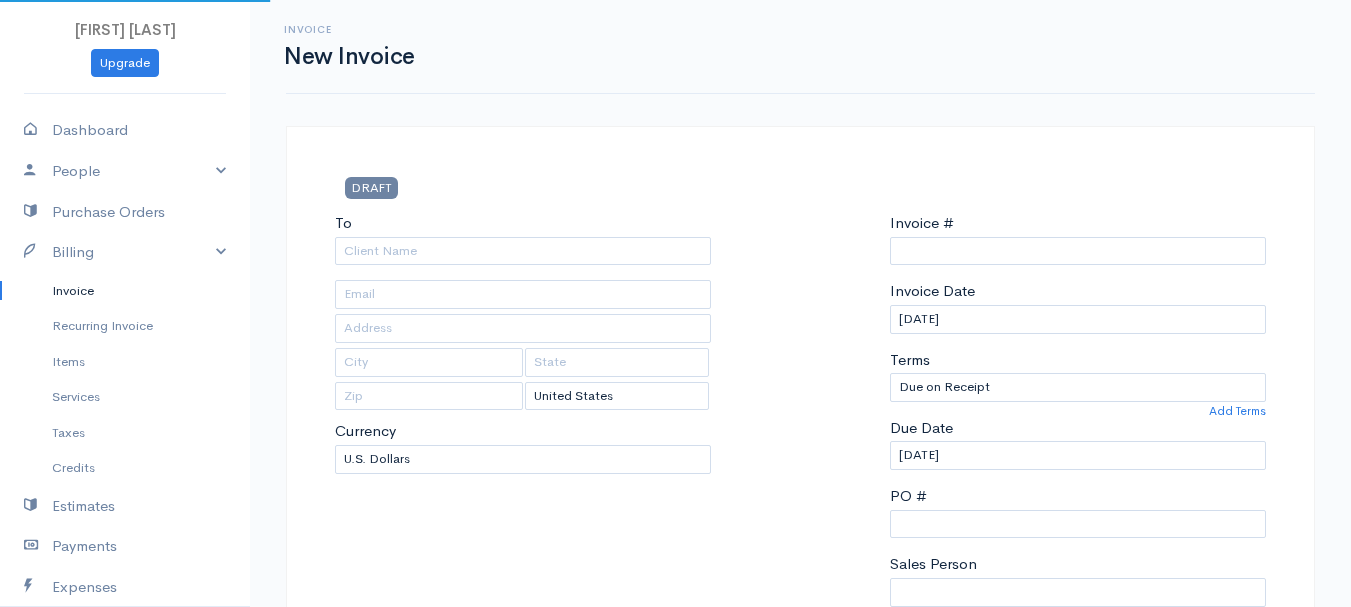 type on "[CREDIT_CARD_NUMBER]" 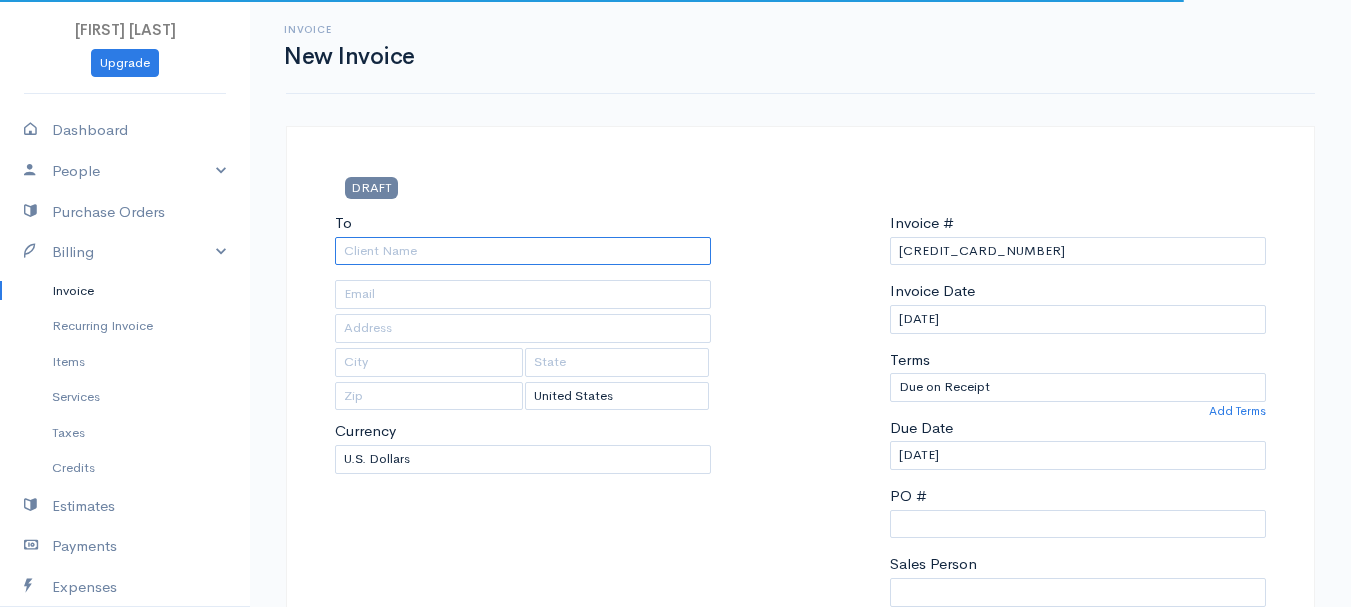 click on "To" at bounding box center [523, 251] 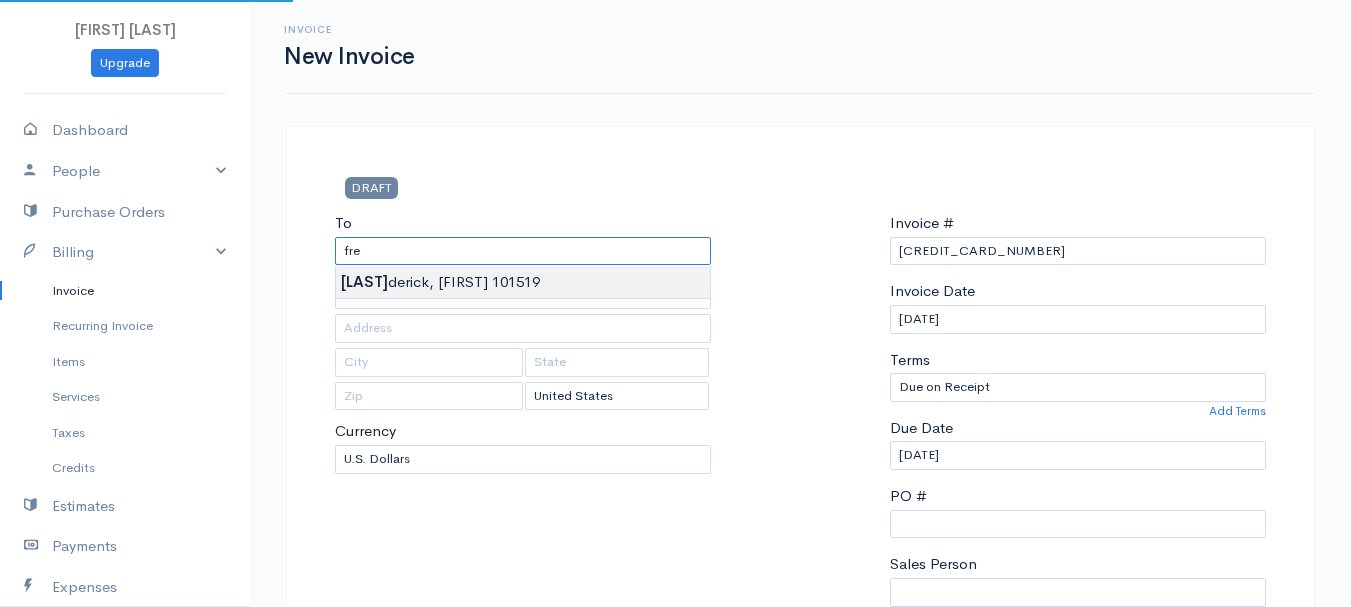 type on "Frederick, [FIRST]    101519" 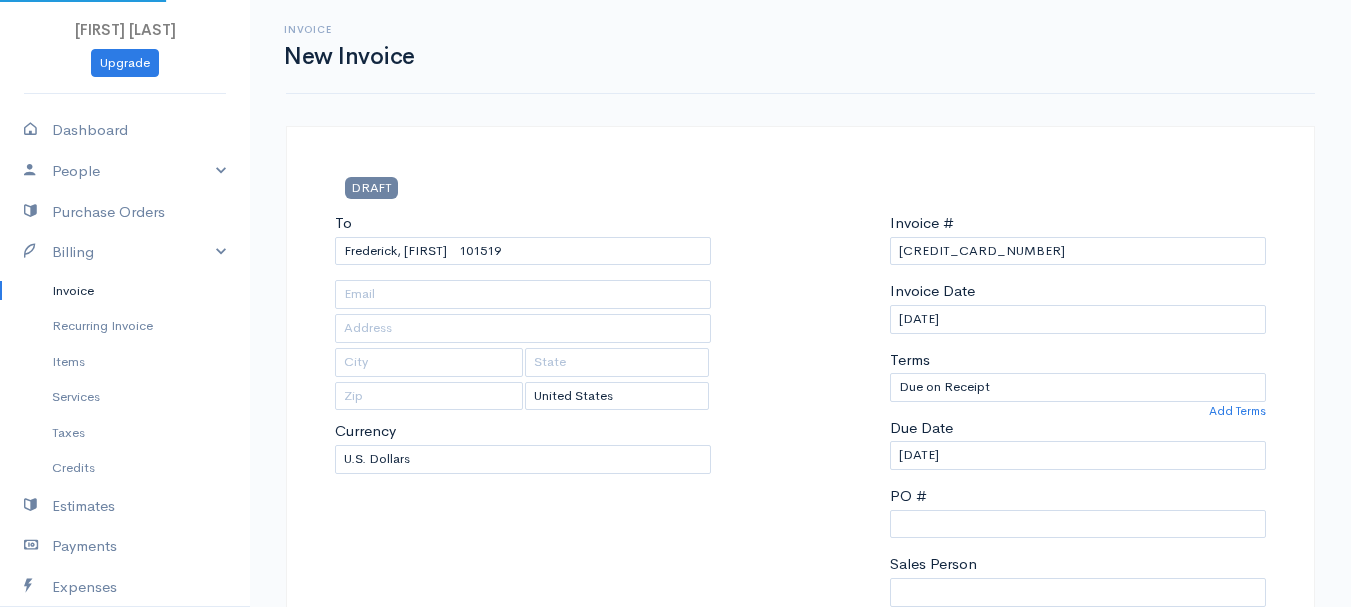 click on "[FIRST] [LAST]
Upgrade
Dashboard
People
Clients
Vendors
Staff Users
Purchase Orders
Billing
Invoice
Recurring Invoice
Items
Services
Taxes
Credits
Estimates
Payments
Expenses
Track Time
Projects
Reports
Settings
My Organizations
Logout
Help
@CloudBooksApp 2022
Invoice
New Invoice
DRAFT To Frederick, [FIRST]    101519 [Choose Country] United States Canada United Kingdom Afghanistan Albania Algeria American Samoa Andorra Anguilla Angola Antarctica Antigua and Barbuda Kip" at bounding box center [675, 864] 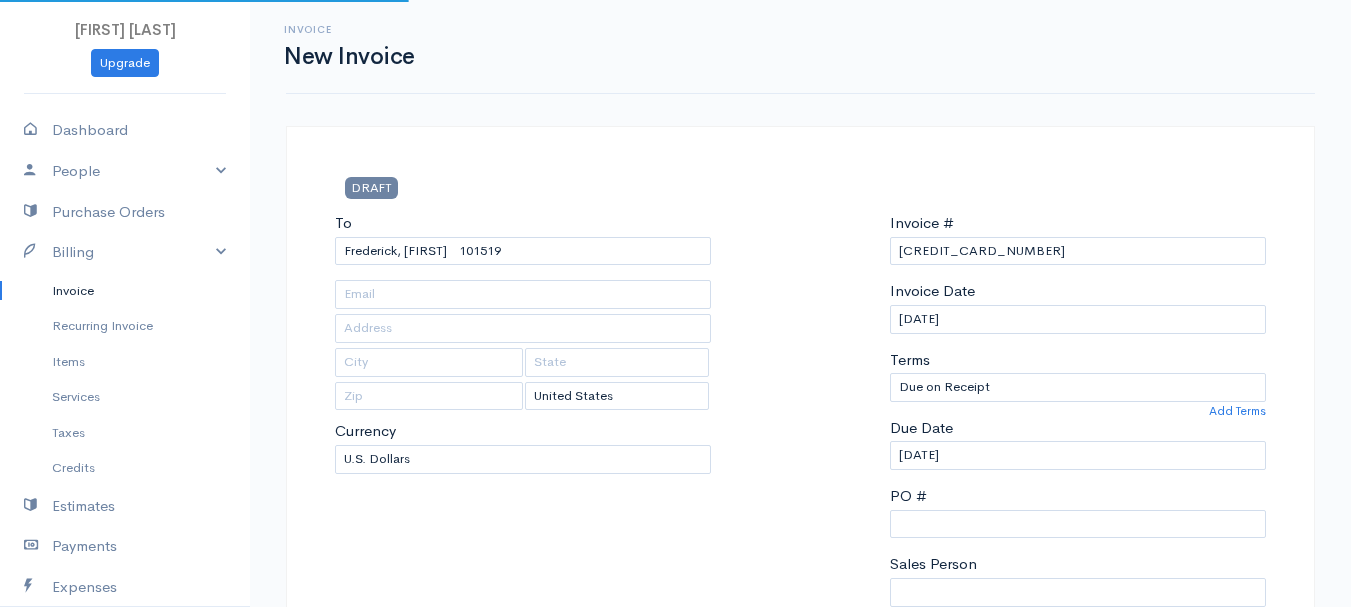 type on "[NUMBER] [STREET]" 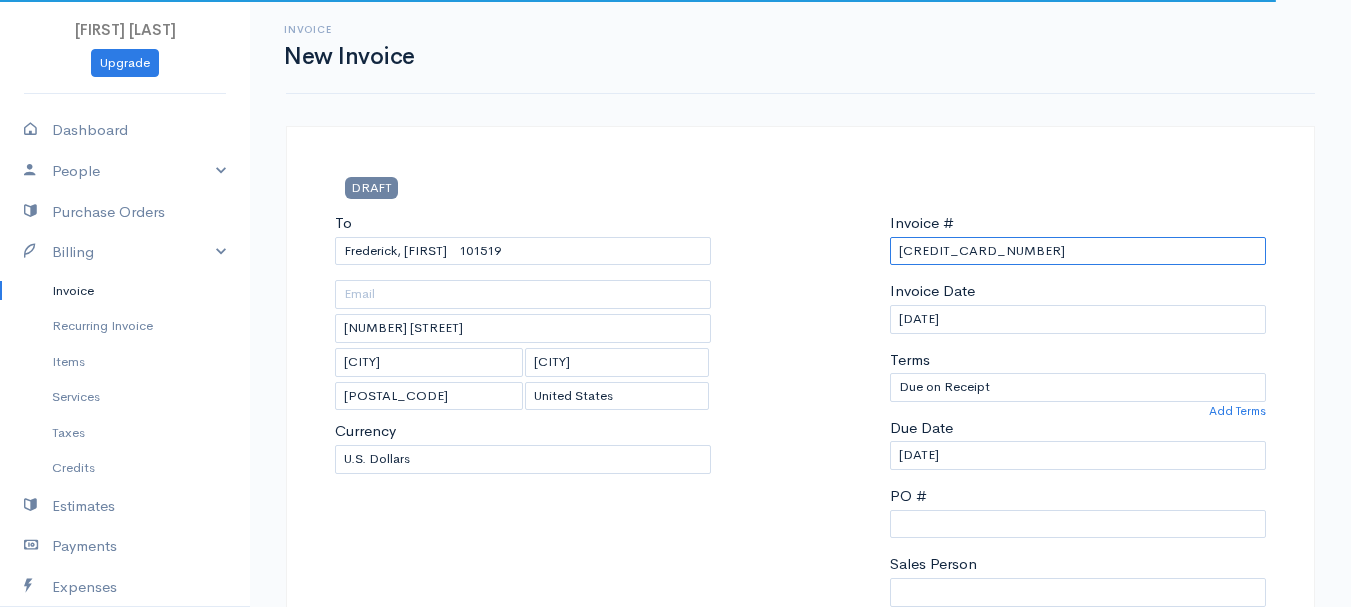 click on "[CREDIT_CARD_NUMBER]" at bounding box center (1078, 251) 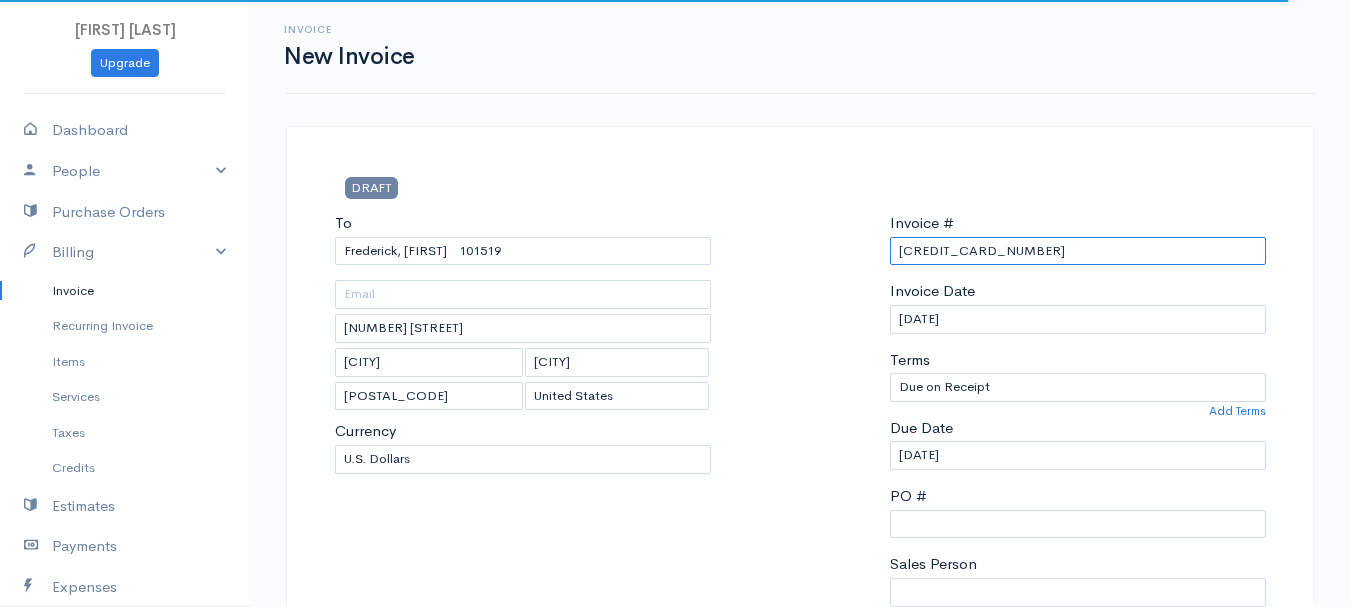 click on "[CREDIT_CARD_NUMBER]" at bounding box center (1078, 251) 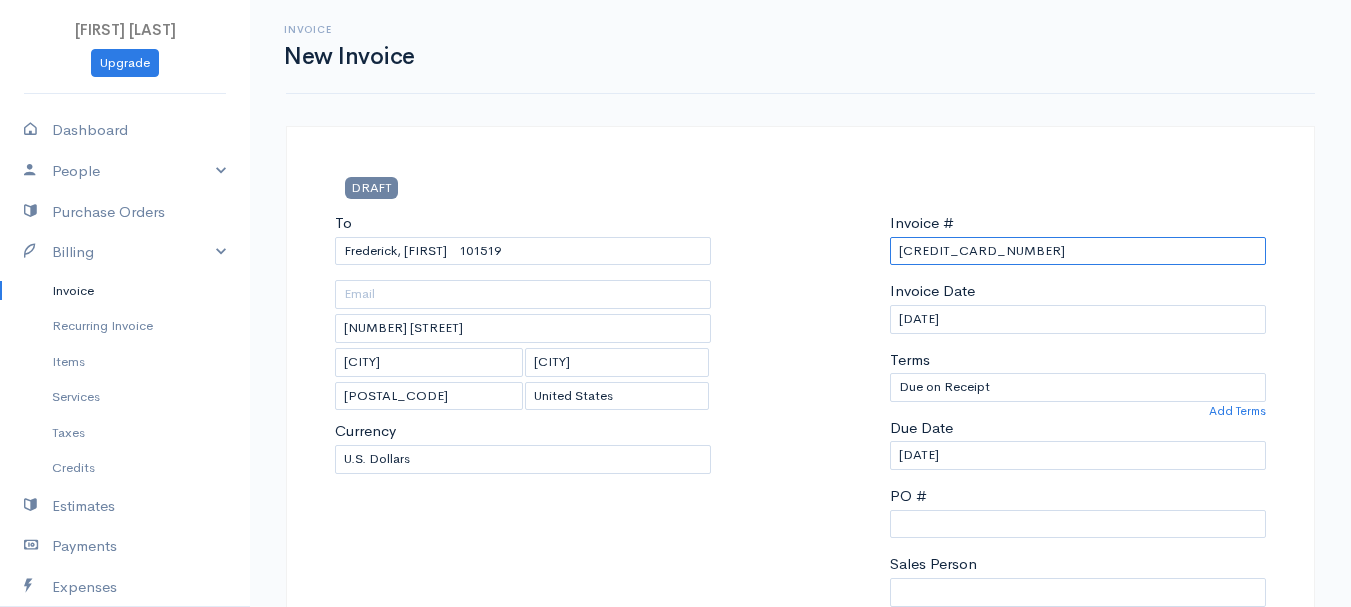 paste on "[DATE]" 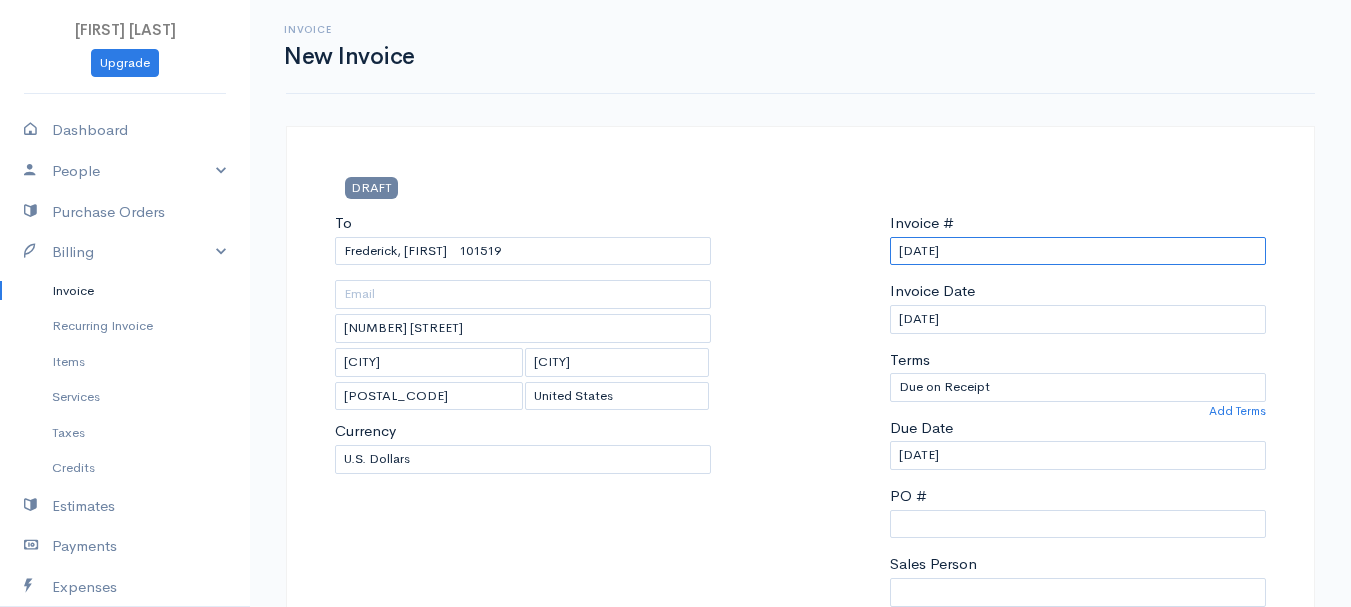 scroll, scrollTop: 400, scrollLeft: 0, axis: vertical 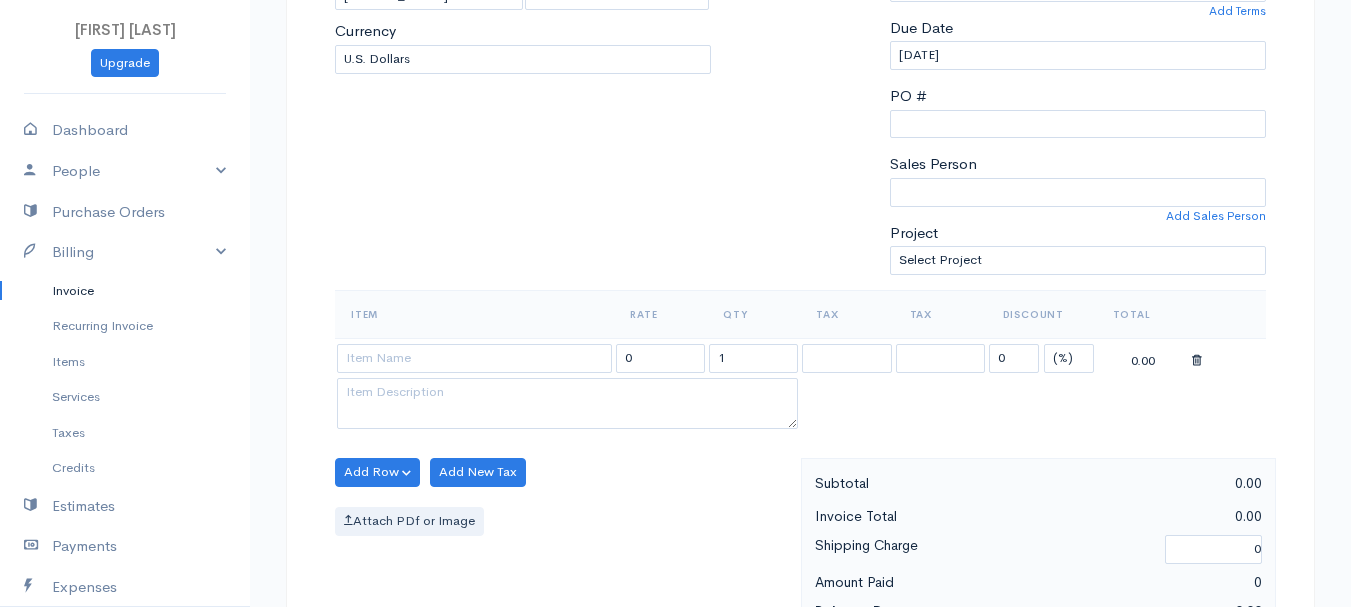 type on "[DATE]" 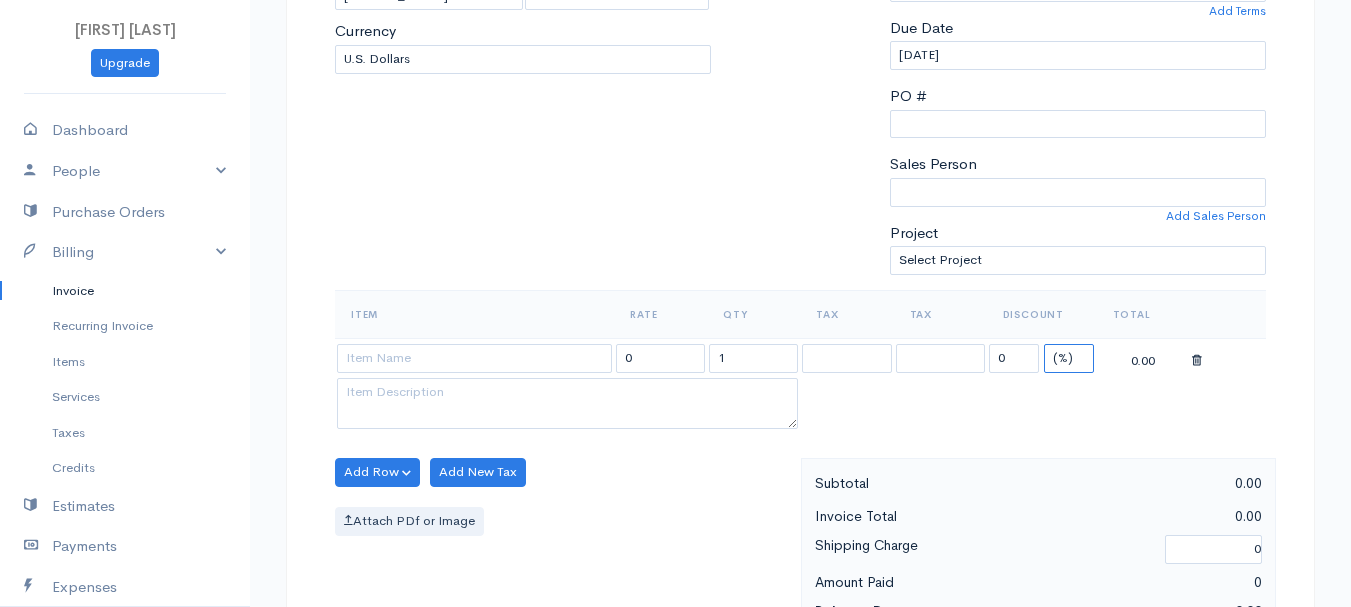 click on "(%) Flat" at bounding box center (1069, 358) 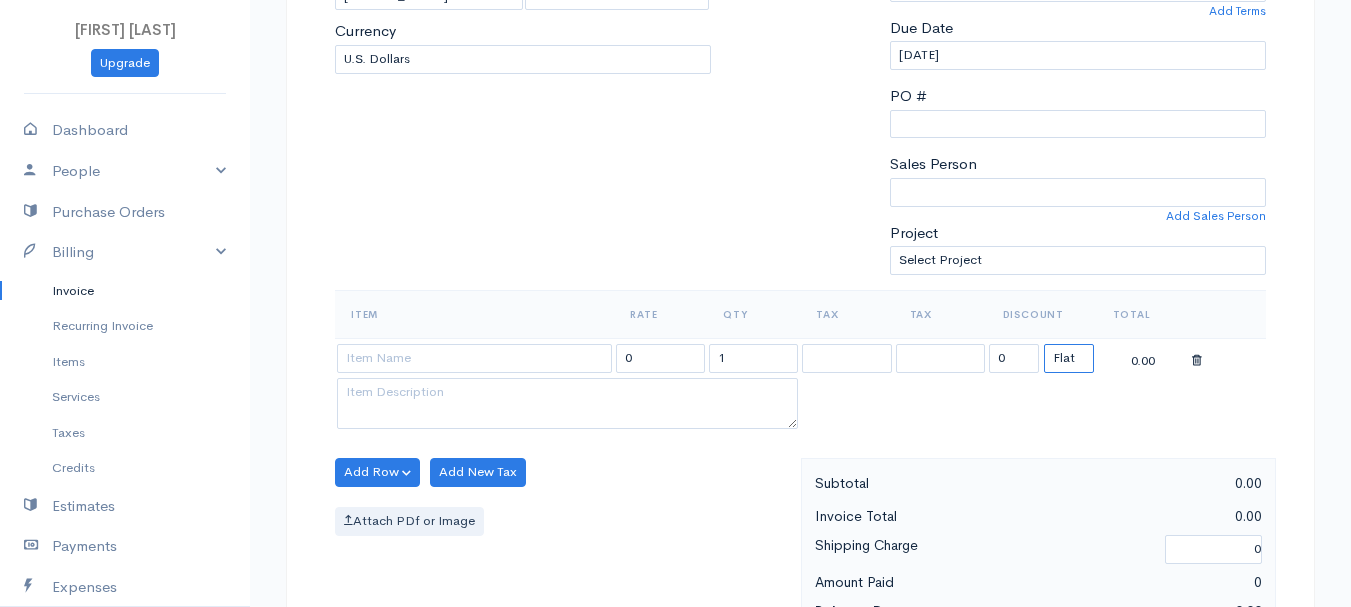 click on "(%) Flat" at bounding box center (1069, 358) 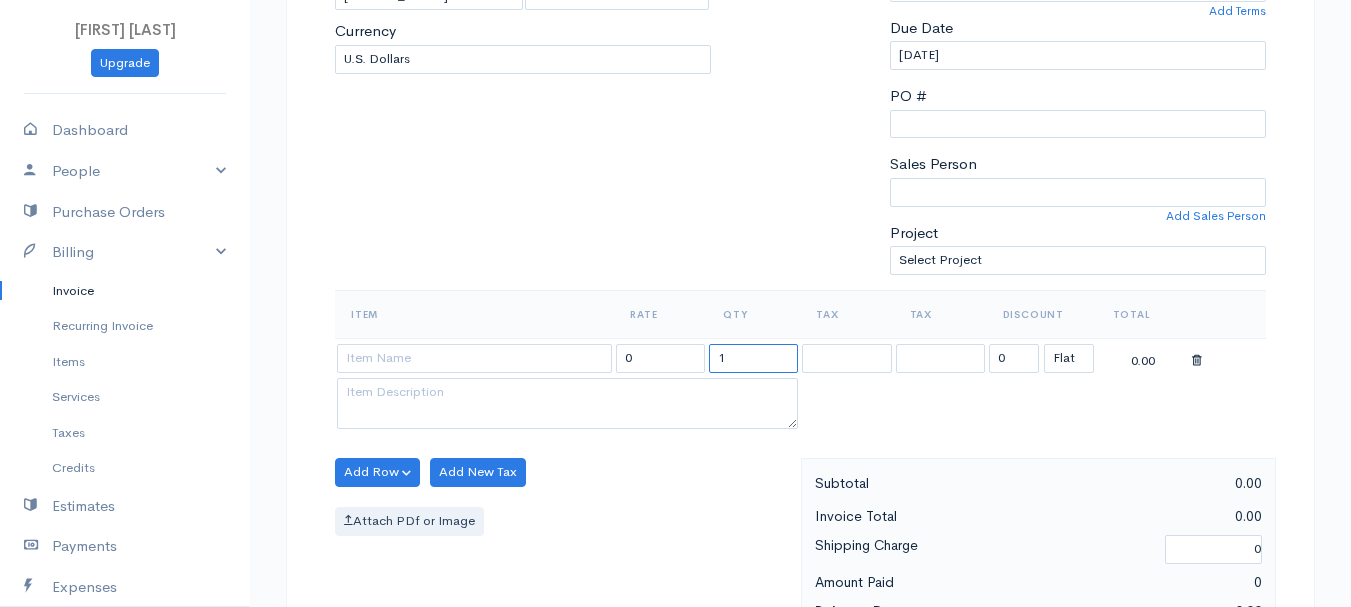 click on "1" at bounding box center (753, 358) 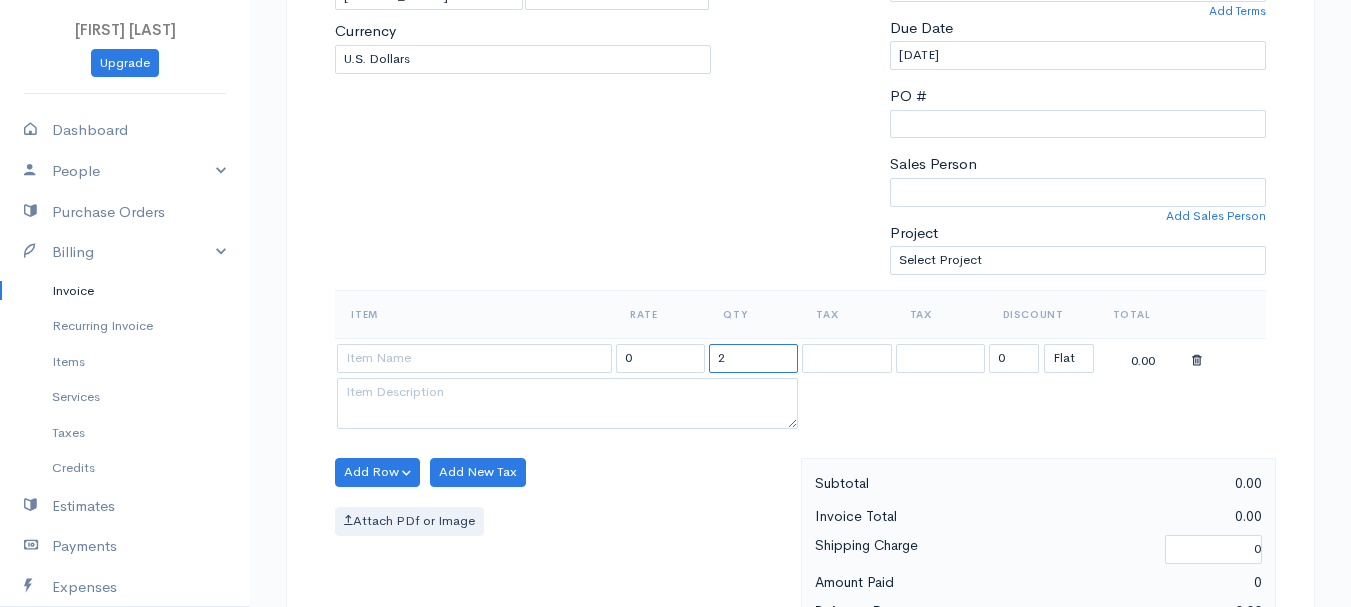 type on "2" 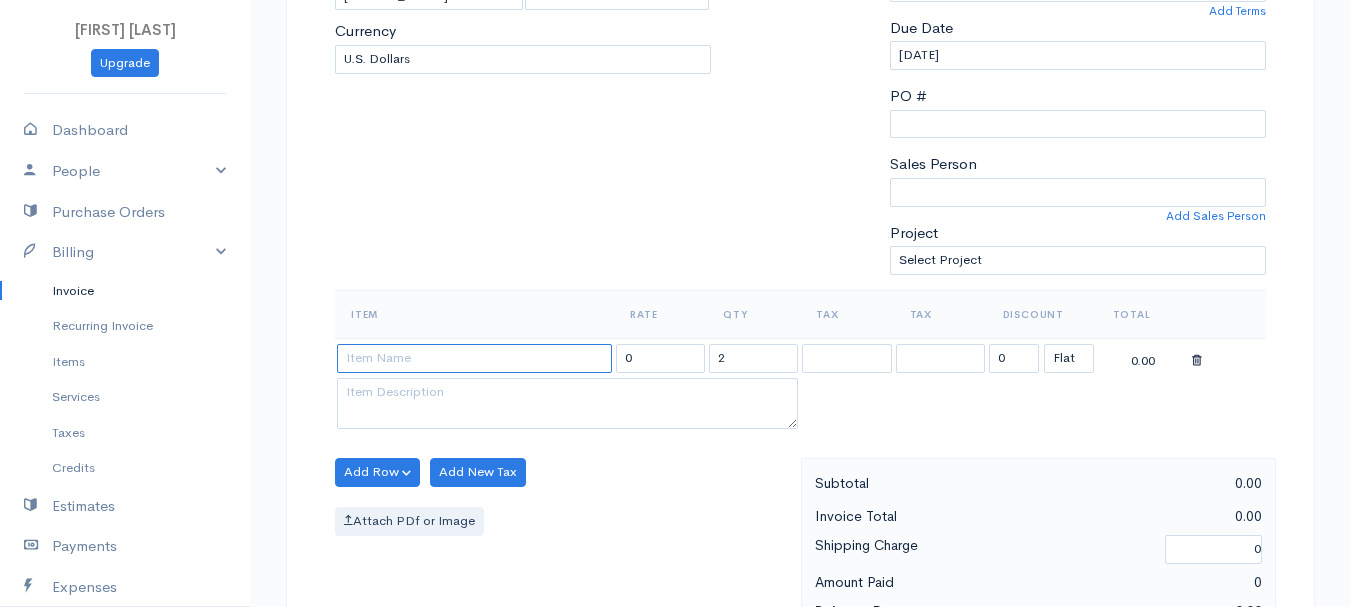 click at bounding box center [474, 358] 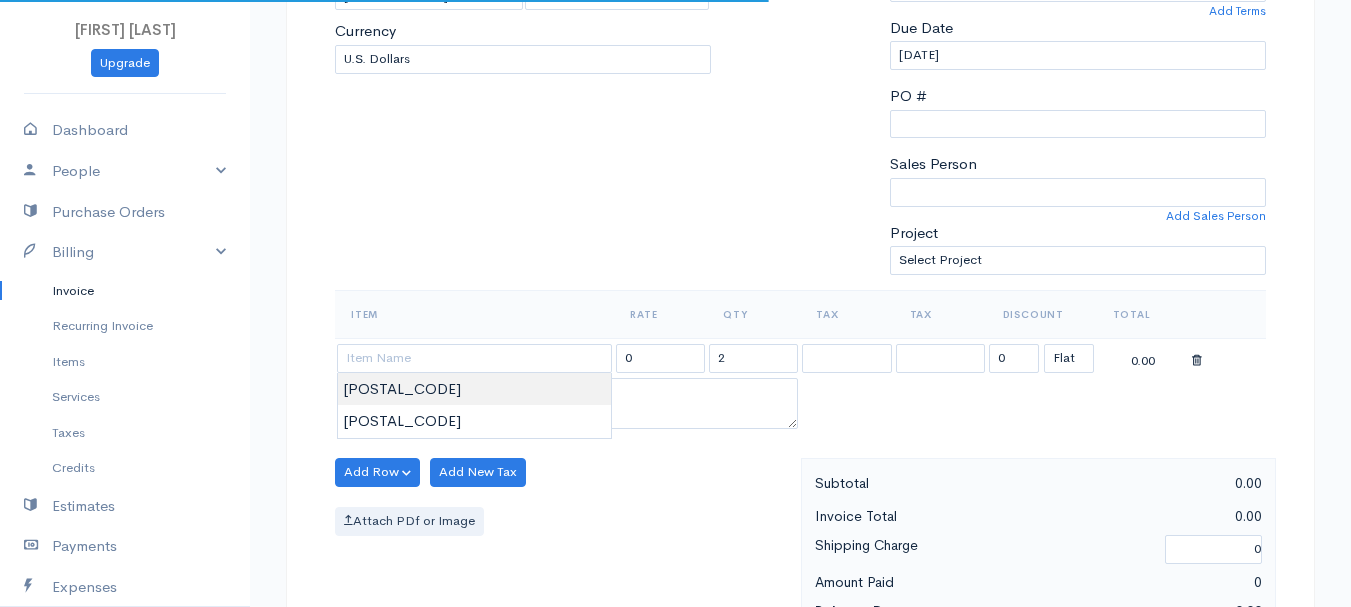 type on "[POSTAL_CODE]" 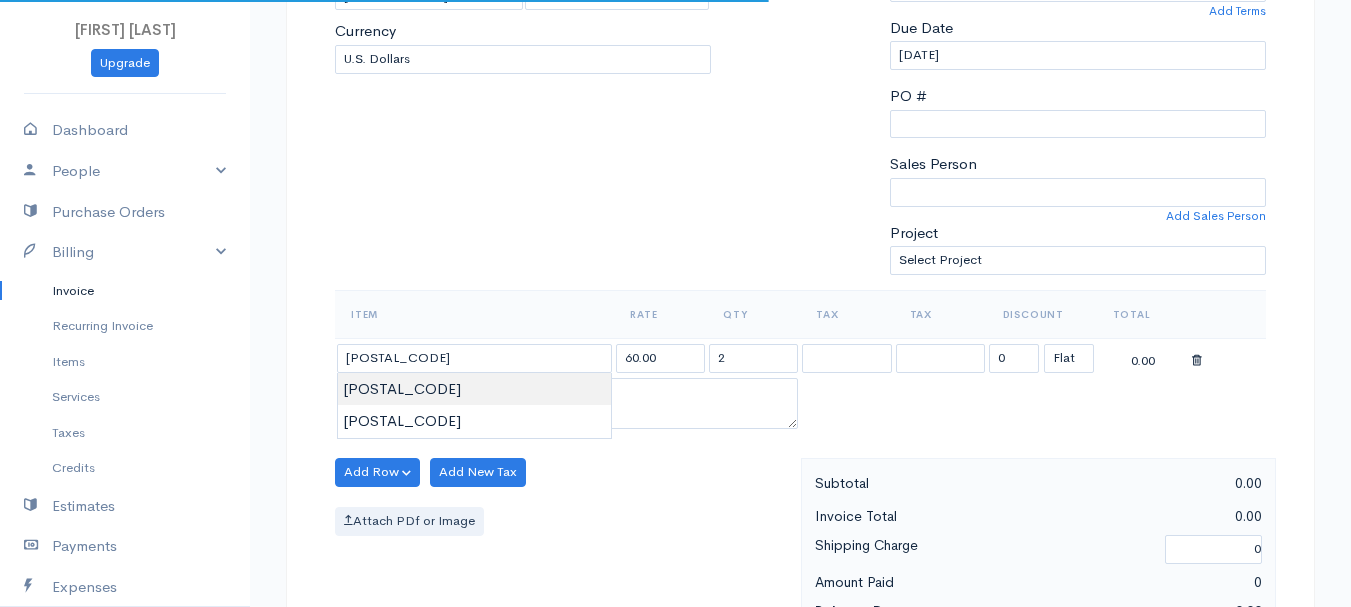 click on "[FIRST] [LAST]
Upgrade
Dashboard
People
Clients
Vendors
Staff Users
Purchase Orders
Billing
Invoice
Recurring Invoice
Items
Services
Taxes
Credits
Estimates
Payments
Expenses
Track Time
Projects
Reports
Settings
My Organizations
Logout
Help
@CloudBooksApp 2022
Invoice
New Invoice
DRAFT To Frederick, [FIRST]    101519 [NUMBER] [STREET] [CITY] [CITY] [POSTAL_CODE] [Choose Country] United States Canada United Kingdom Afghanistan Albania Algeria American Samoa Andorra Anguilla Aruba" at bounding box center (675, 464) 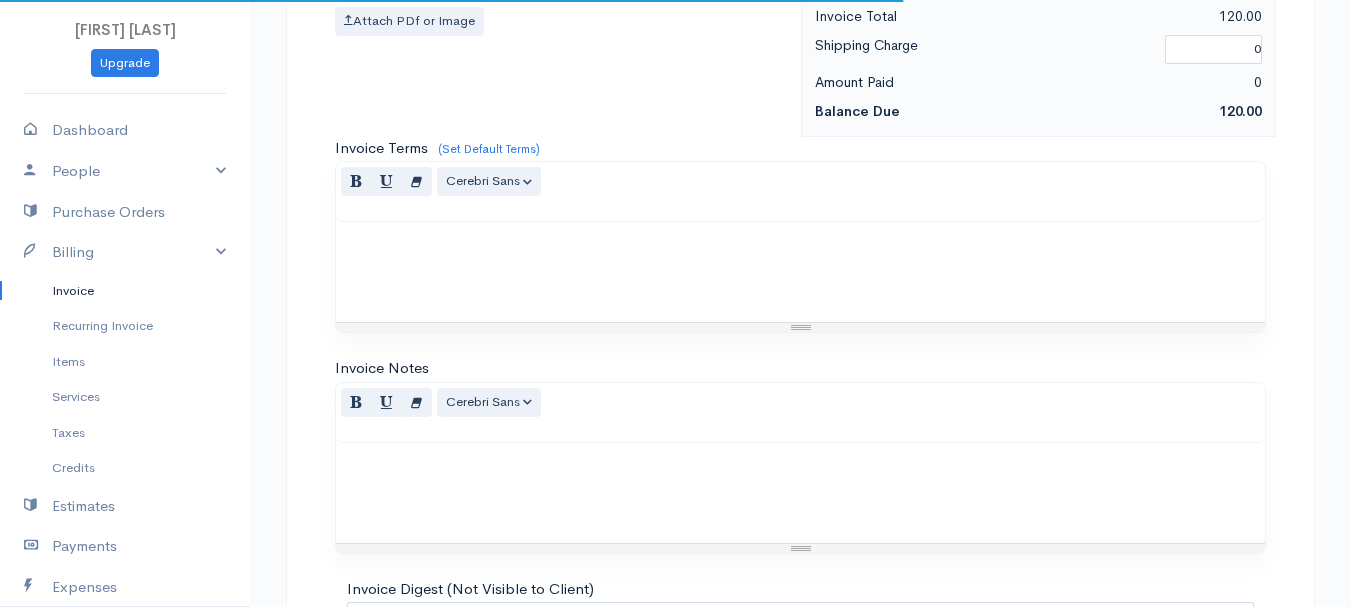 scroll, scrollTop: 1122, scrollLeft: 0, axis: vertical 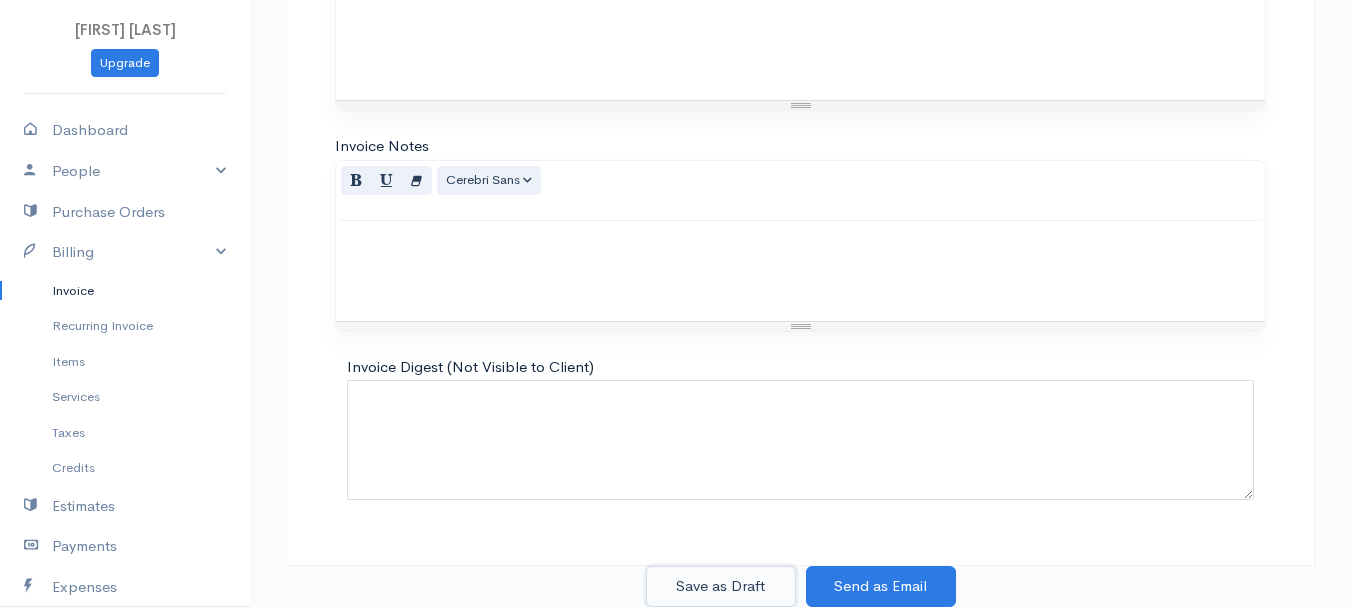 click on "Save as Draft" at bounding box center (721, 586) 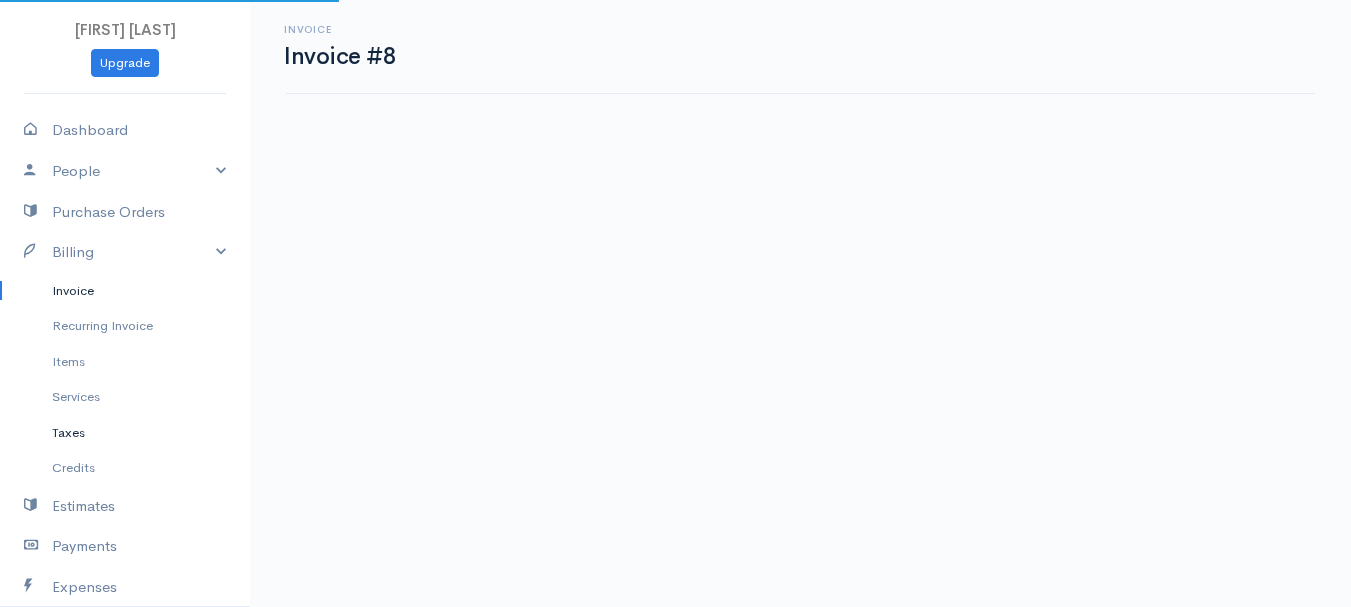 scroll, scrollTop: 0, scrollLeft: 0, axis: both 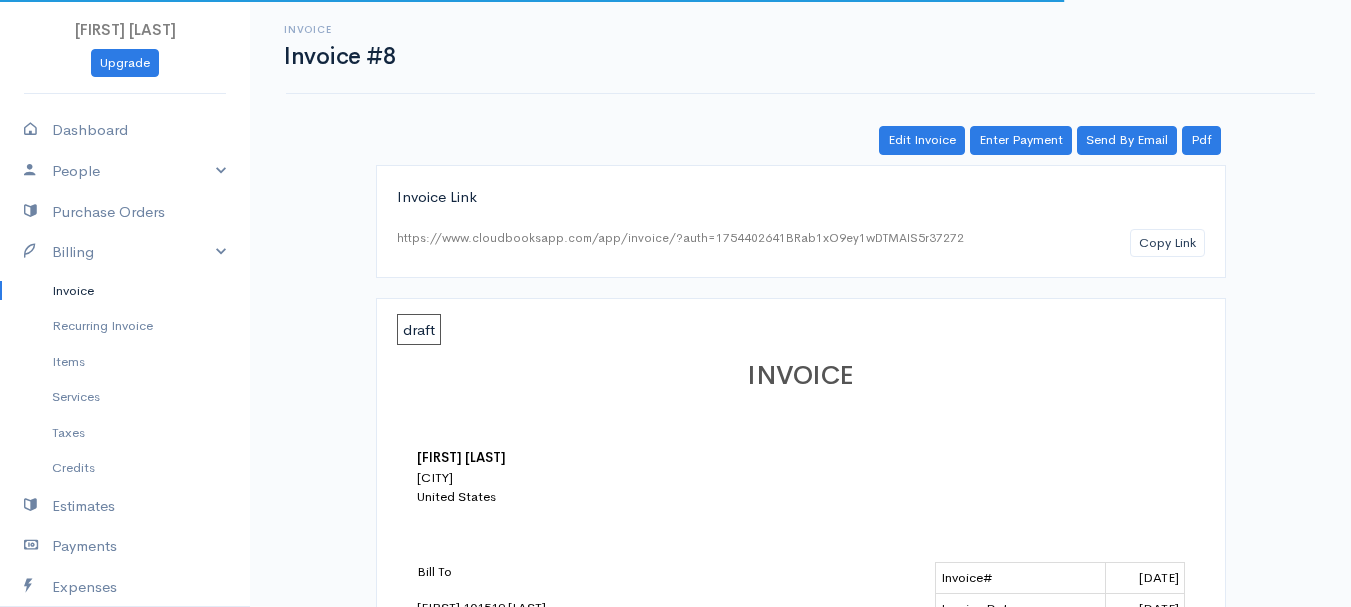 click on "Invoice" at bounding box center (125, 291) 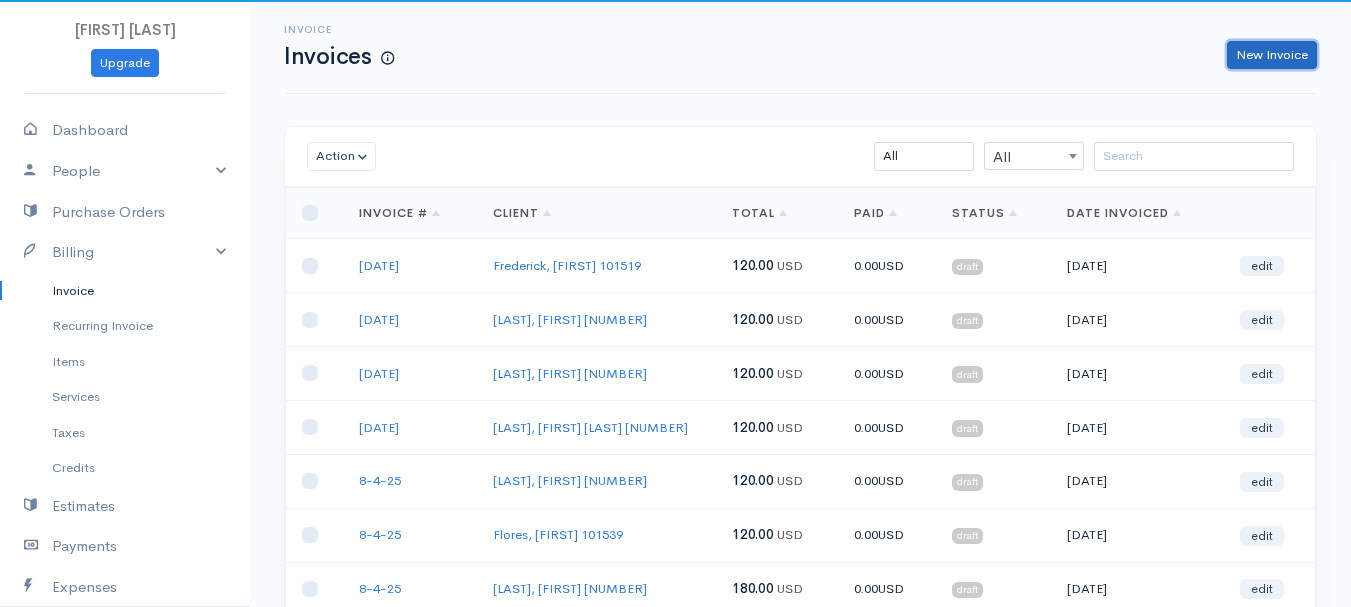 click on "New Invoice" at bounding box center (1272, 55) 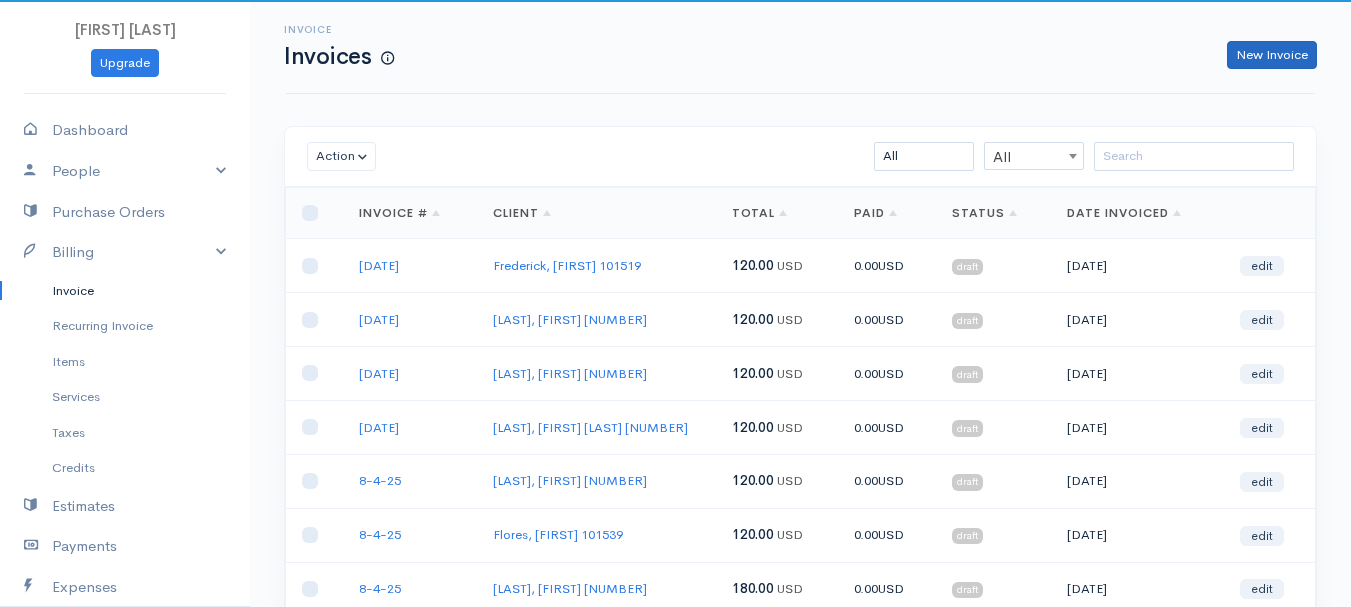 select on "United States" 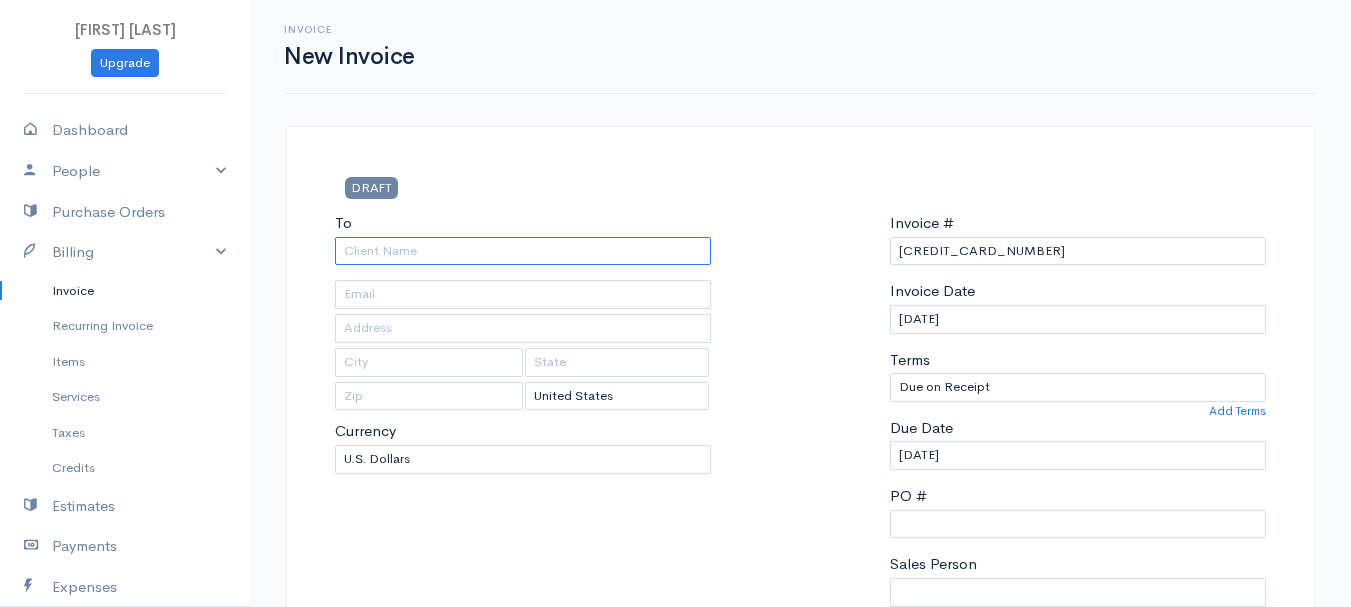 click on "To" at bounding box center [523, 251] 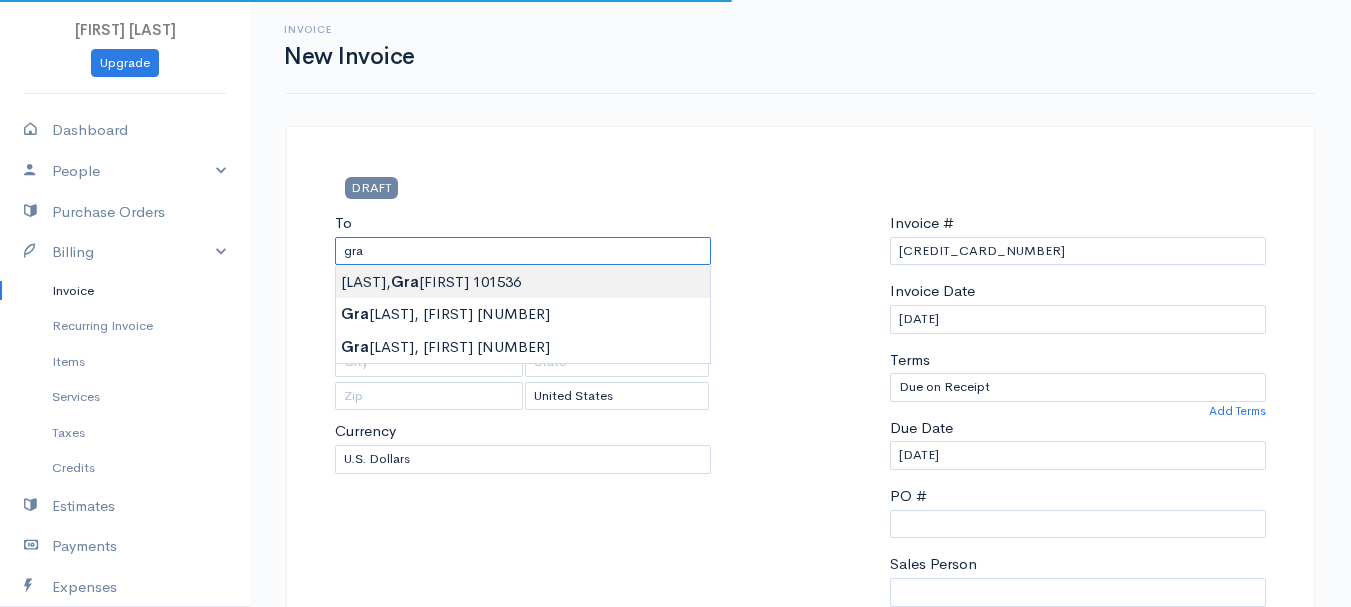 type on "Hoskins, [FIRST]    101536" 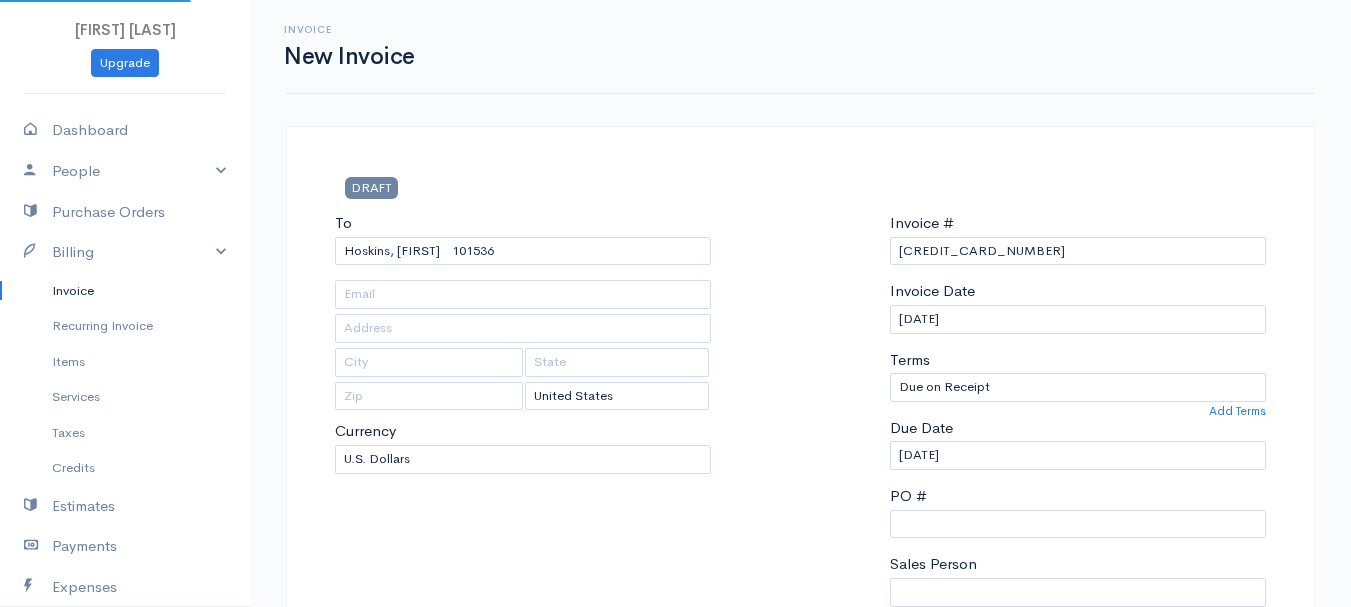 click on "[FIRST] [LAST]
Upgrade
Dashboard
People
Clients
Vendors
Staff Users
Purchase Orders
Billing
Invoice
Recurring Invoice
Items
Services
Taxes
Credits
Estimates
Payments
Expenses
Track Time
Projects
Reports
Settings
My Organizations
Logout
Help
@CloudBooksApp 2022
Invoice
New Invoice
DRAFT To Hoskins, [FIRST]    101536 [Choose Country] United States Canada United Kingdom Afghanistan Albania Algeria American Samoa Andorra Anguilla Chad" at bounding box center [675, 864] 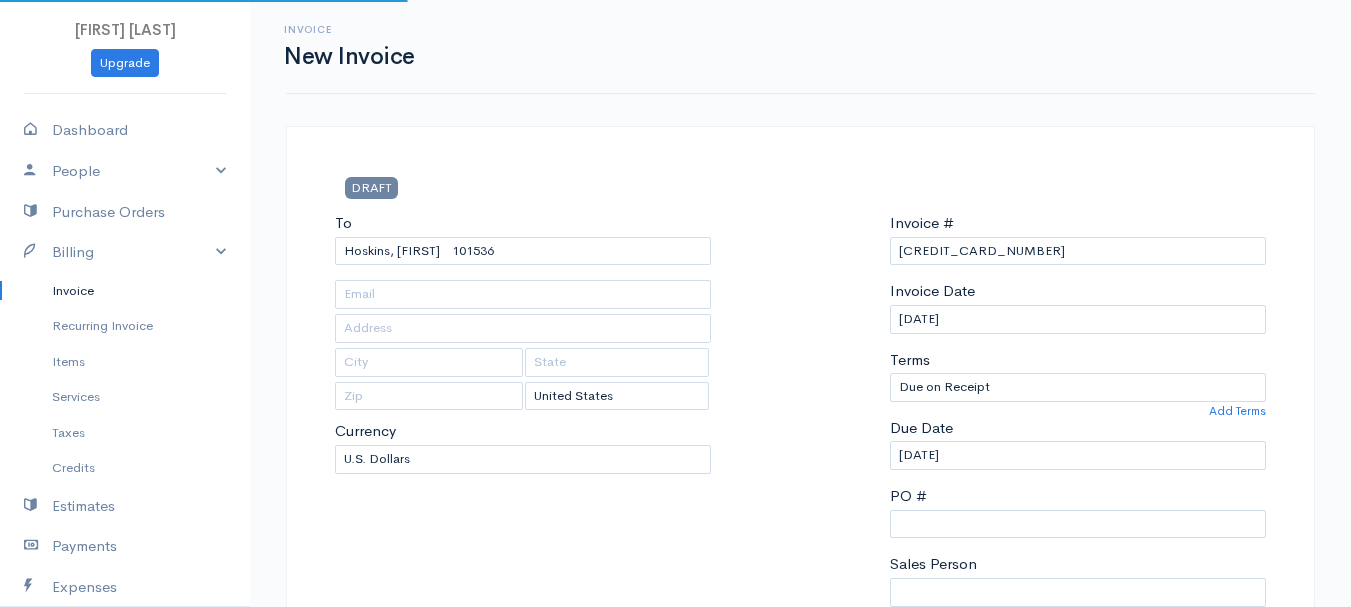 type on "[NUMBER] [STREET]" 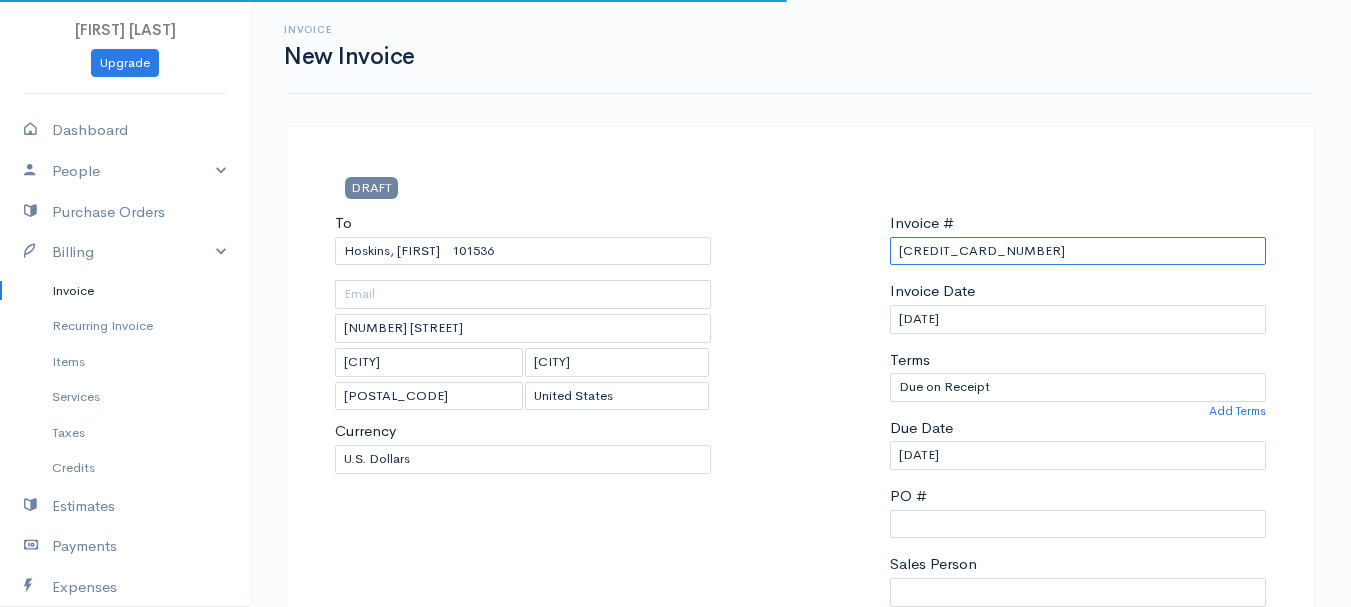 click on "[CREDIT_CARD_NUMBER]" at bounding box center [1078, 251] 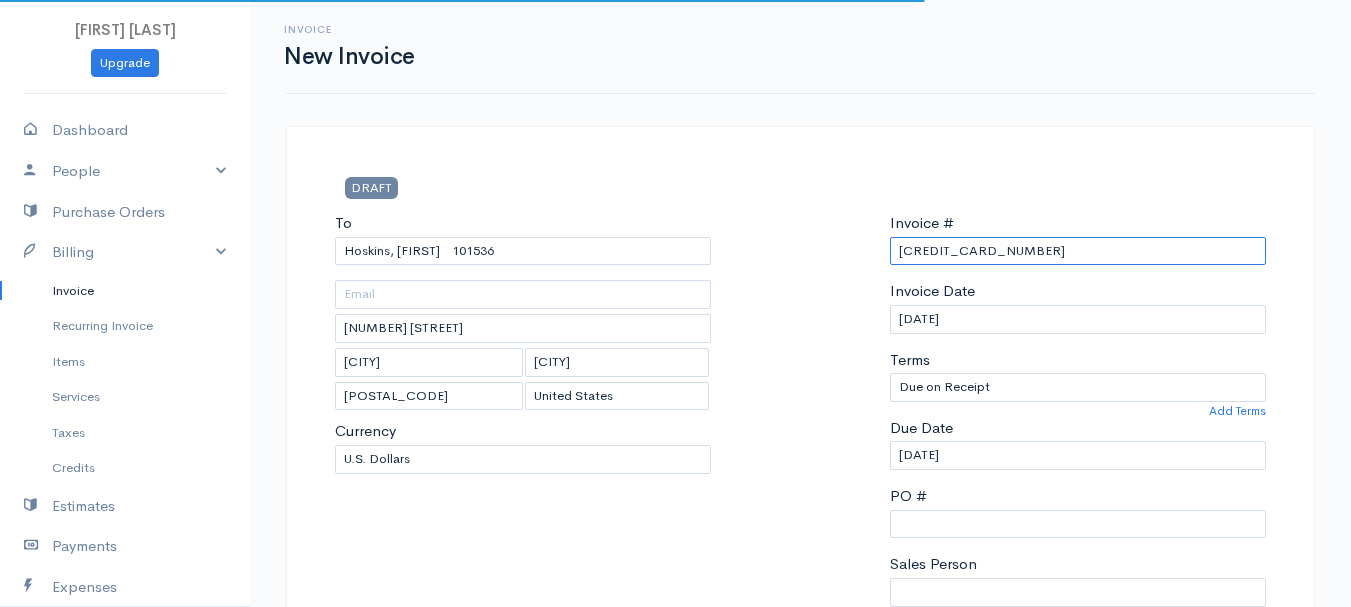 click on "[CREDIT_CARD_NUMBER]" at bounding box center (1078, 251) 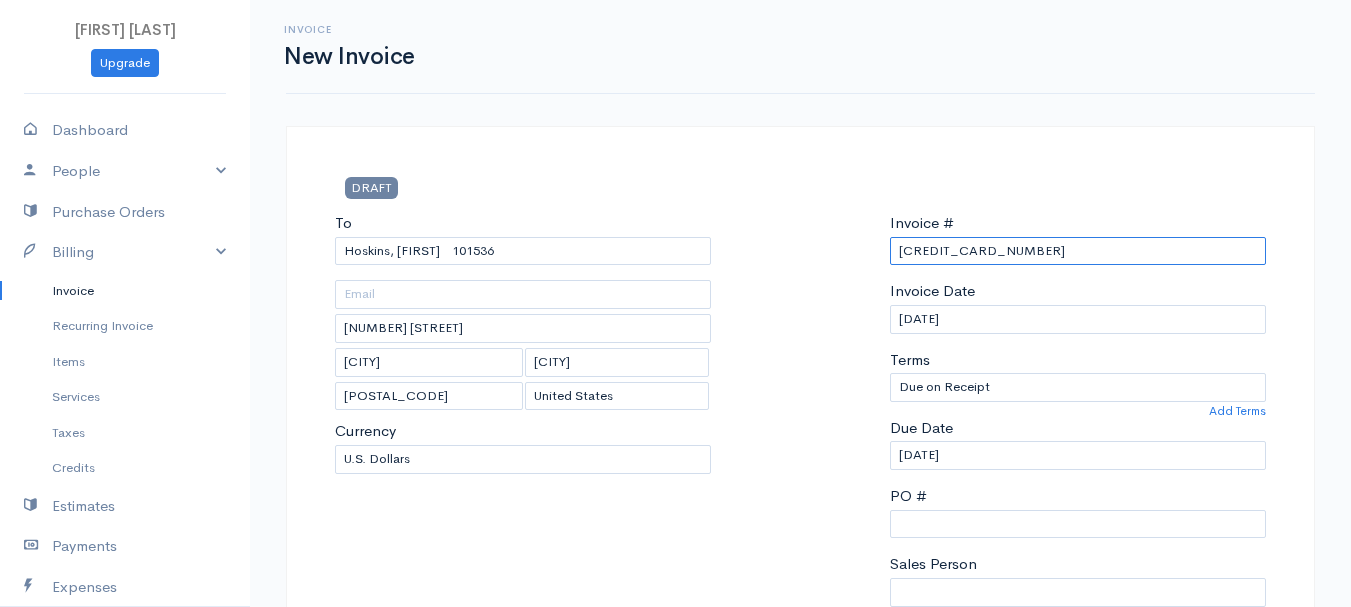 paste on "[DATE]" 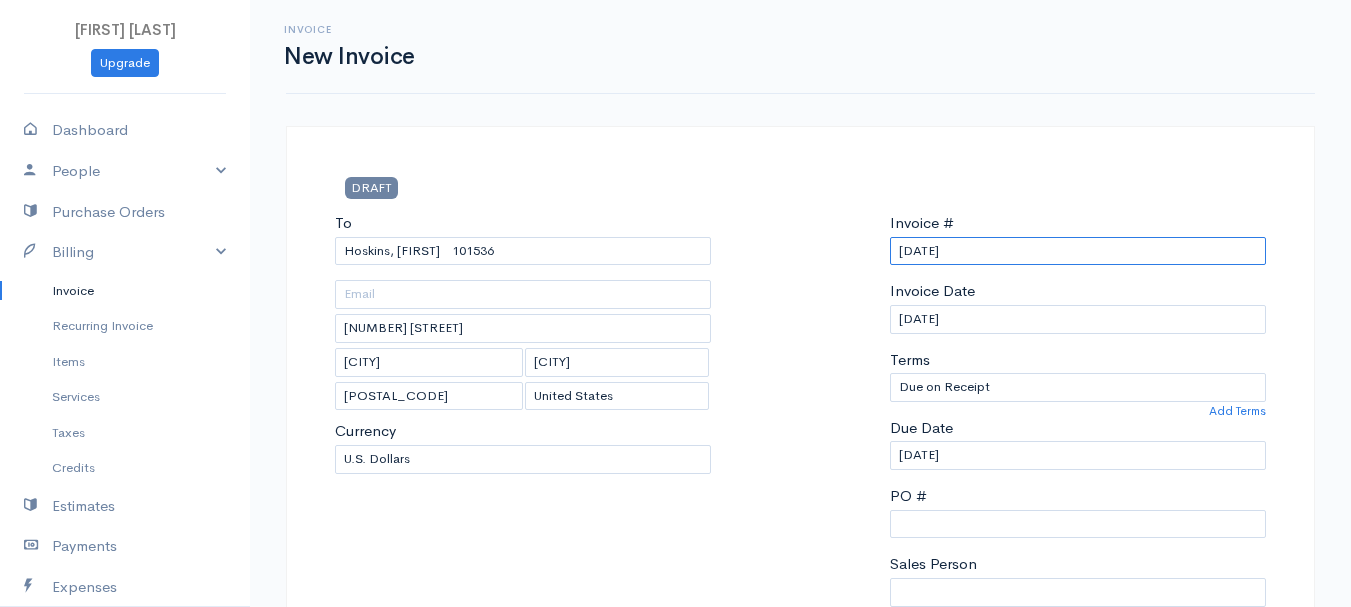 scroll, scrollTop: 400, scrollLeft: 0, axis: vertical 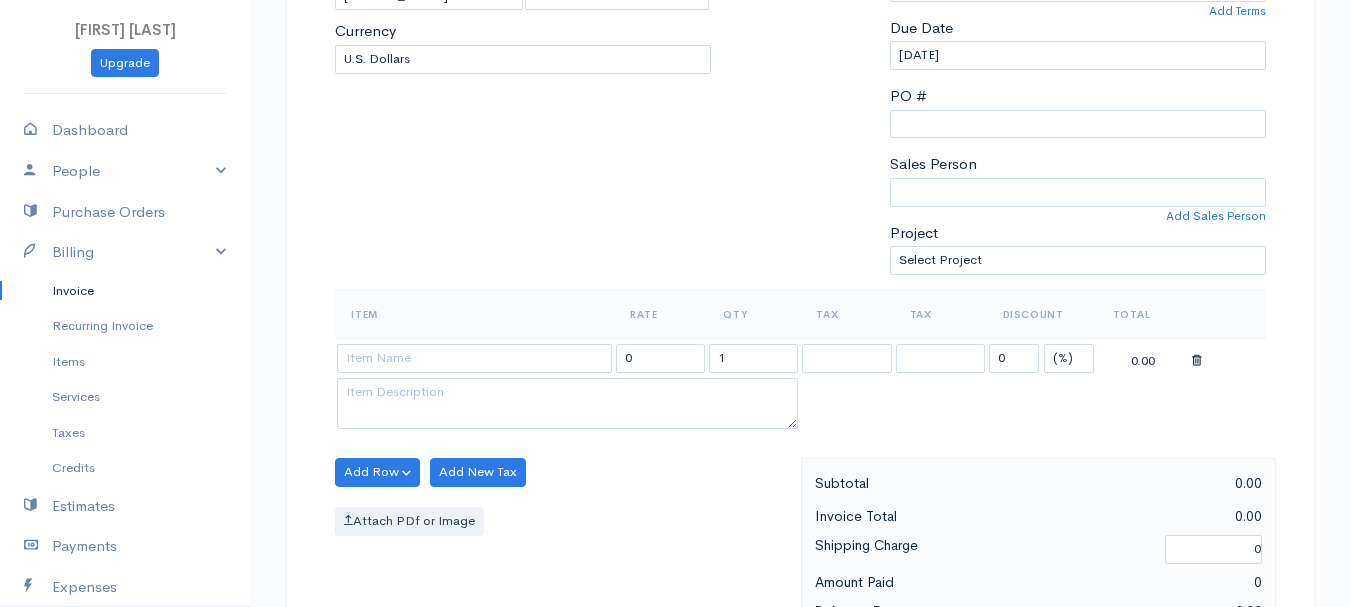 type on "[DATE]" 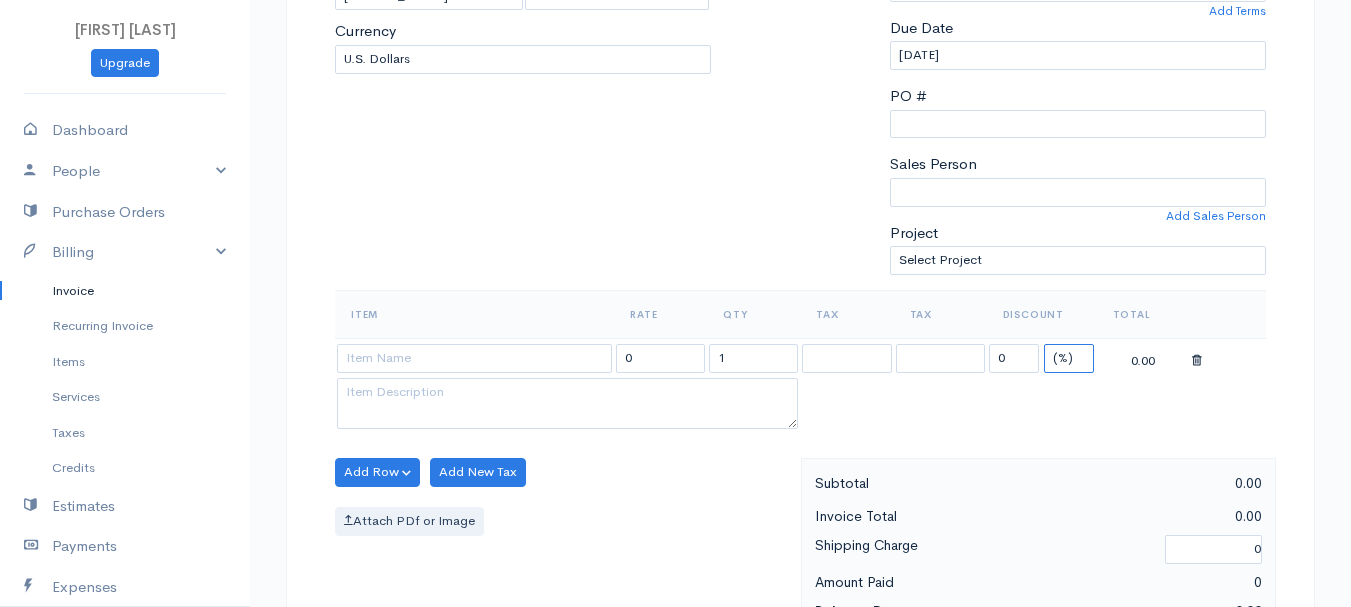 click on "(%) Flat" at bounding box center (1069, 358) 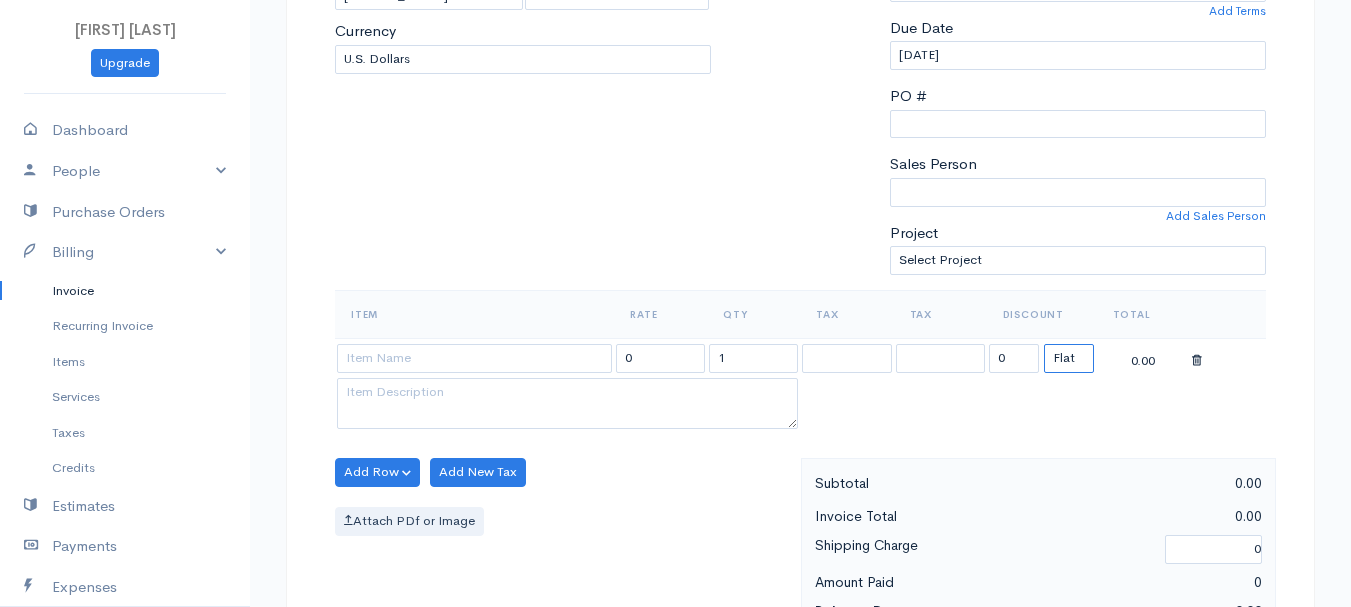 click on "(%) Flat" at bounding box center [1069, 358] 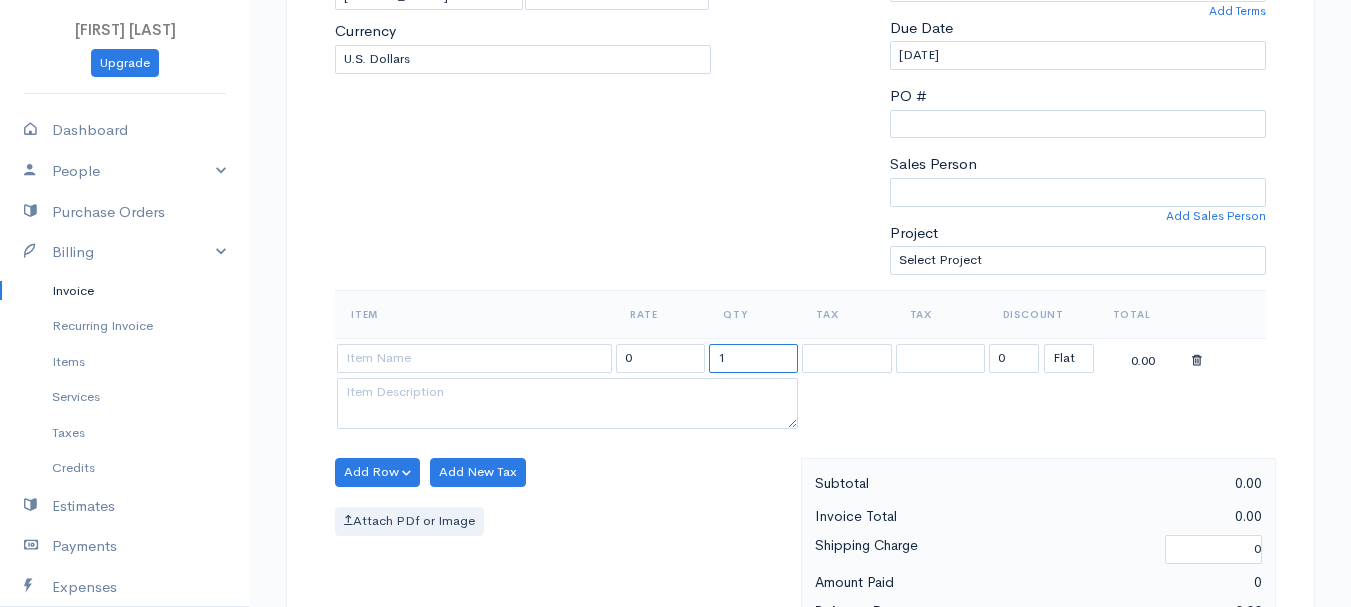 click on "1" at bounding box center (753, 358) 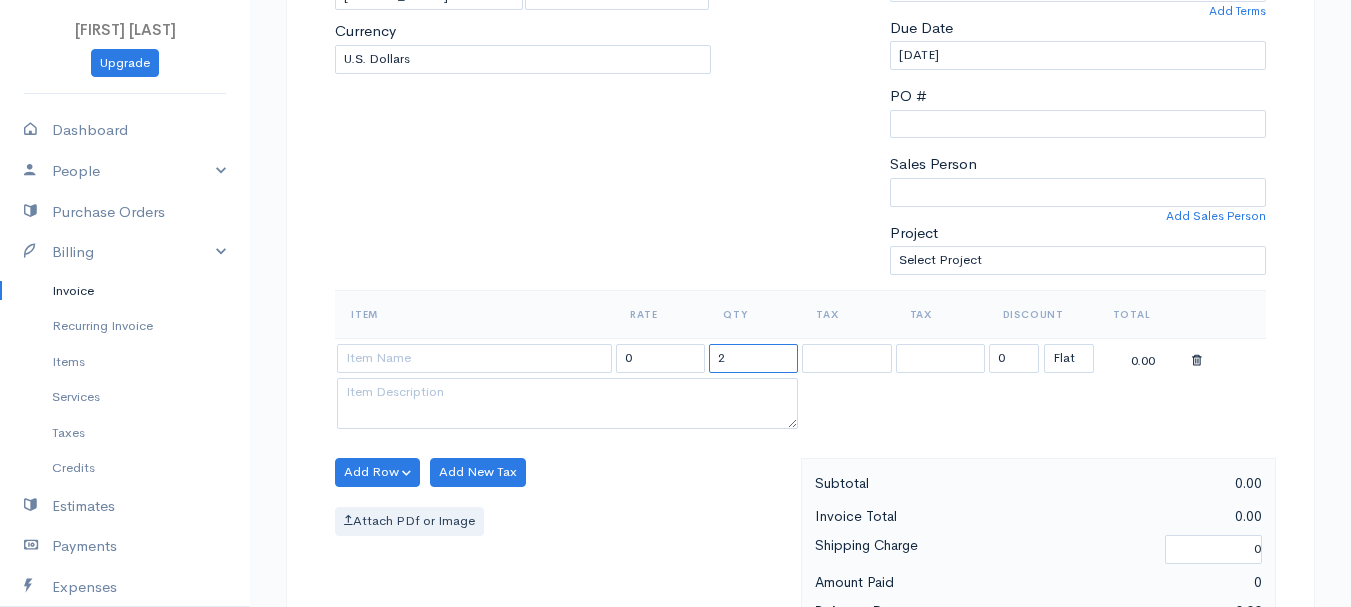 type on "2" 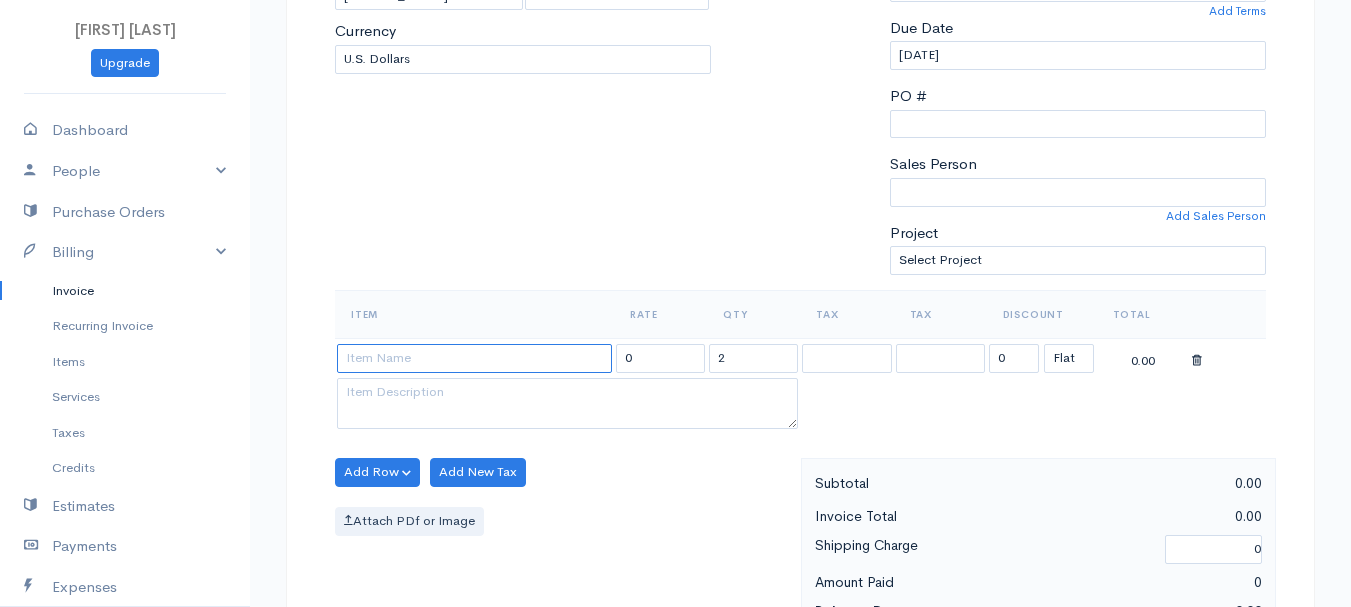click at bounding box center [474, 358] 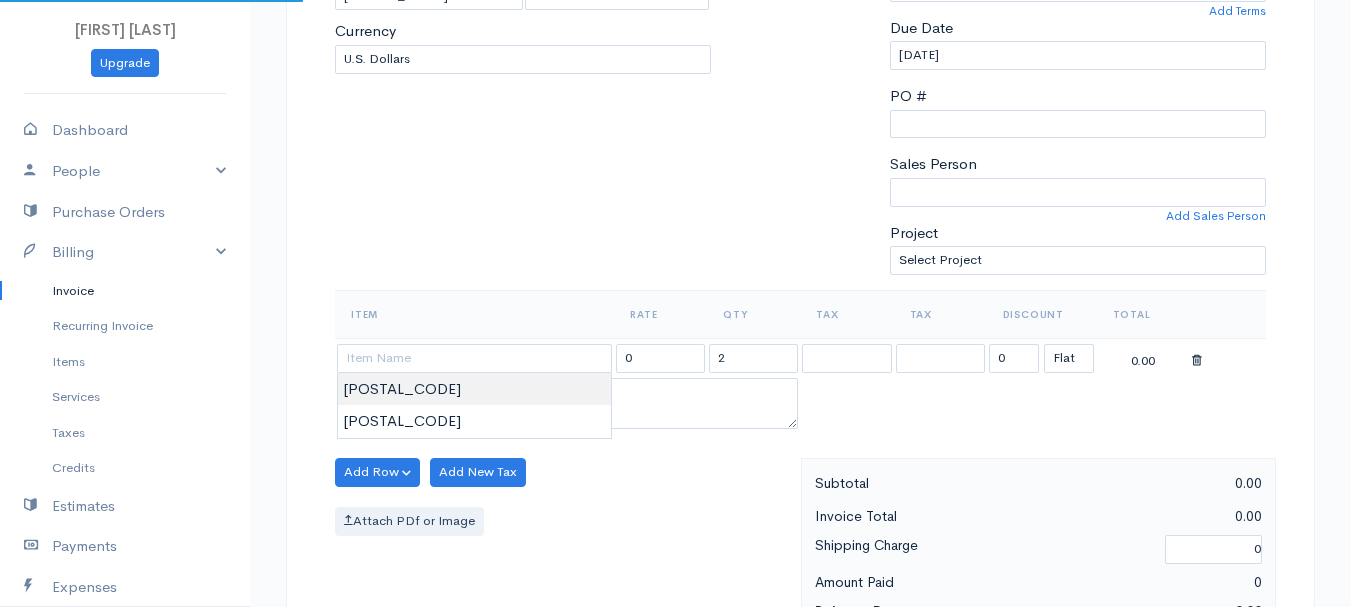 type on "[POSTAL_CODE]" 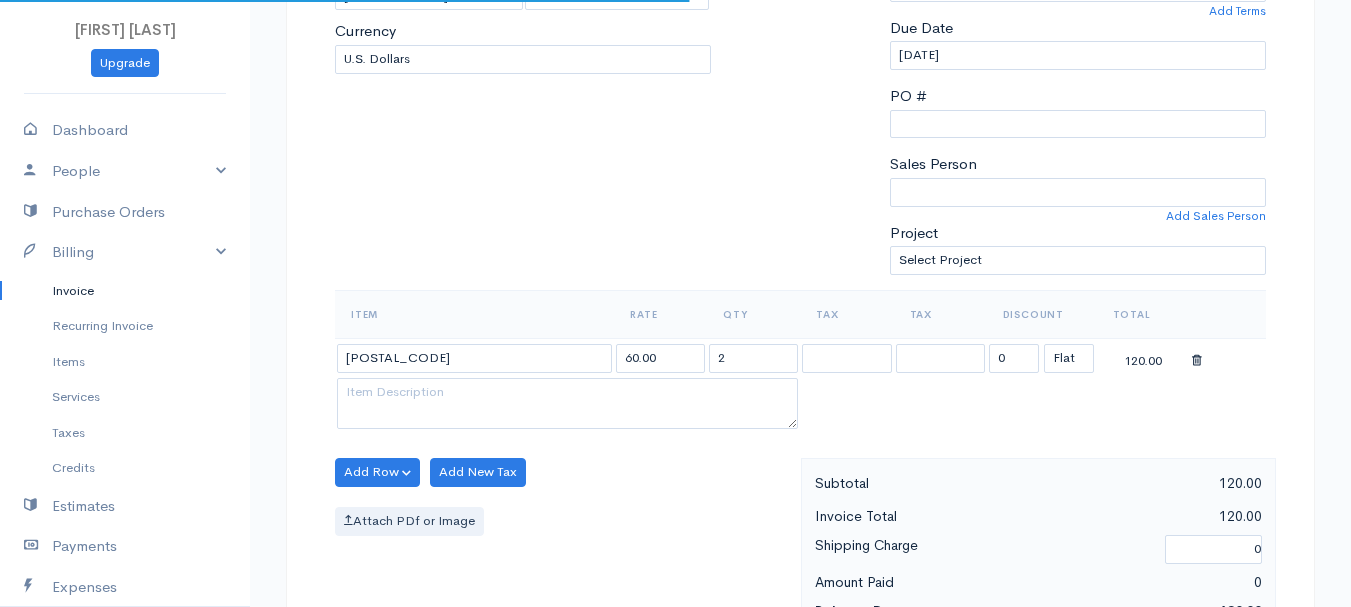 click on "[FIRST] [LAST]
Upgrade
Dashboard
People
Clients
Vendors
Staff Users
Purchase Orders
Billing
Invoice
Recurring Invoice
Items
Services
Taxes
Credits
Estimates
Payments
Expenses
Track Time
Projects
Reports
Settings
My Organizations
Logout
Help
@CloudBooksApp 2022
Invoice
New Invoice
DRAFT [LAST], [FIRST]    [NUMBER] [NUMBER] [STREET] [CITY] [STATE] [POSTAL CODE] [Choose Country] United States Canada United Kingdom Afghanistan Albania Algeria American Samoa Andorra Anguilla Kip" at bounding box center [675, 464] 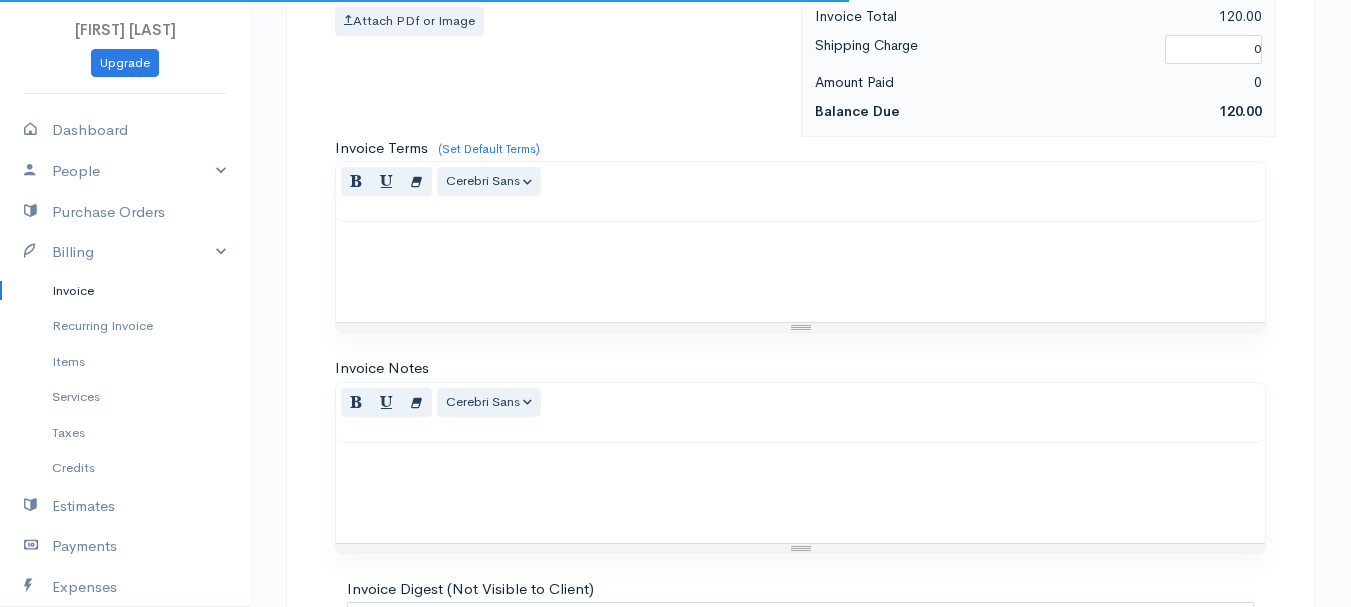 scroll, scrollTop: 1122, scrollLeft: 0, axis: vertical 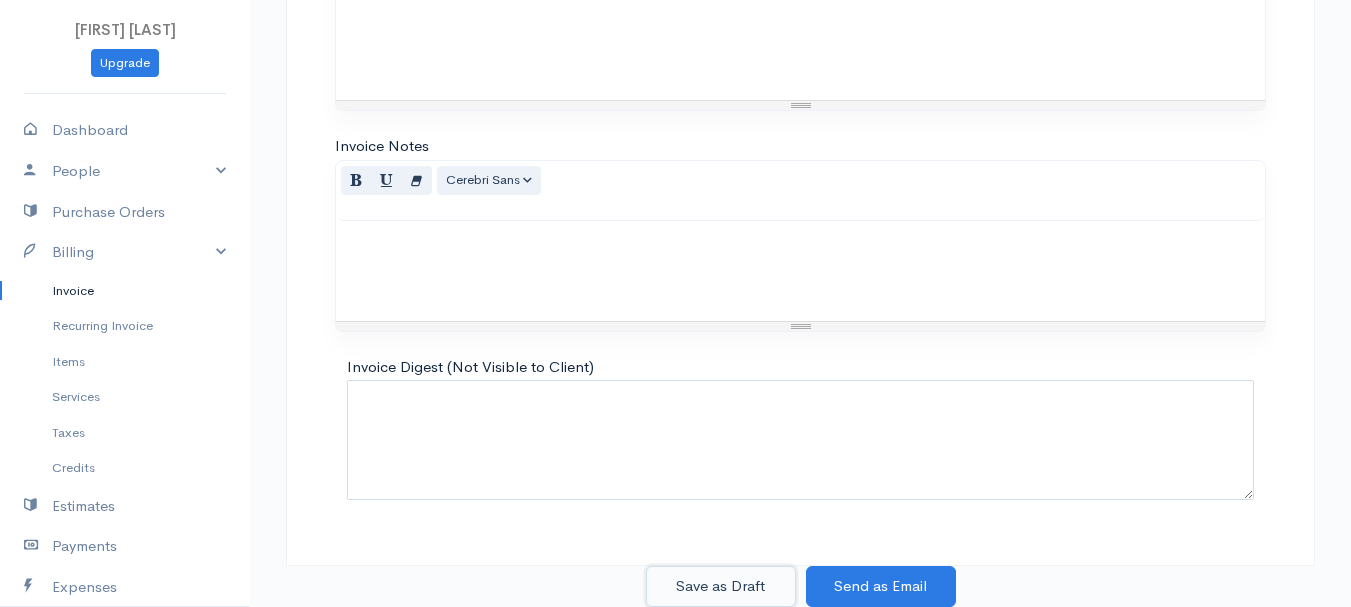 click on "Save as Draft" at bounding box center [721, 586] 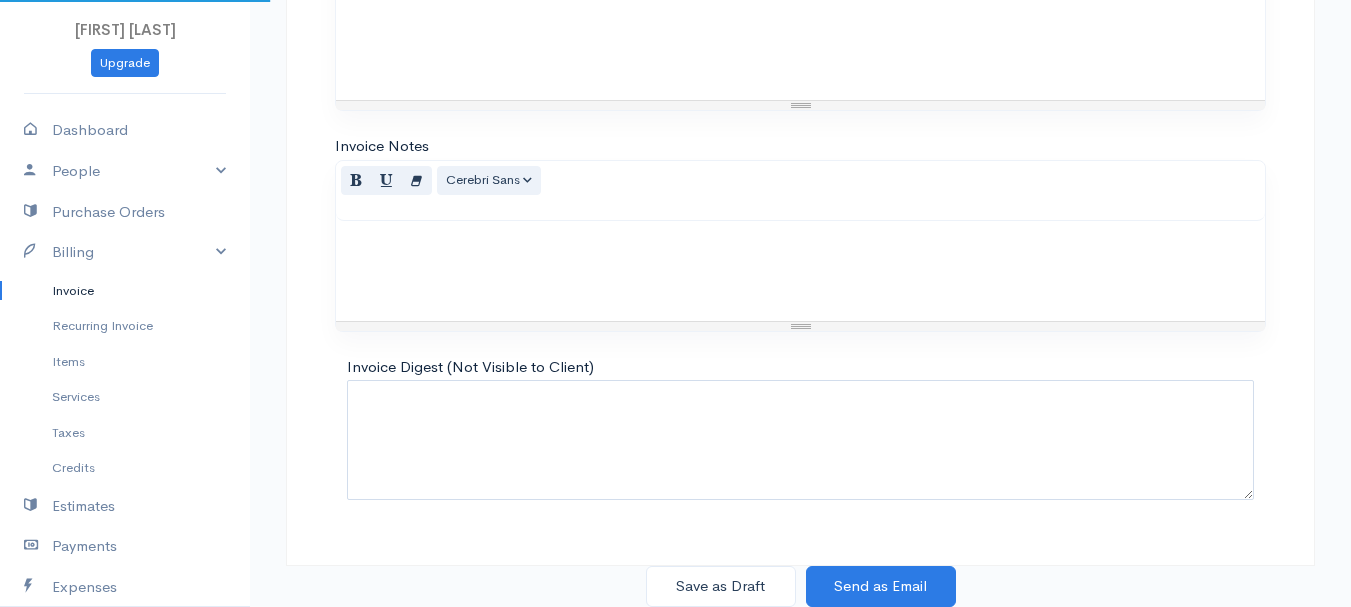 scroll, scrollTop: 0, scrollLeft: 0, axis: both 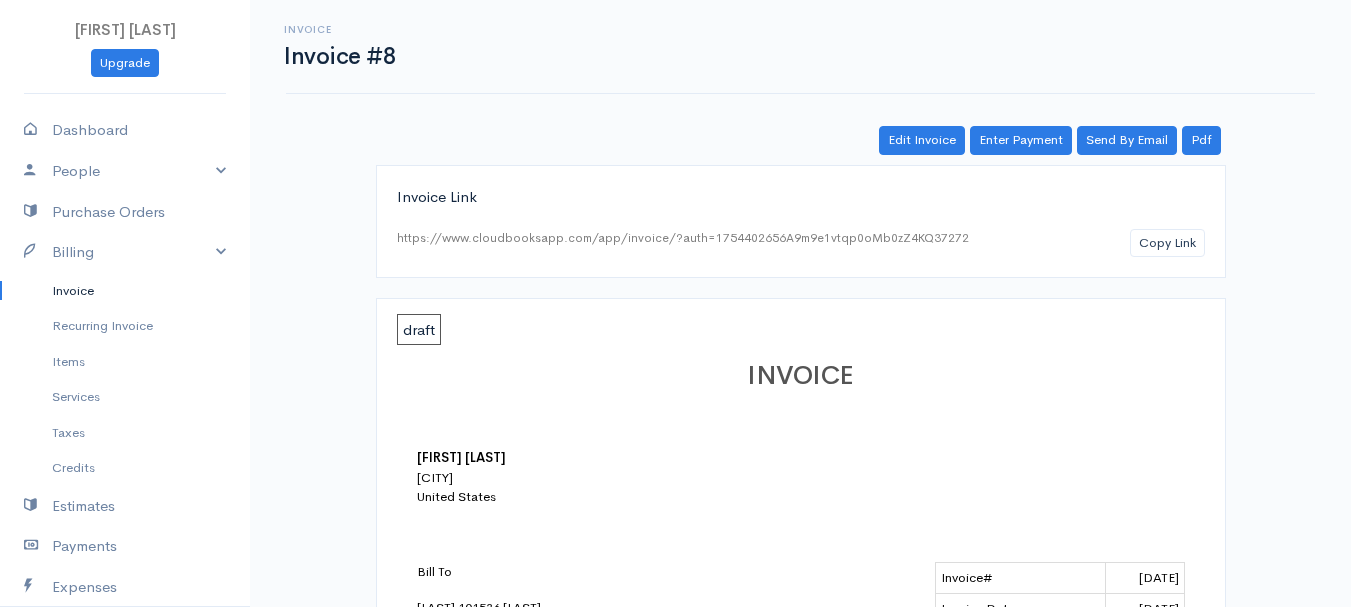click on "Invoice" at bounding box center (125, 291) 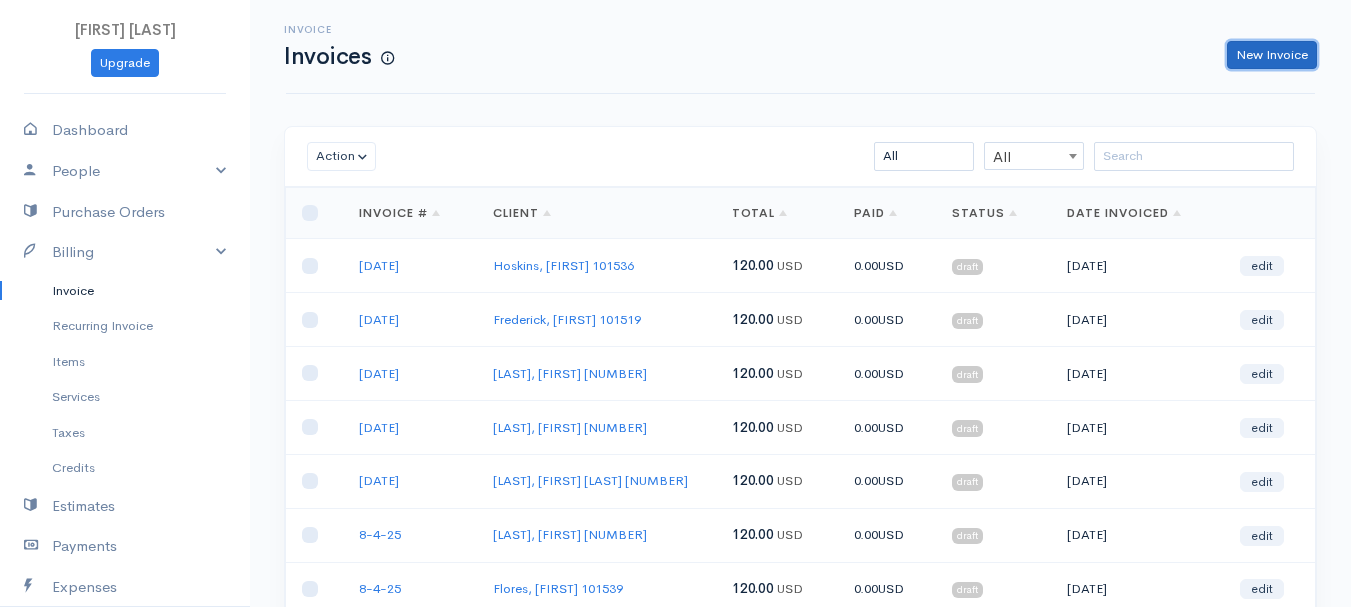 click on "New Invoice" at bounding box center (1272, 55) 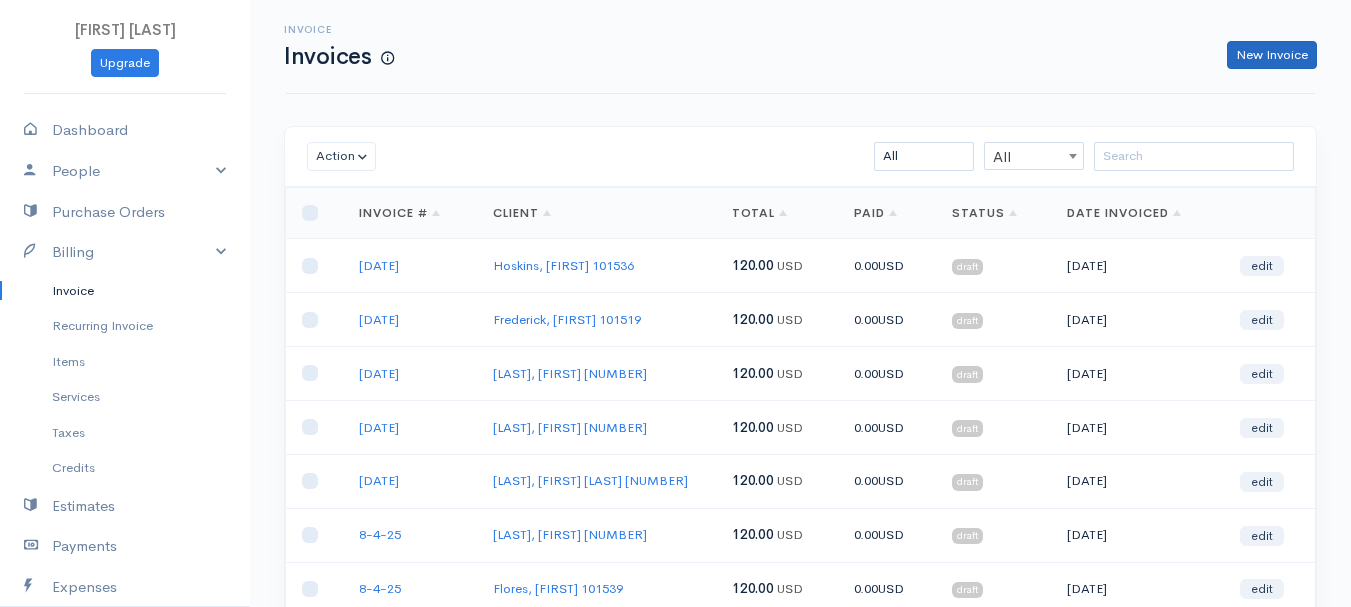 select on "United States" 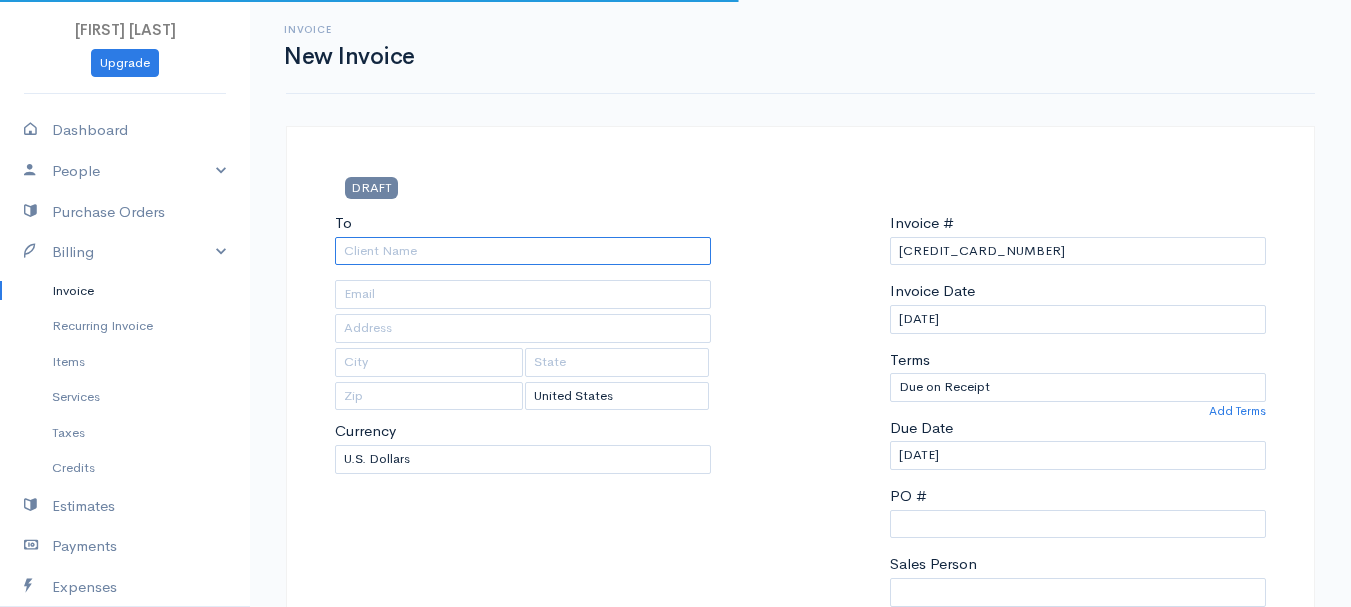 click on "To" at bounding box center [523, 251] 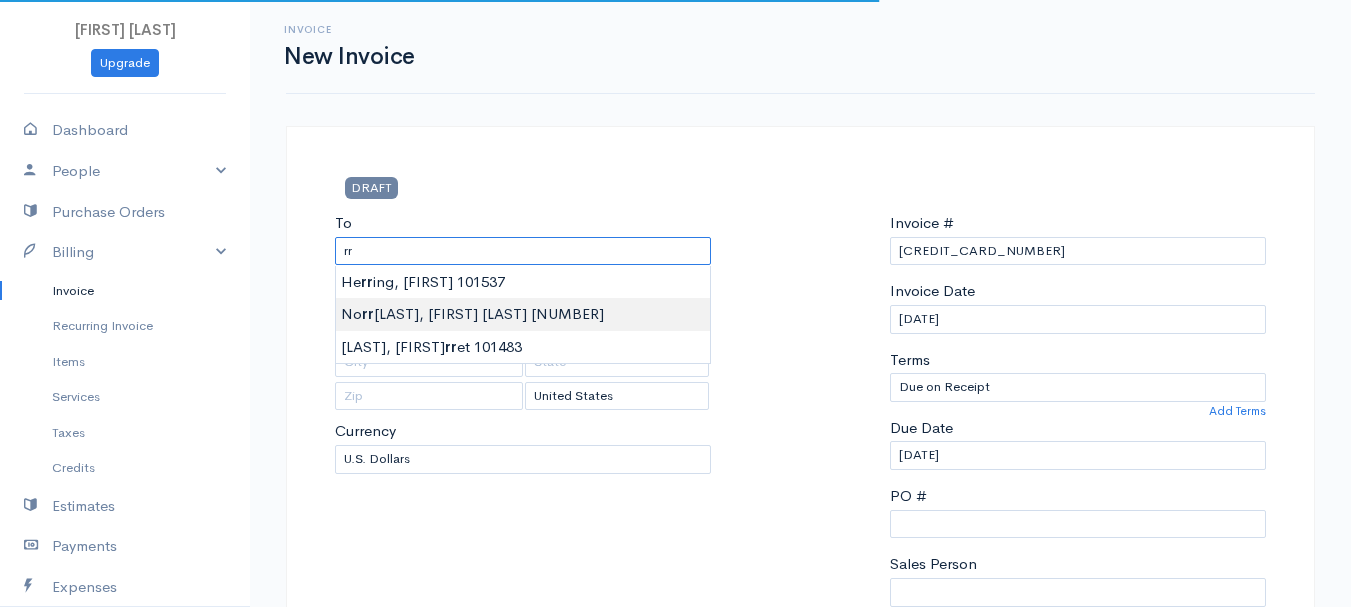 type on "[LAST], [FIRST] [LAST]         [NUMBER]" 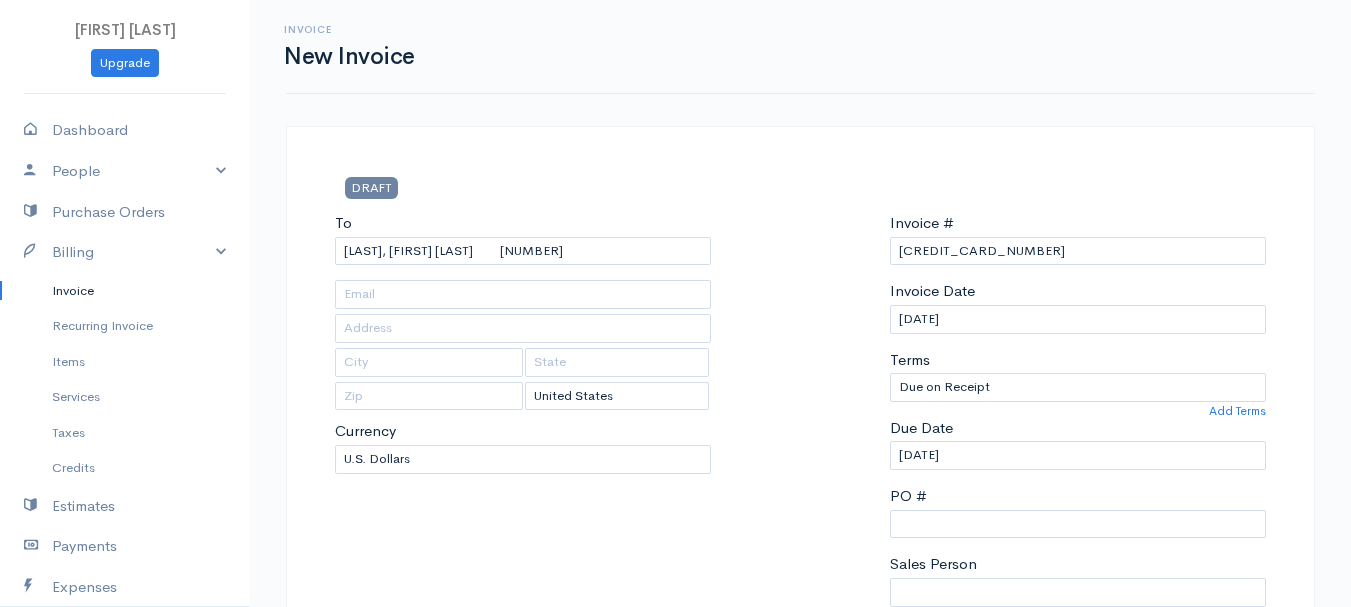 click on "[FIRST] [LAST]         101504 [NUMBER] [STREET]    #[NUMBER]
[CITY] [CITY] [POSTAL_CODE] [Choose Country] United States Canada United Kingdom Afghanistan Albania Algeria American Samoa Andorra Anguilla Chad" at bounding box center [675, 864] 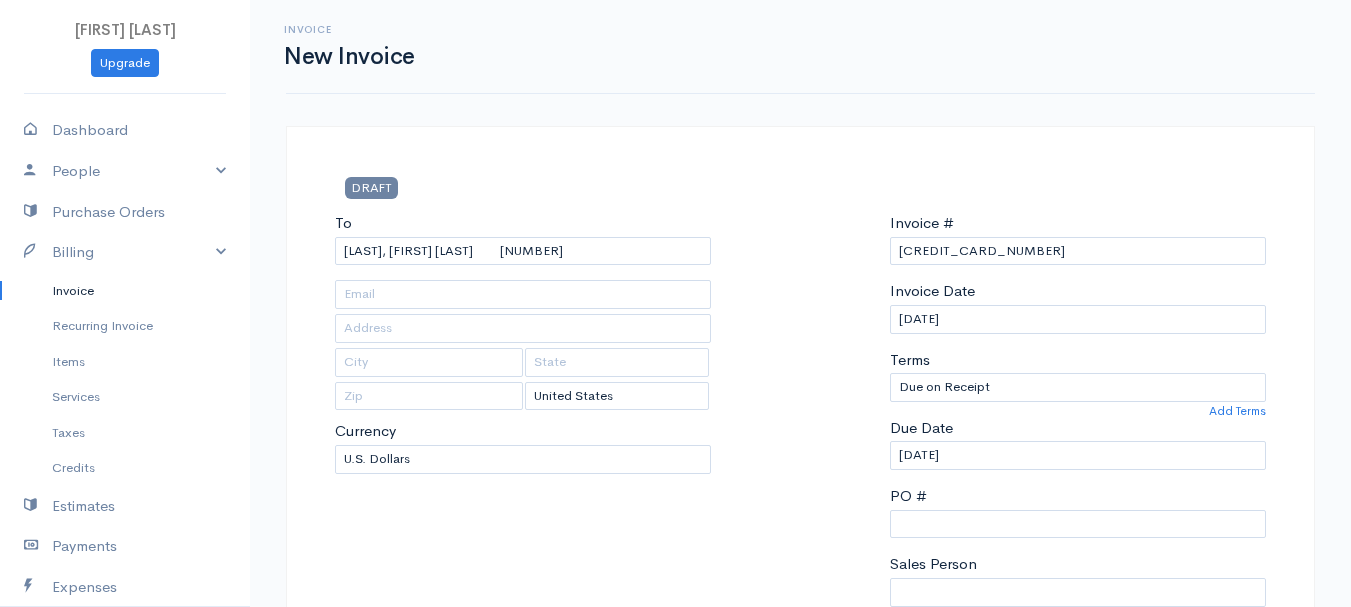 type on "[NUMBER] [STREET]    #1" 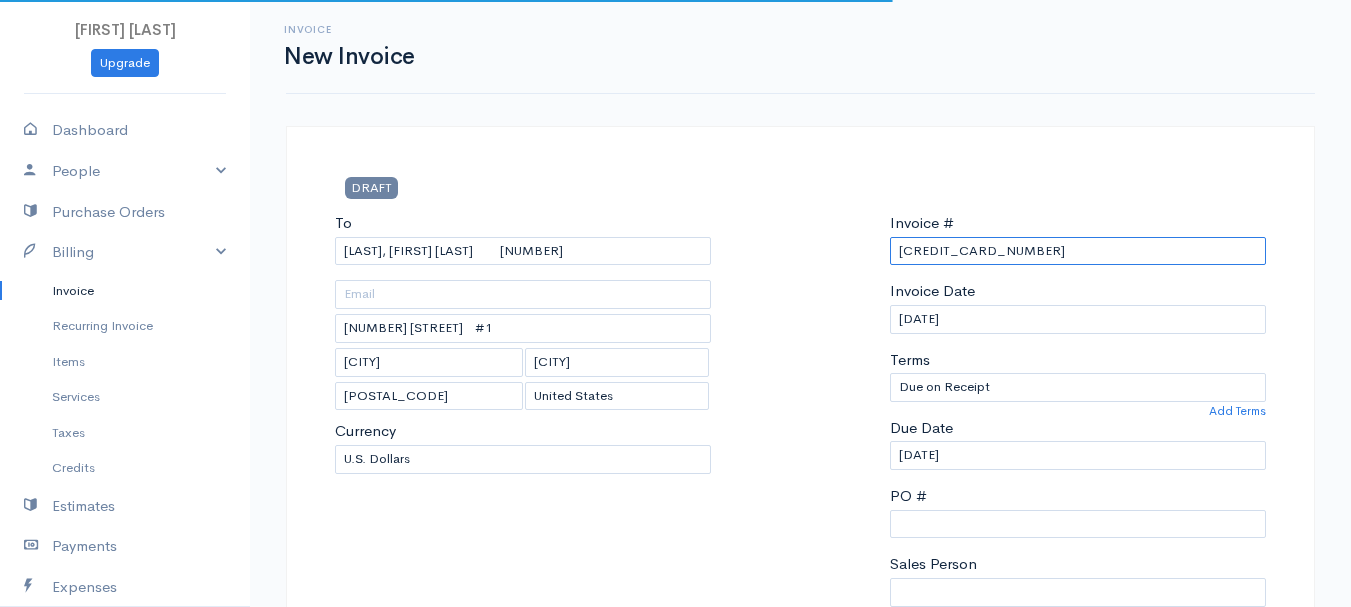 click on "[CREDIT_CARD_NUMBER]" at bounding box center [1078, 251] 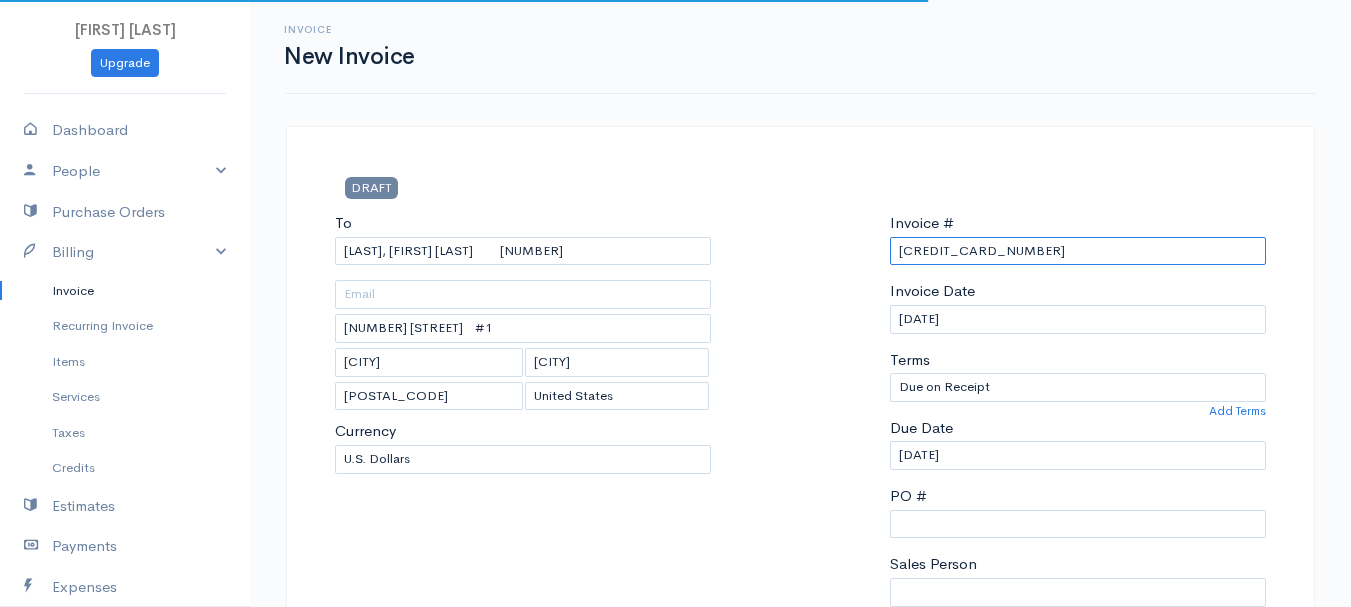 click on "[CREDIT_CARD_NUMBER]" at bounding box center (1078, 251) 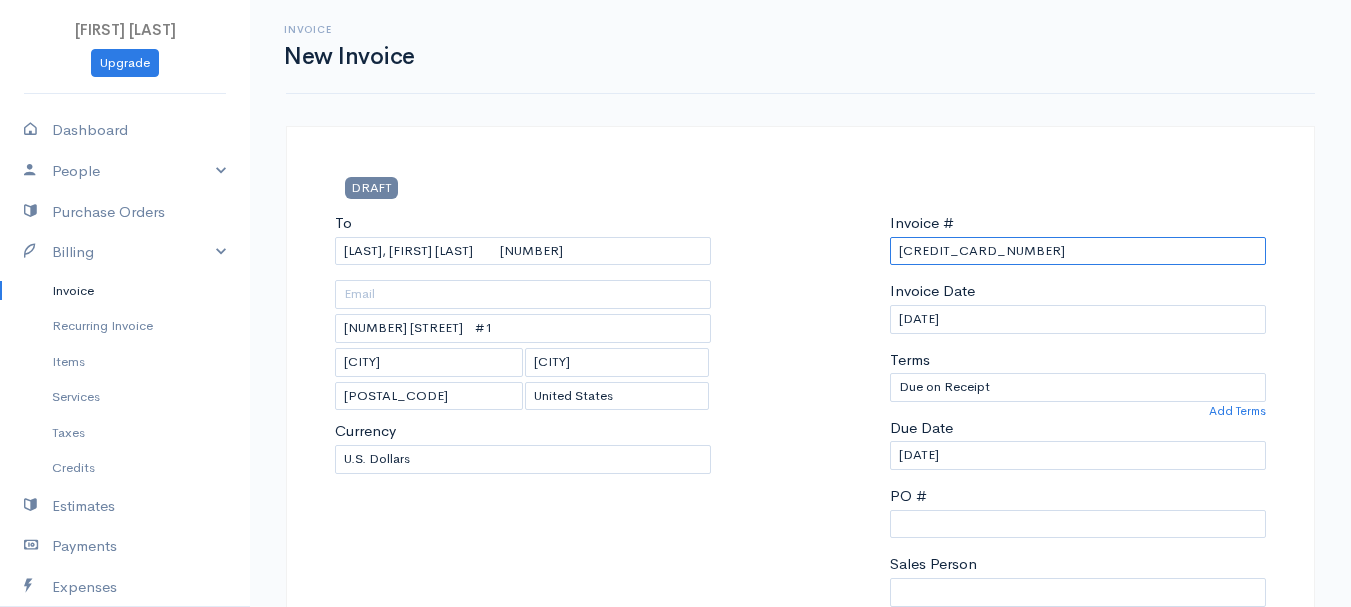 paste on "[DATE]" 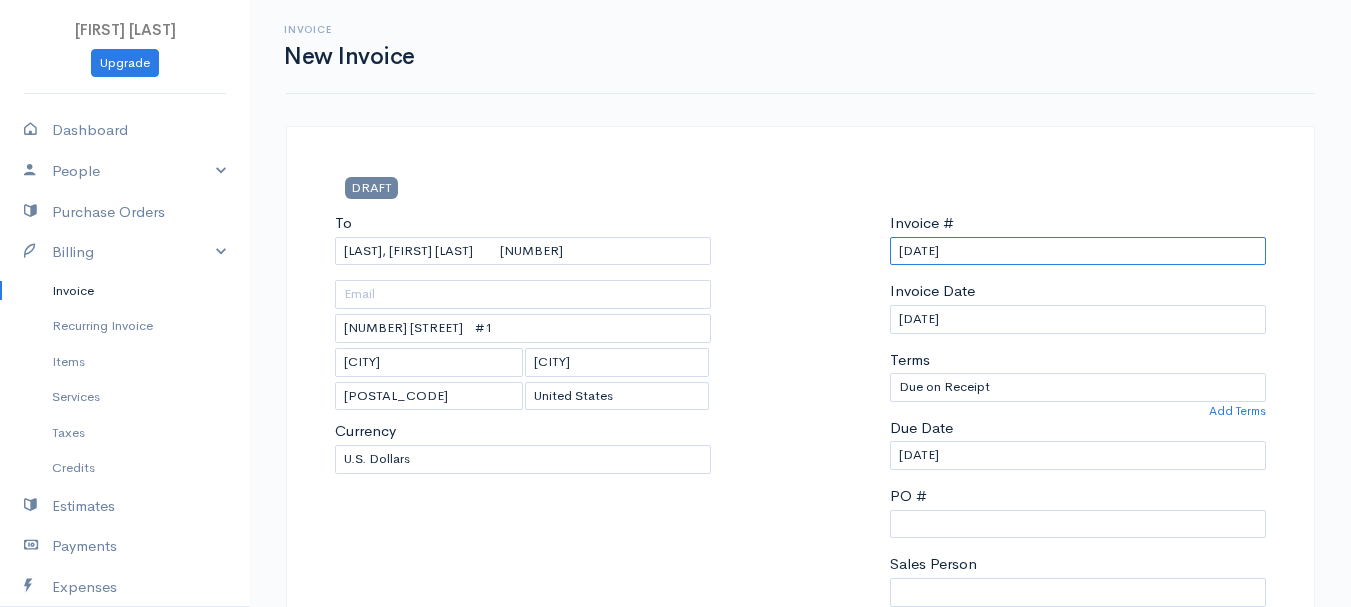 scroll, scrollTop: 500, scrollLeft: 0, axis: vertical 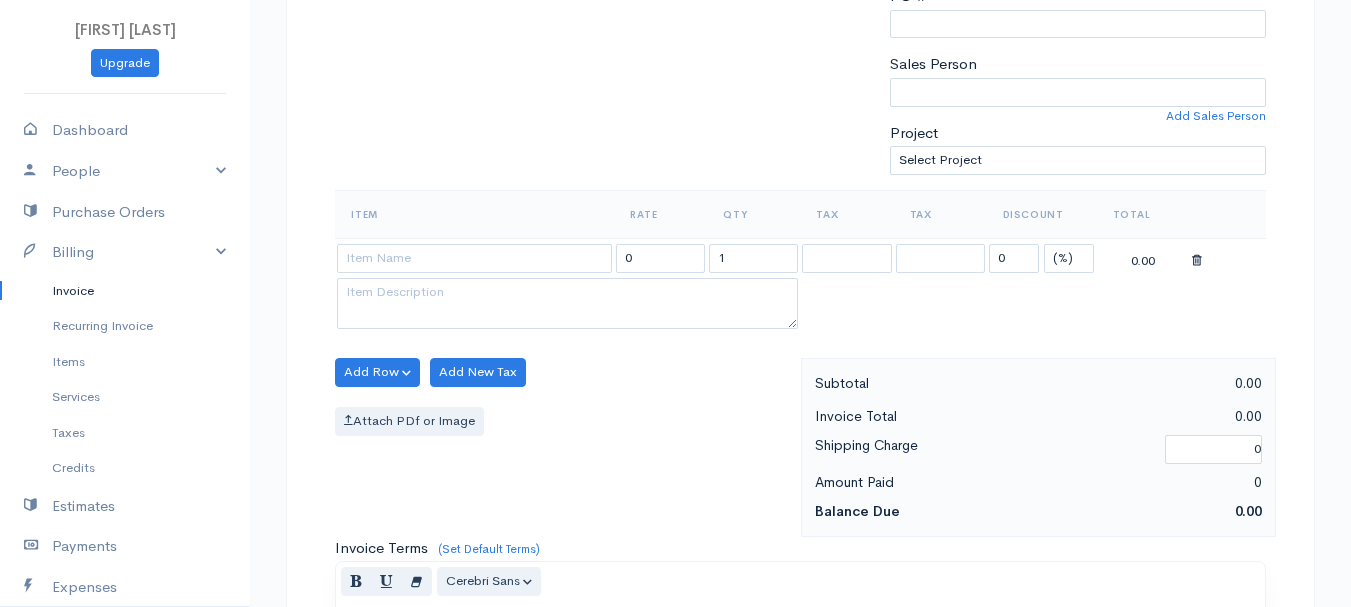 type on "[DATE]" 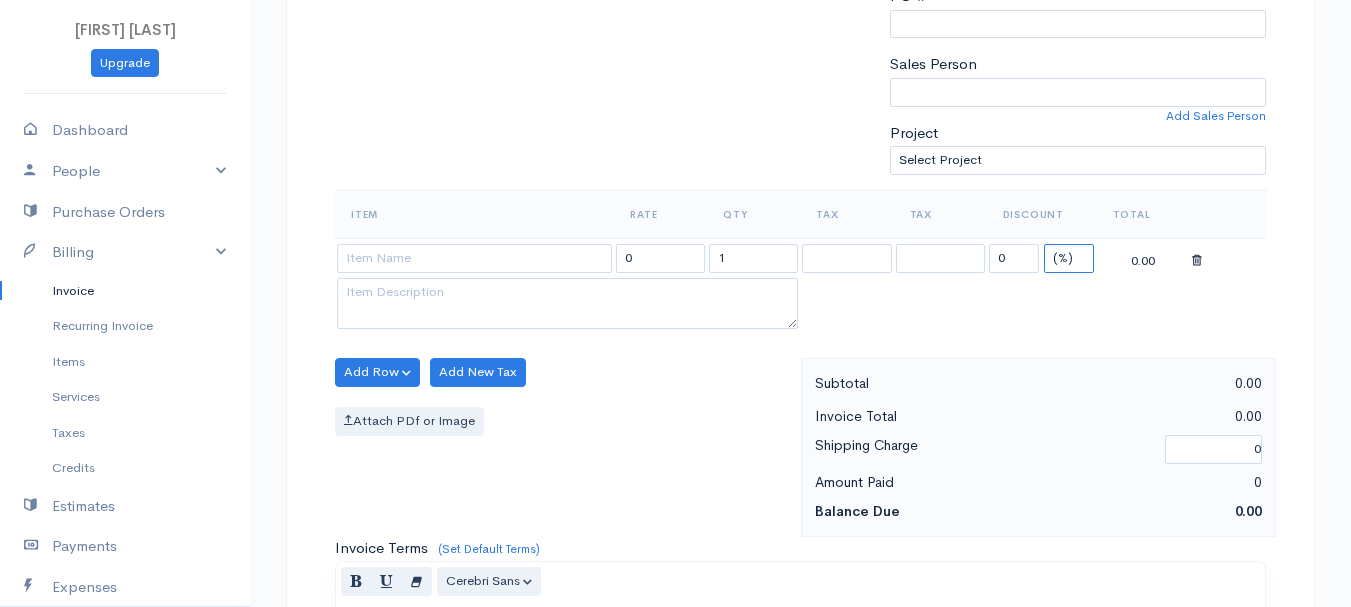 drag, startPoint x: 1057, startPoint y: 255, endPoint x: 1057, endPoint y: 269, distance: 14 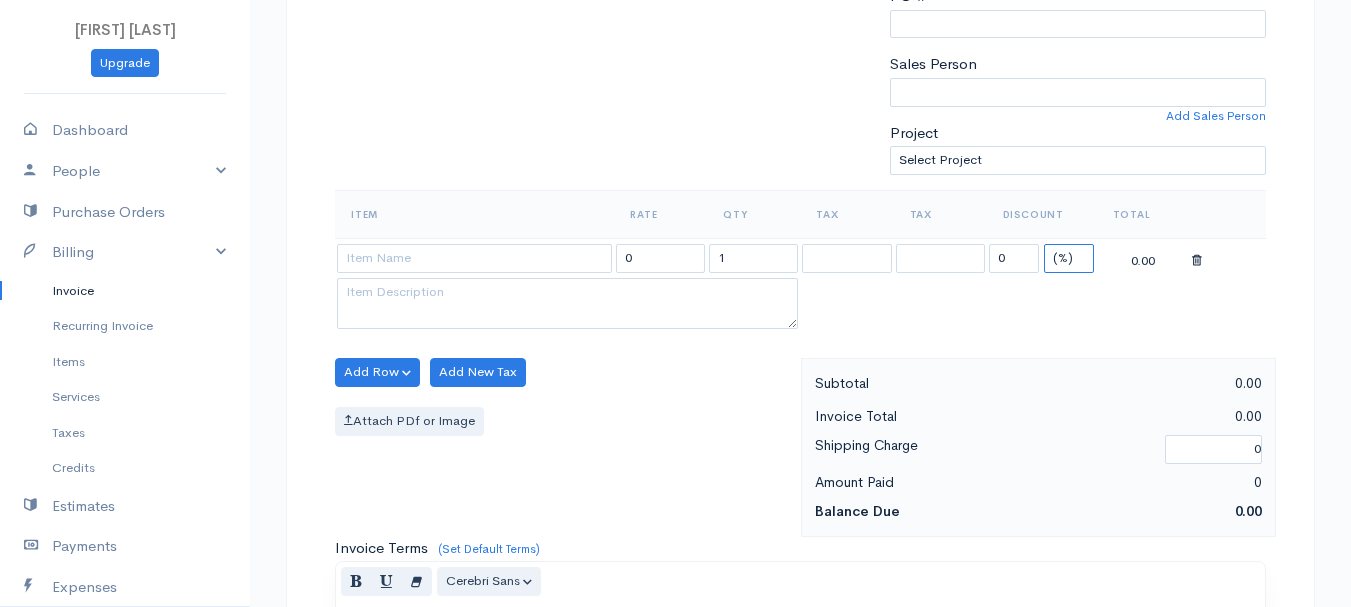 select on "2" 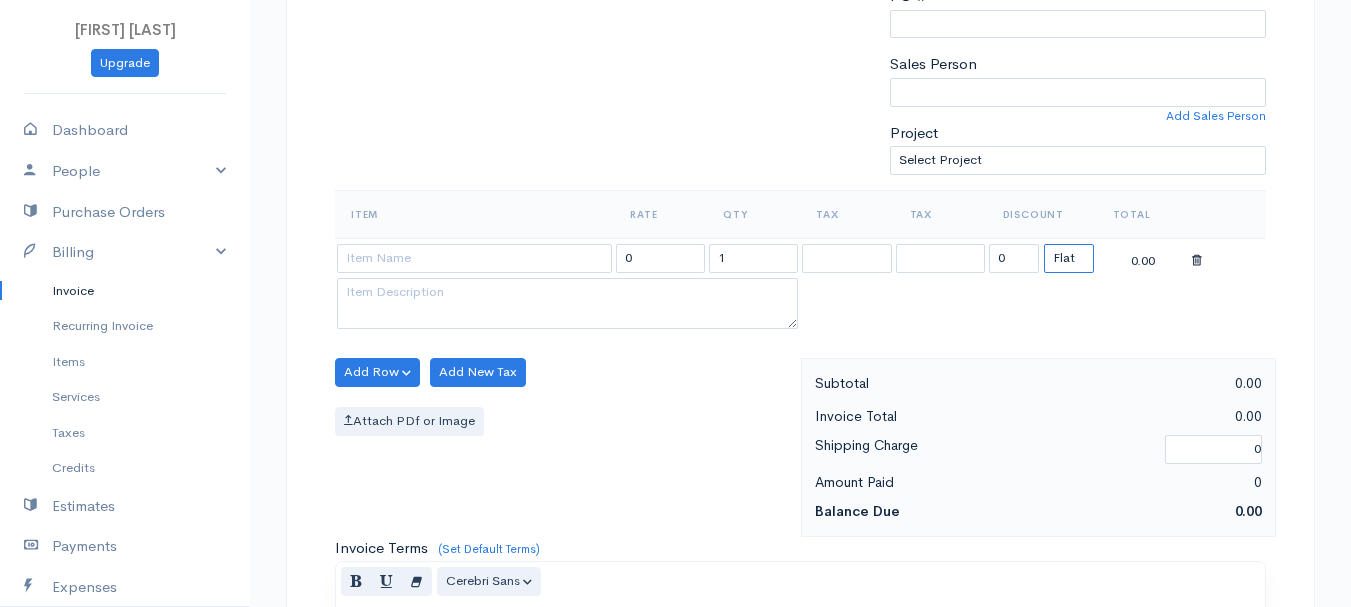 click on "(%) Flat" at bounding box center [1069, 258] 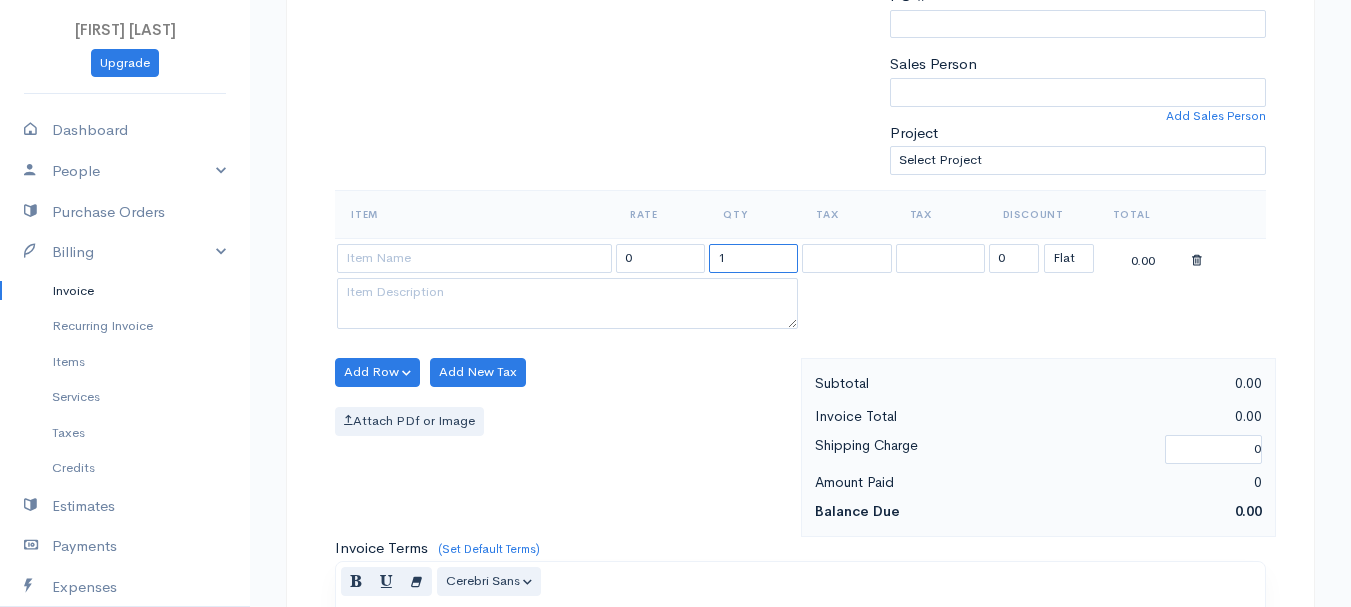 click on "1" at bounding box center [753, 258] 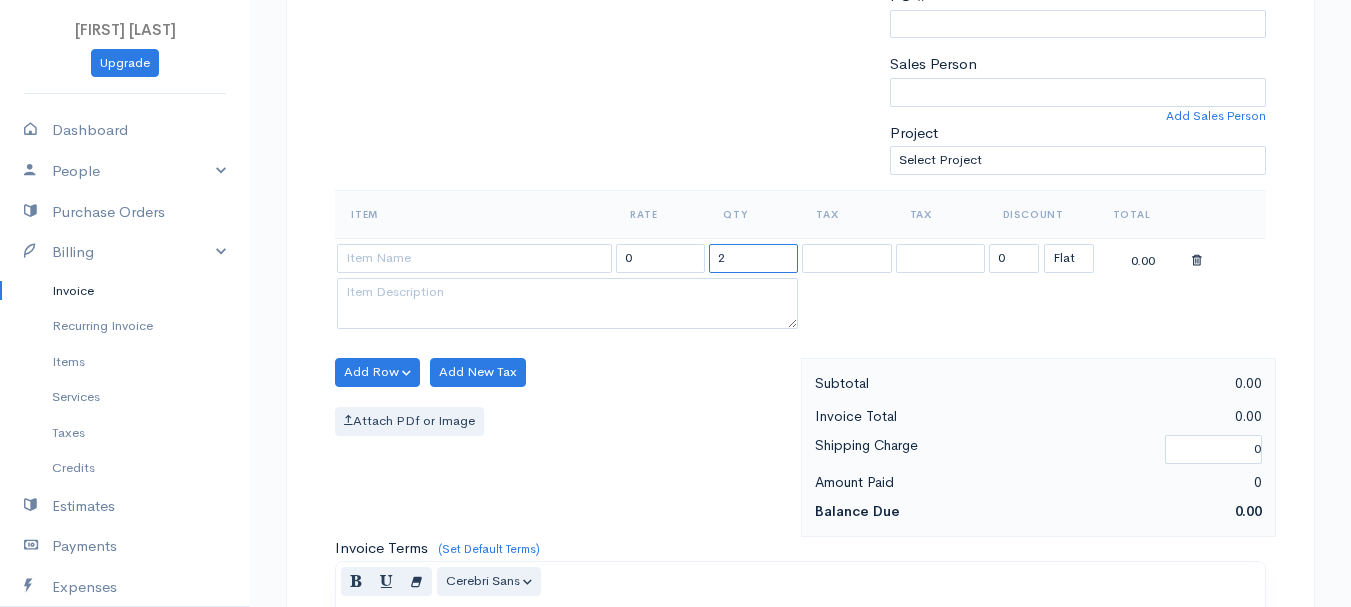 type on "2" 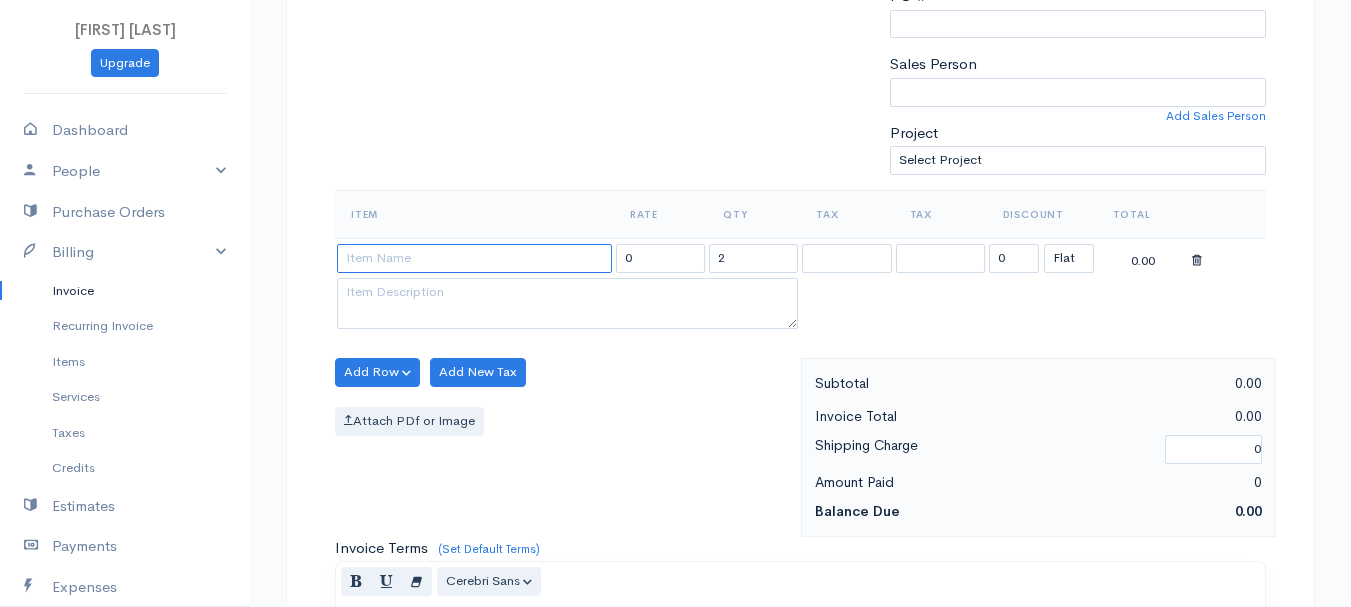 click at bounding box center (474, 258) 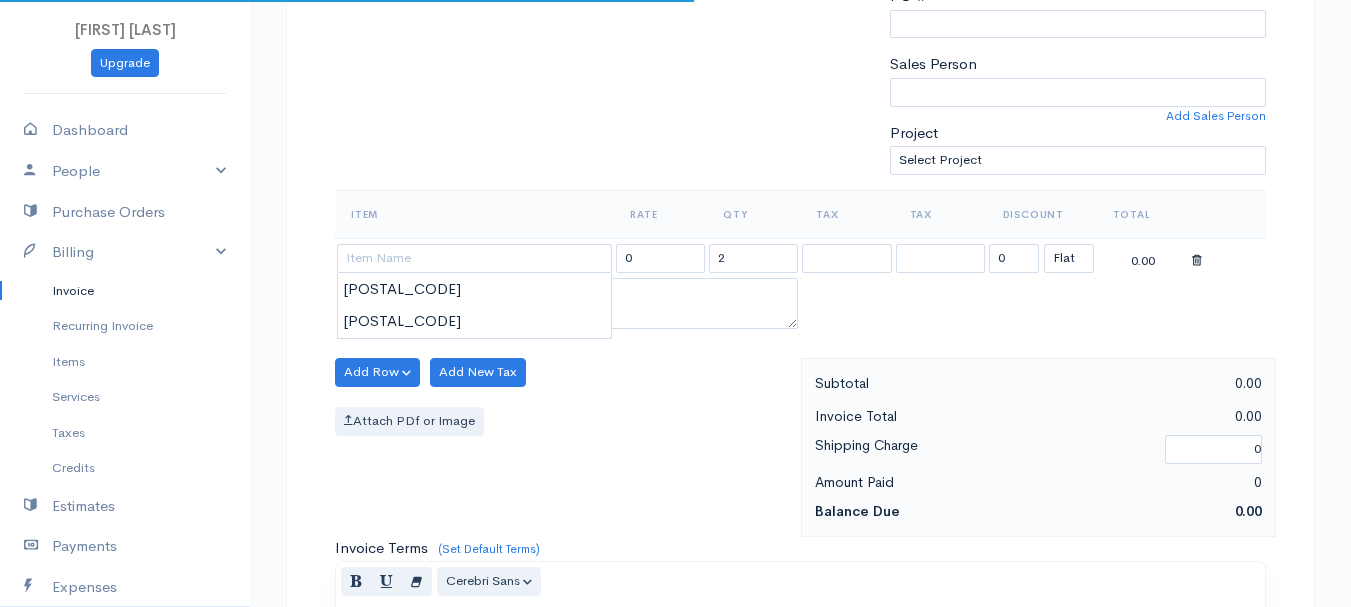 type on "[POSTAL_CODE]" 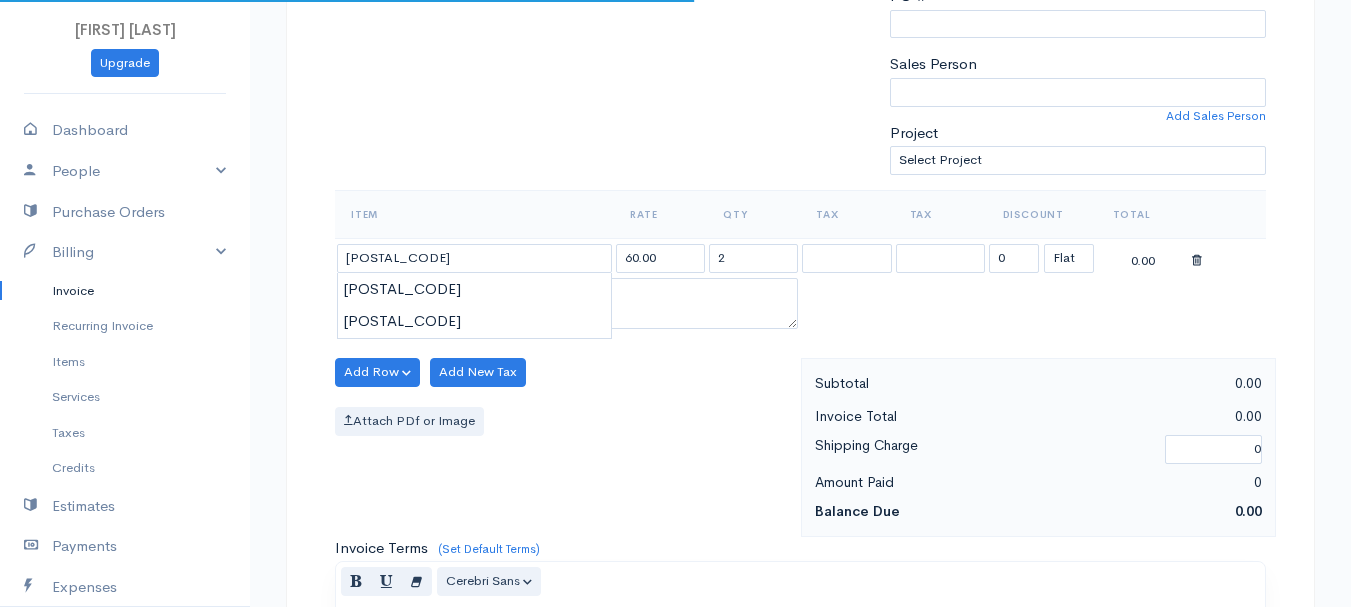 click on "[FIRST] [LAST]         101504 [NUMBER] [STREET]    #1
[CITY] [CITY] [POSTAL_CODE] [Choose Country] United States Canada United Kingdom Afghanistan Albania Algeria American Samoa Andorra Chad" at bounding box center [675, 364] 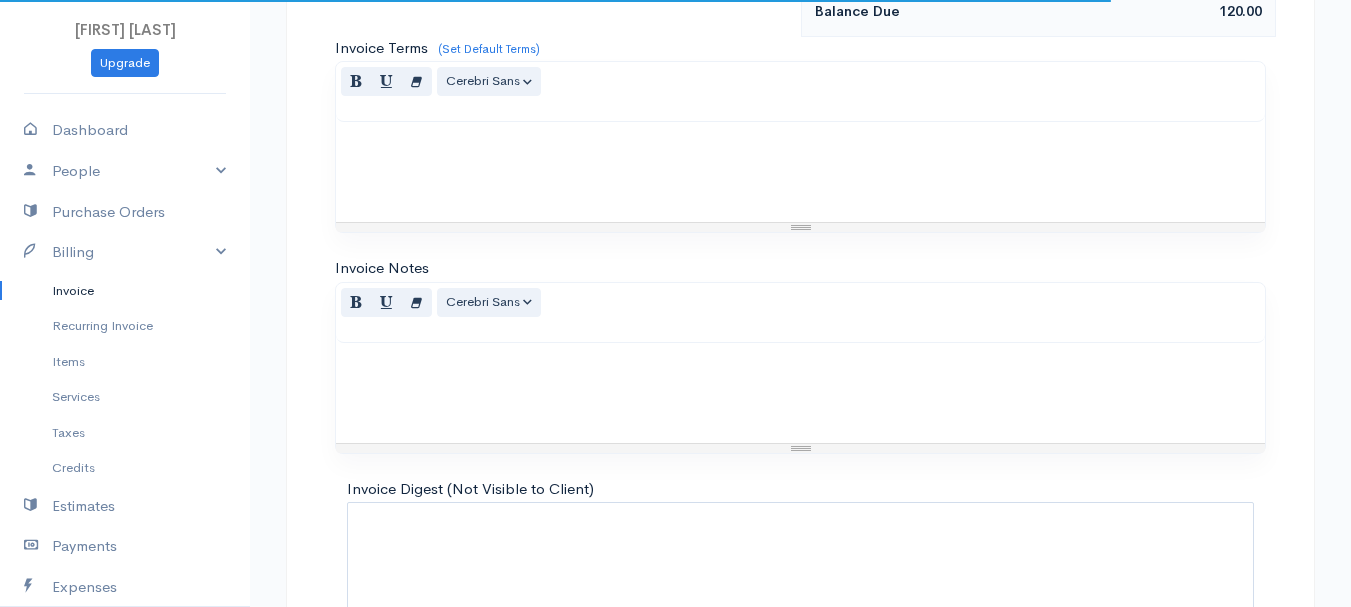 scroll, scrollTop: 1122, scrollLeft: 0, axis: vertical 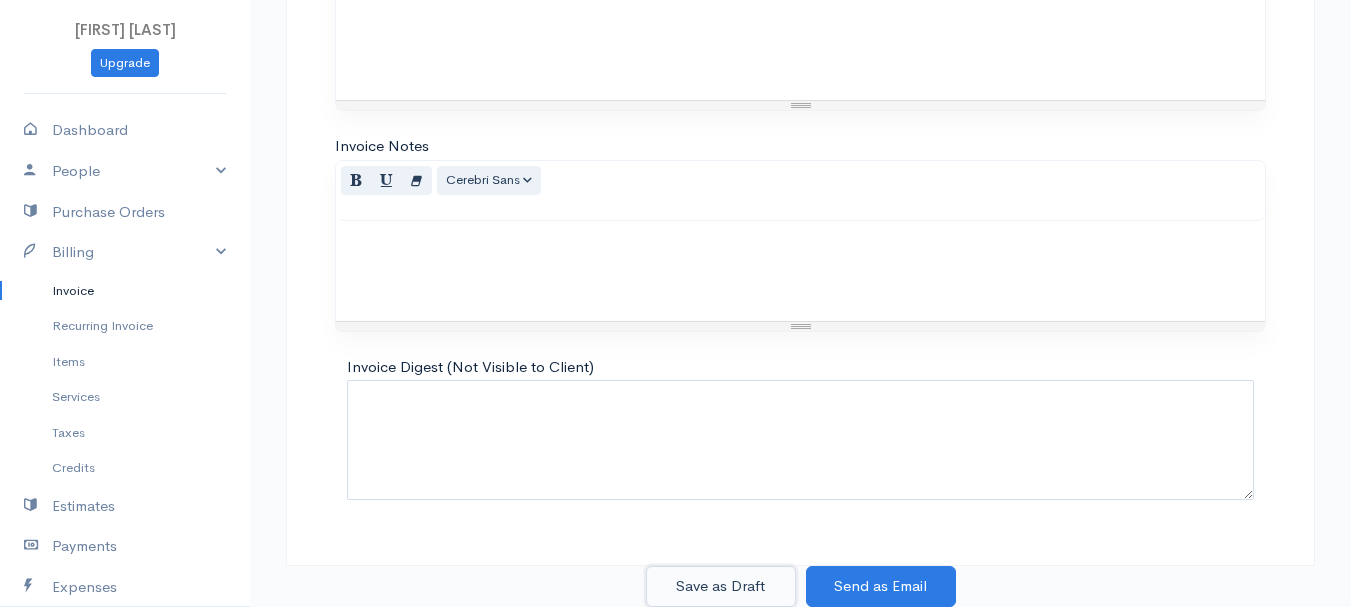 click on "Save as Draft" at bounding box center [721, 586] 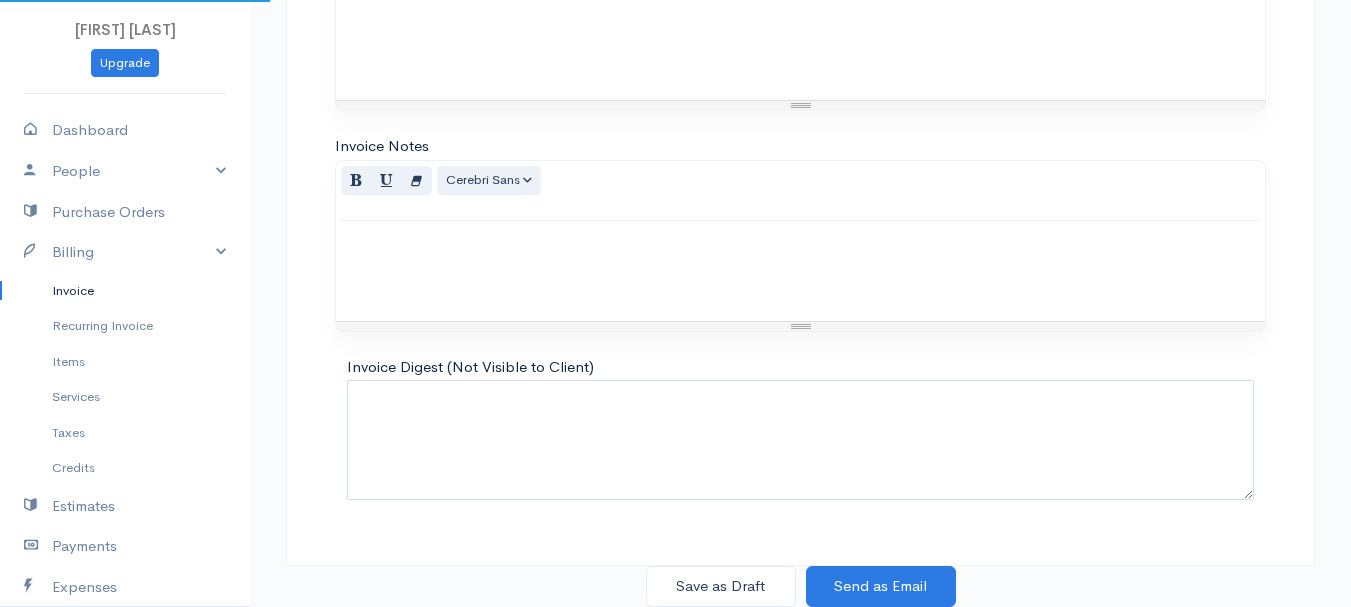 scroll, scrollTop: 0, scrollLeft: 0, axis: both 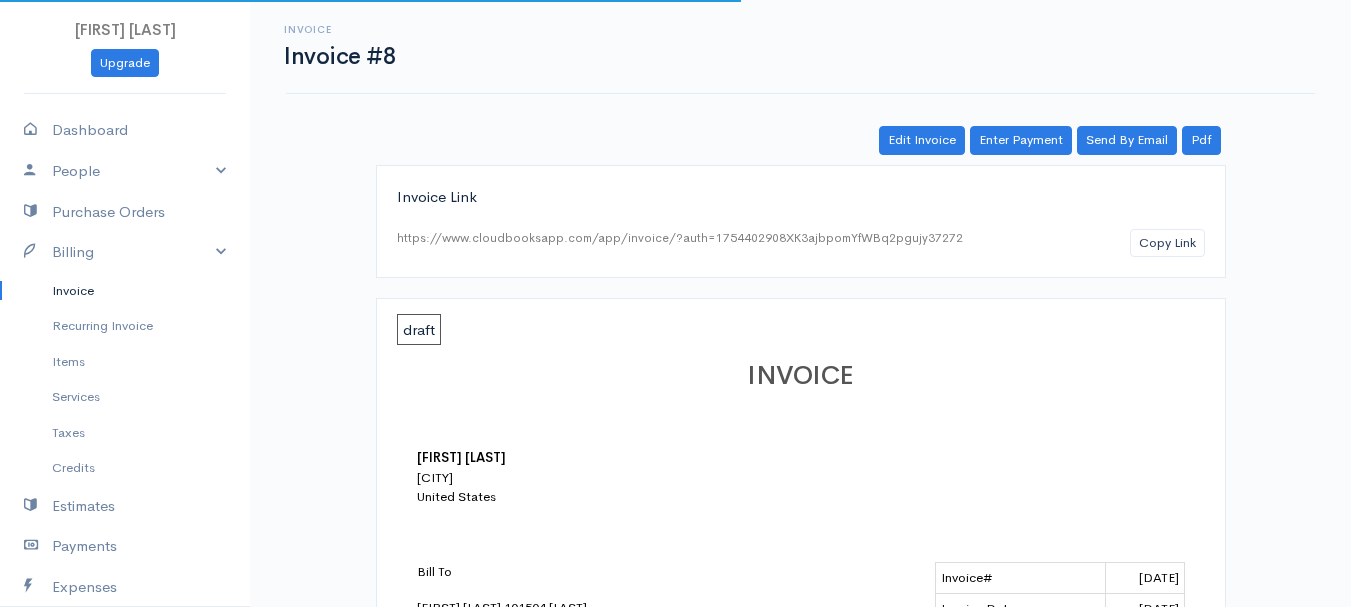 click on "Invoice" at bounding box center [125, 291] 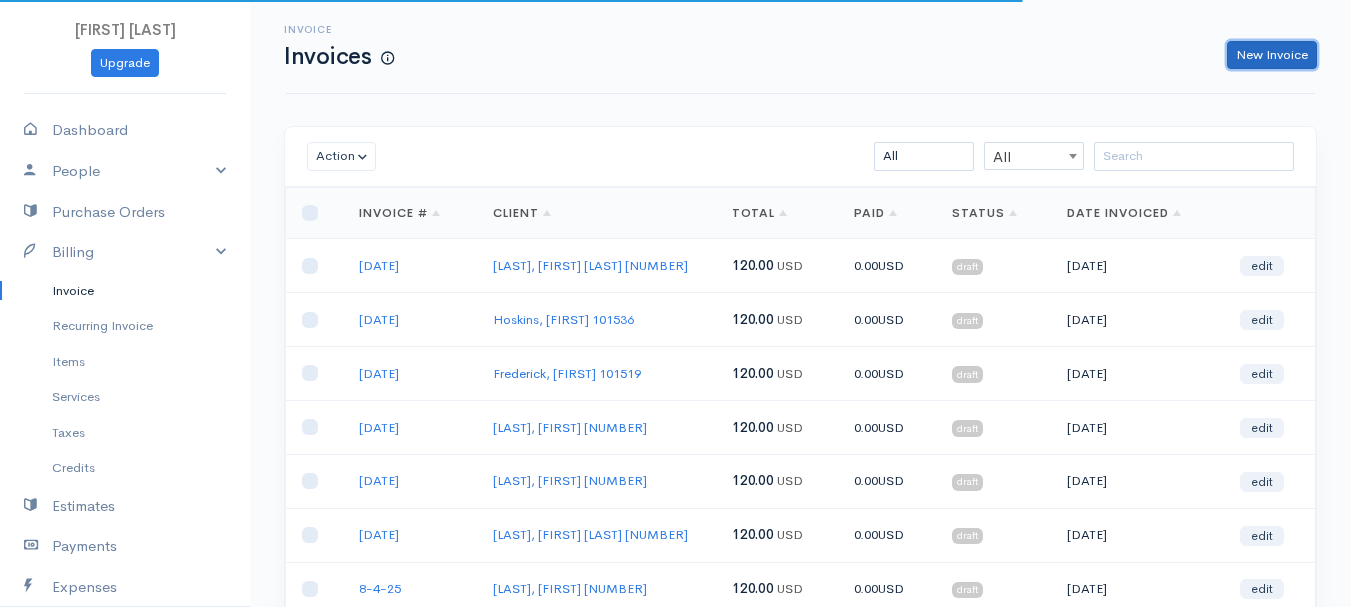 click on "New Invoice" at bounding box center [1272, 55] 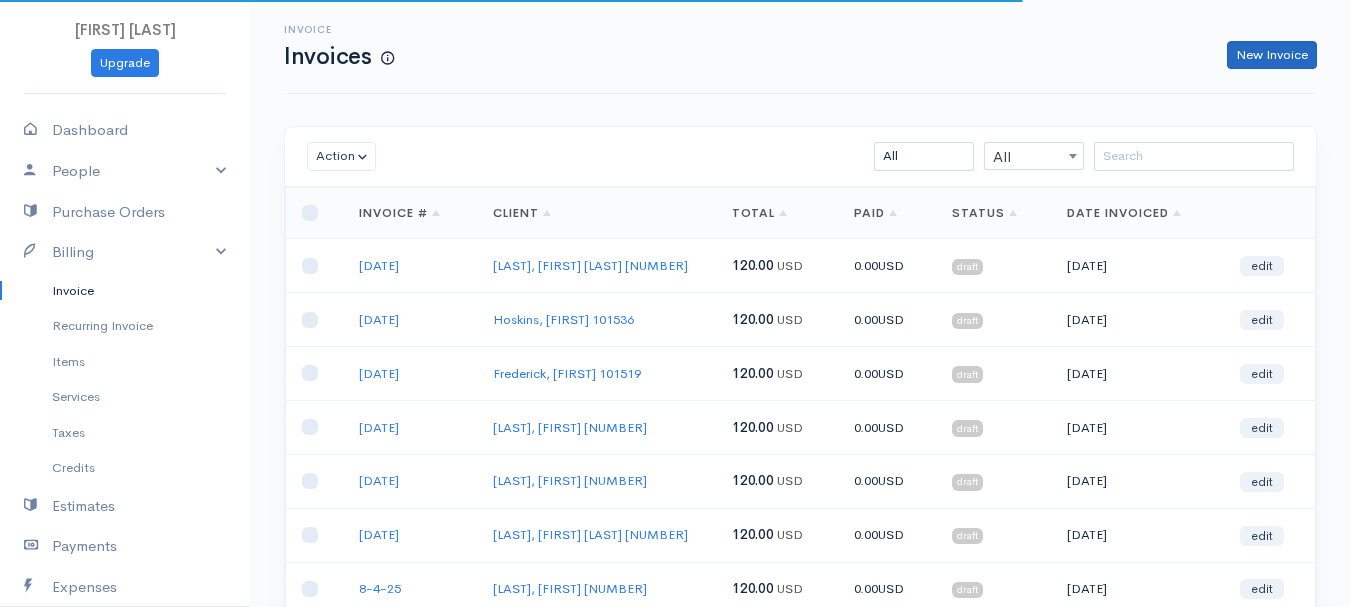 select on "United States" 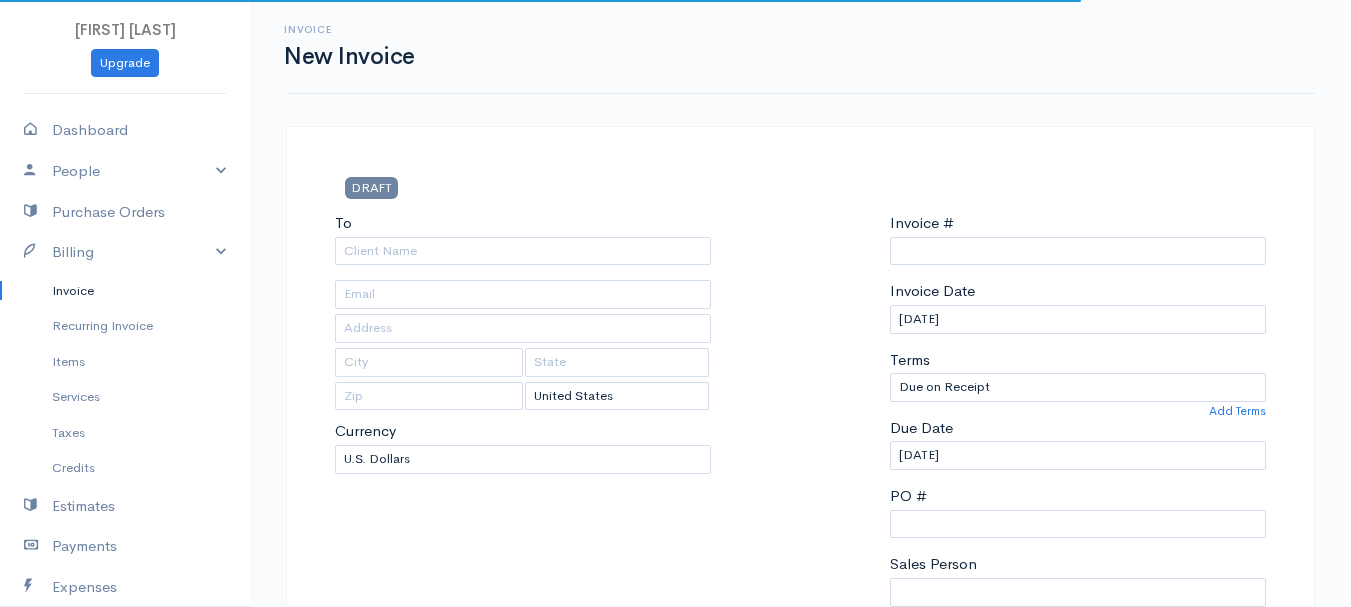 type on "[CREDIT_CARD_NUMBER]" 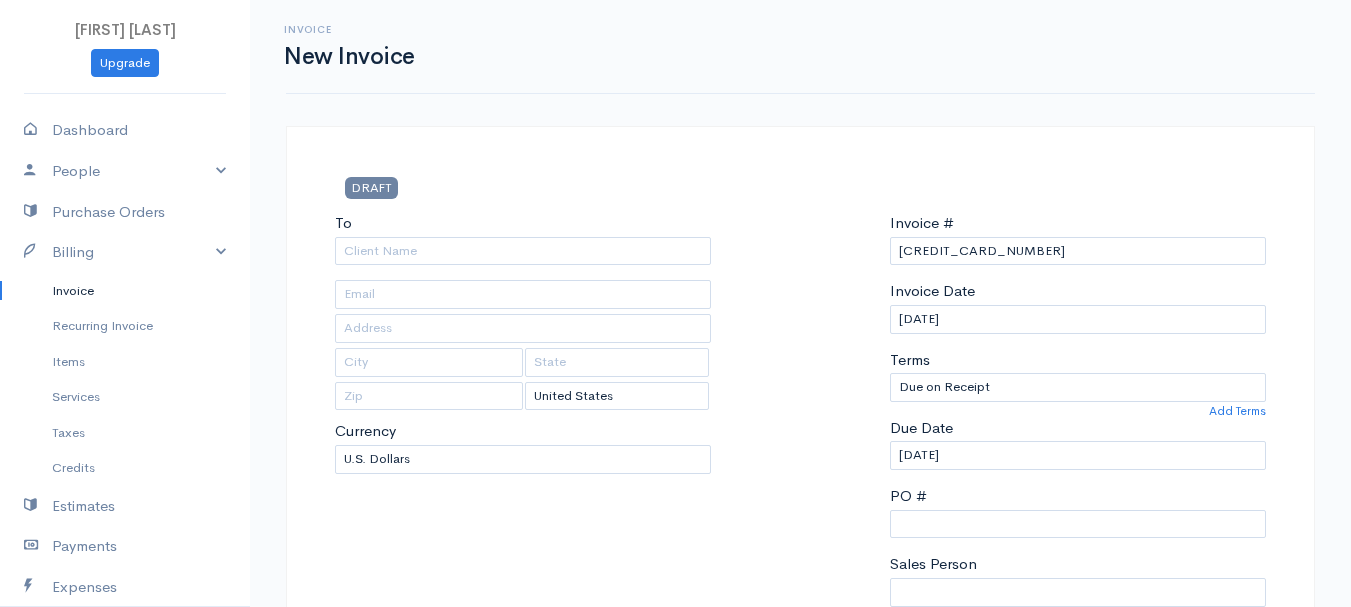 click on "Invoice" at bounding box center (125, 291) 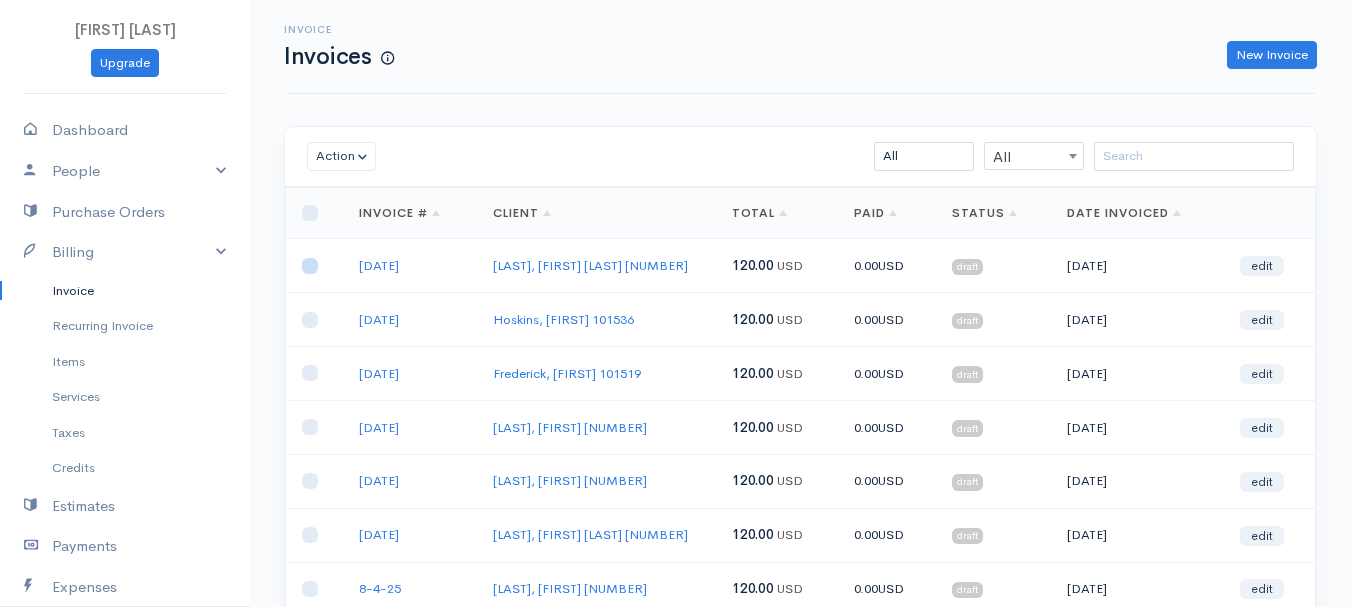 click at bounding box center [310, 266] 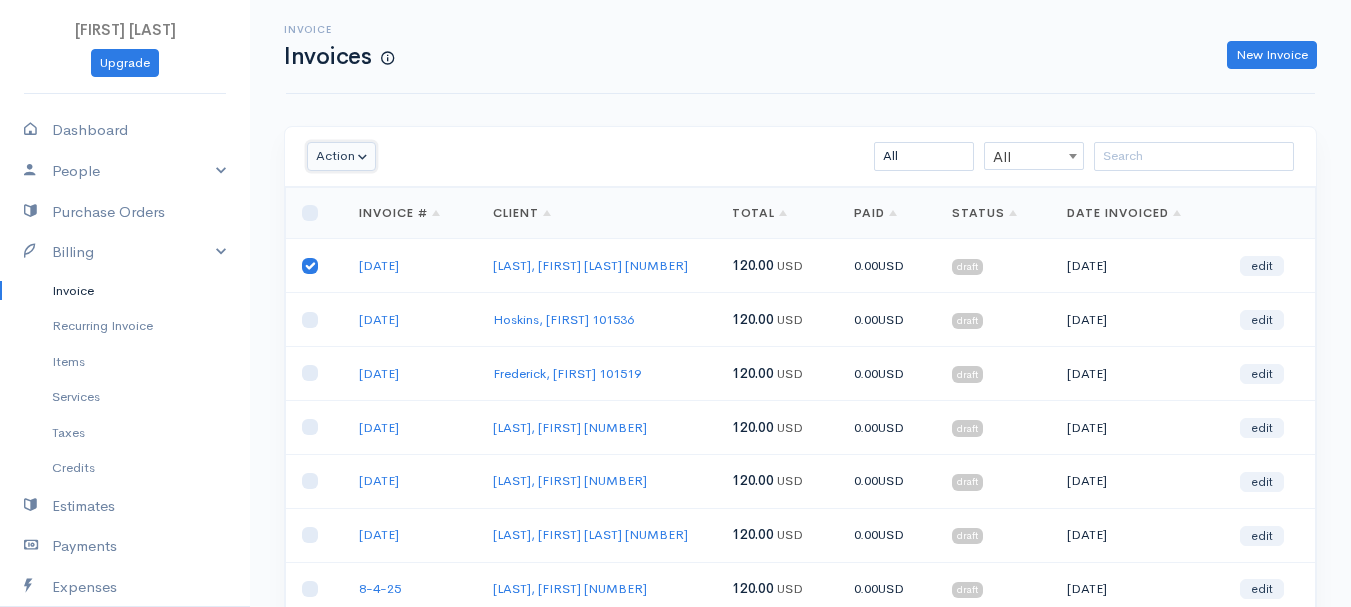 click on "Action" at bounding box center [341, 156] 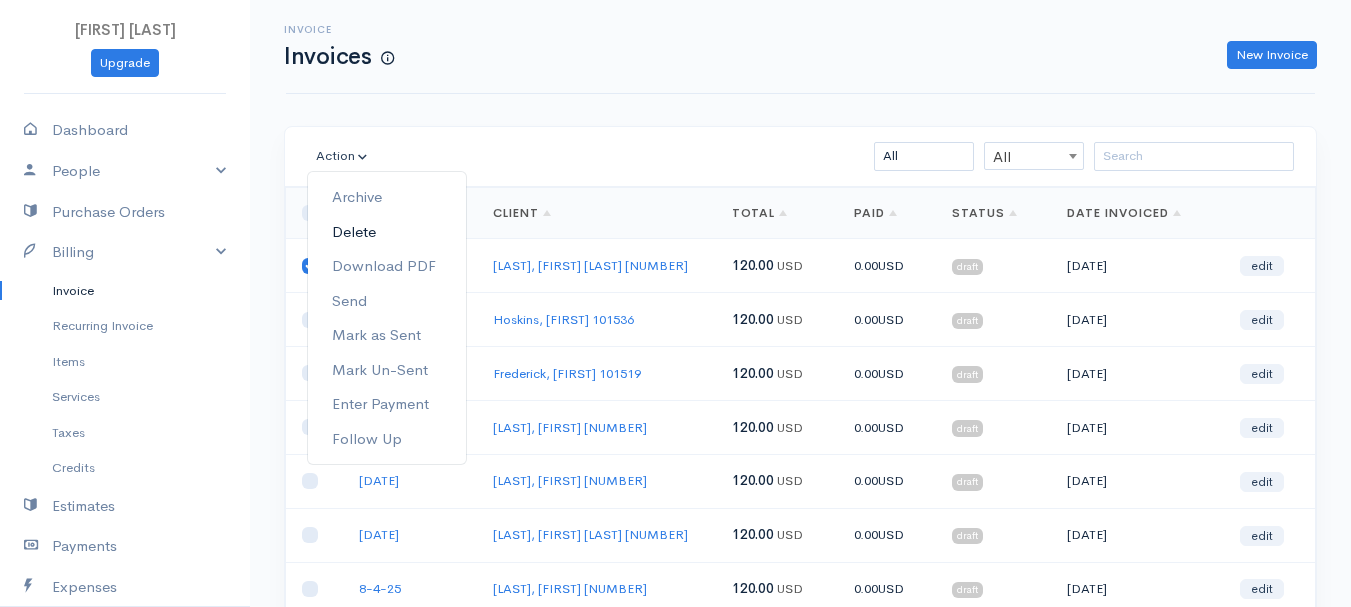 click on "Delete" at bounding box center [387, 232] 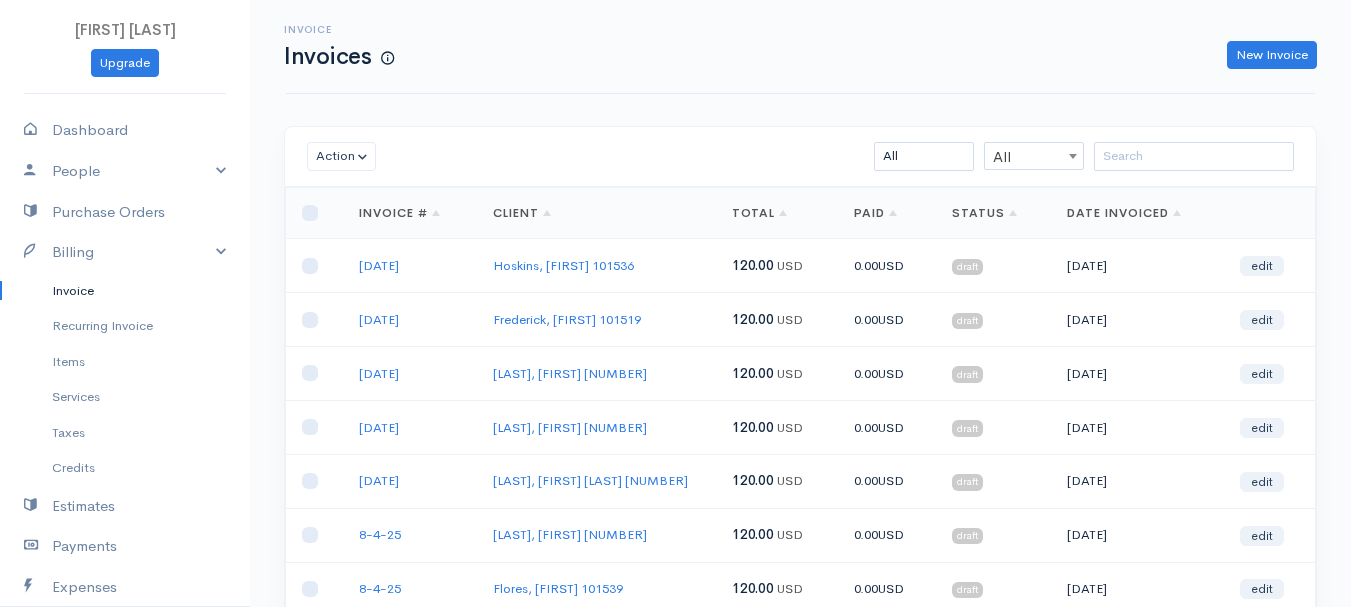 click on "Invoice
Invoices
New Invoice
Action Archive Delete Download PDF Send Mark as Sent Mark Un-Sent Enter Payment Follow Up All All All Draft Viewed Sent Paid Partial Overdue Unpaid/Open Loading ... First Previous 1 2 3 4 5 6 7 8 9 10 11 12 13 14 15 16 17 18 19 20 21 22 23 24 25 26 27 28 29 30 31 32 33 34 35 36 37 38 39 40 41 42 43 44 45 46 47 48 49 50 51 52 53 54 55 56 57 58 59 60 61 62 63 64 65 66 67 68 69 70 71 72 73 74 75 76 77 78 79 80 81 82 83 84 85 86 87 88 89 90 91 92 93 94 95 96 97 98 99 100 101 102 103 104 105 106 107 108 109 110 111 112 113 114 115 116 117 118 119 120 121 122 123 124 125 126 127 128 129 130 131 132 133 134 135 136 137 138 139 140 141 142 143 144 145 146 147 148 149 150 151 152 153 154 155 156 157 158 159 160 161 162 163 164 165 166" at bounding box center (800, 481) 